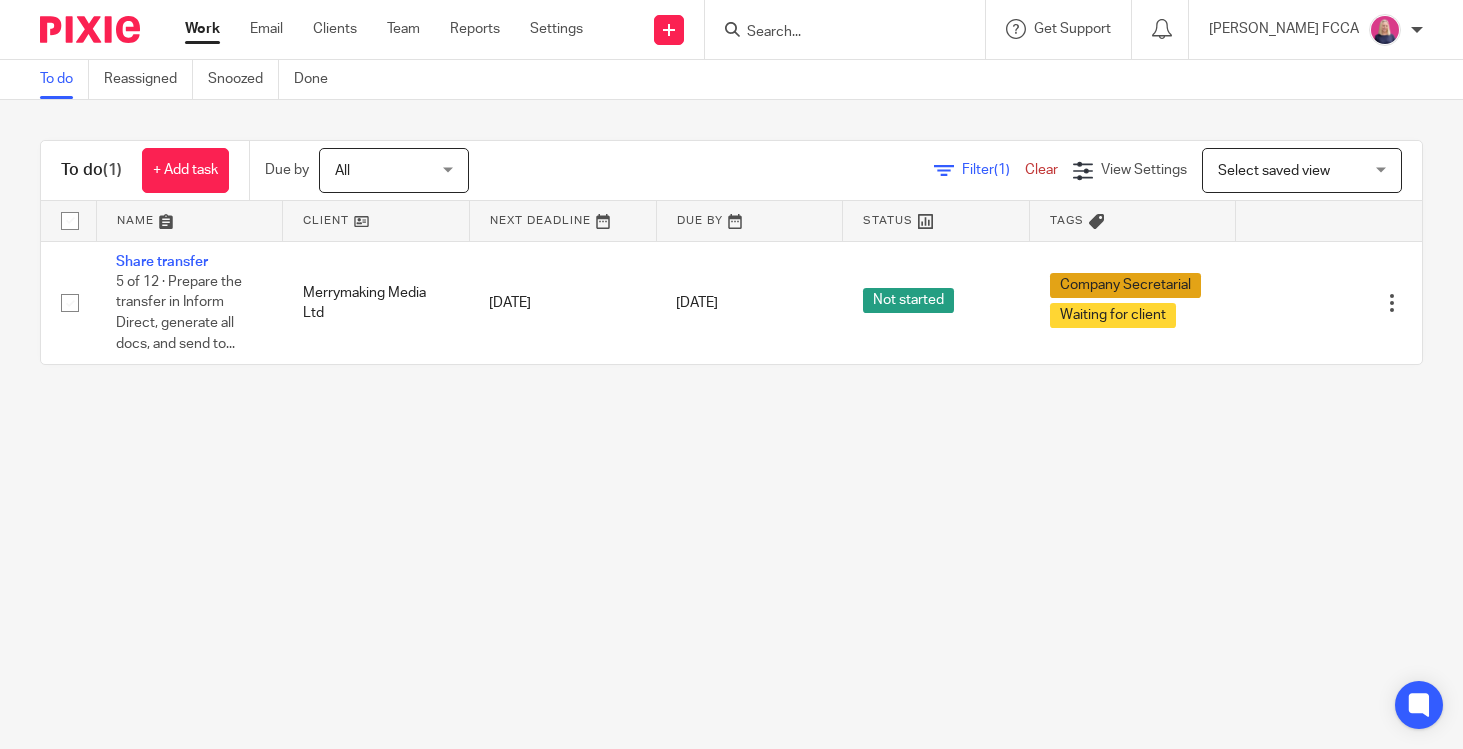 scroll, scrollTop: 0, scrollLeft: 0, axis: both 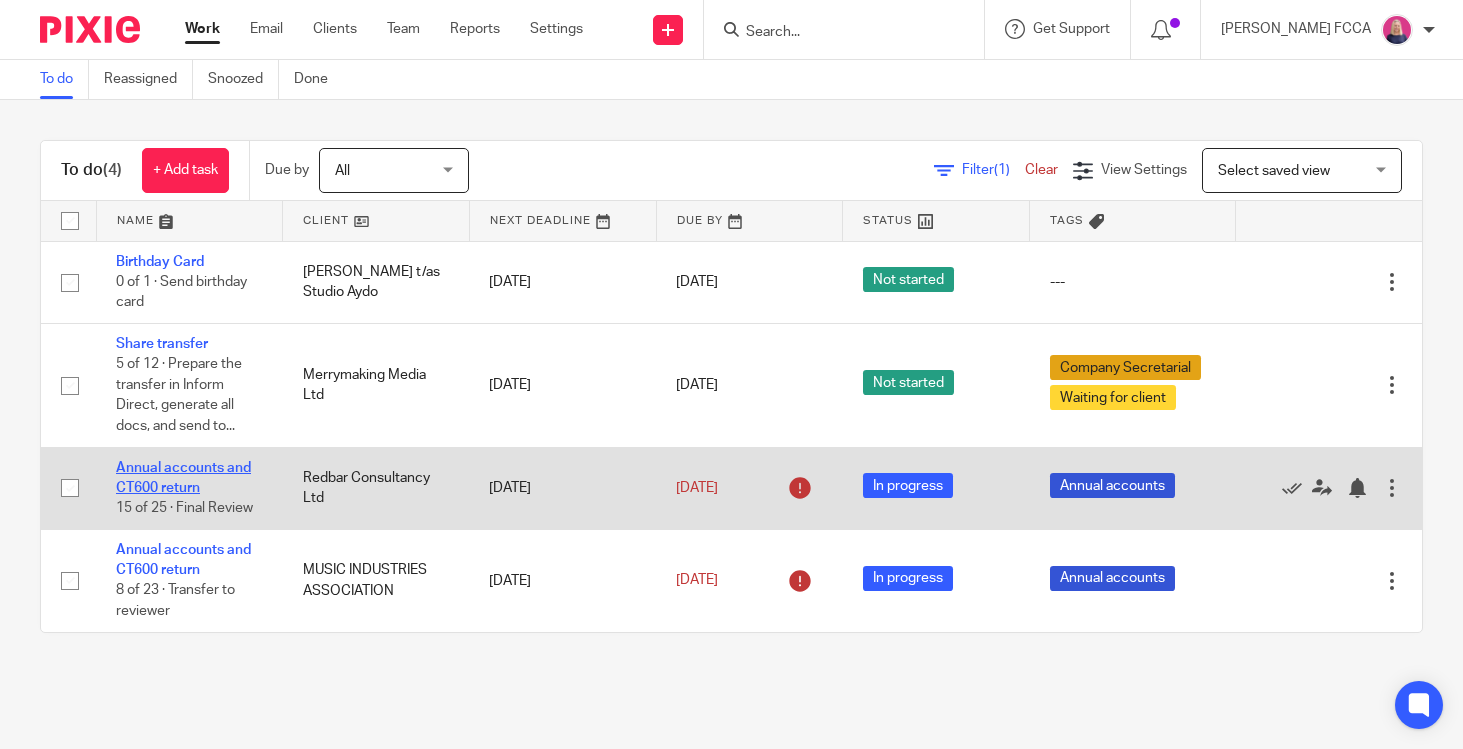 click on "Annual accounts and CT600 return" at bounding box center (183, 478) 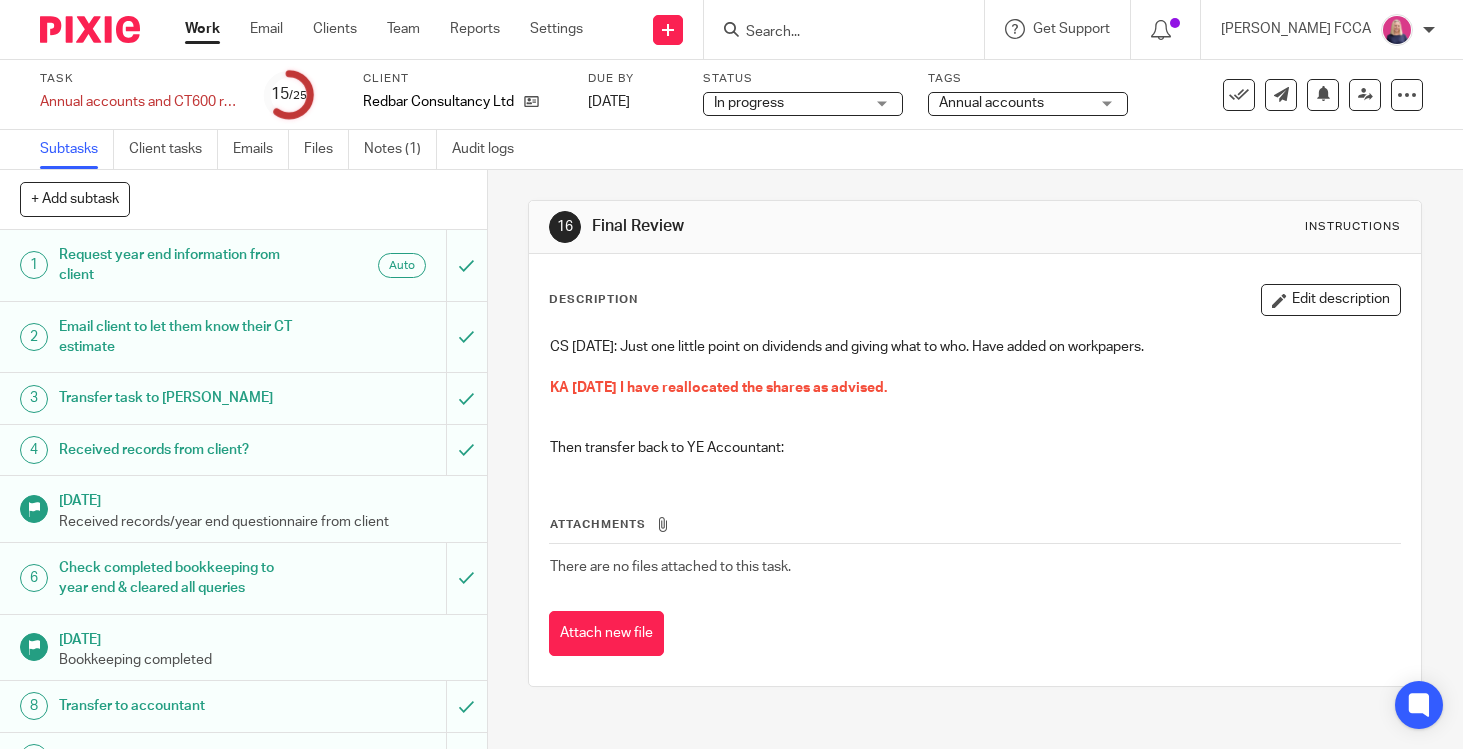 scroll, scrollTop: 0, scrollLeft: 0, axis: both 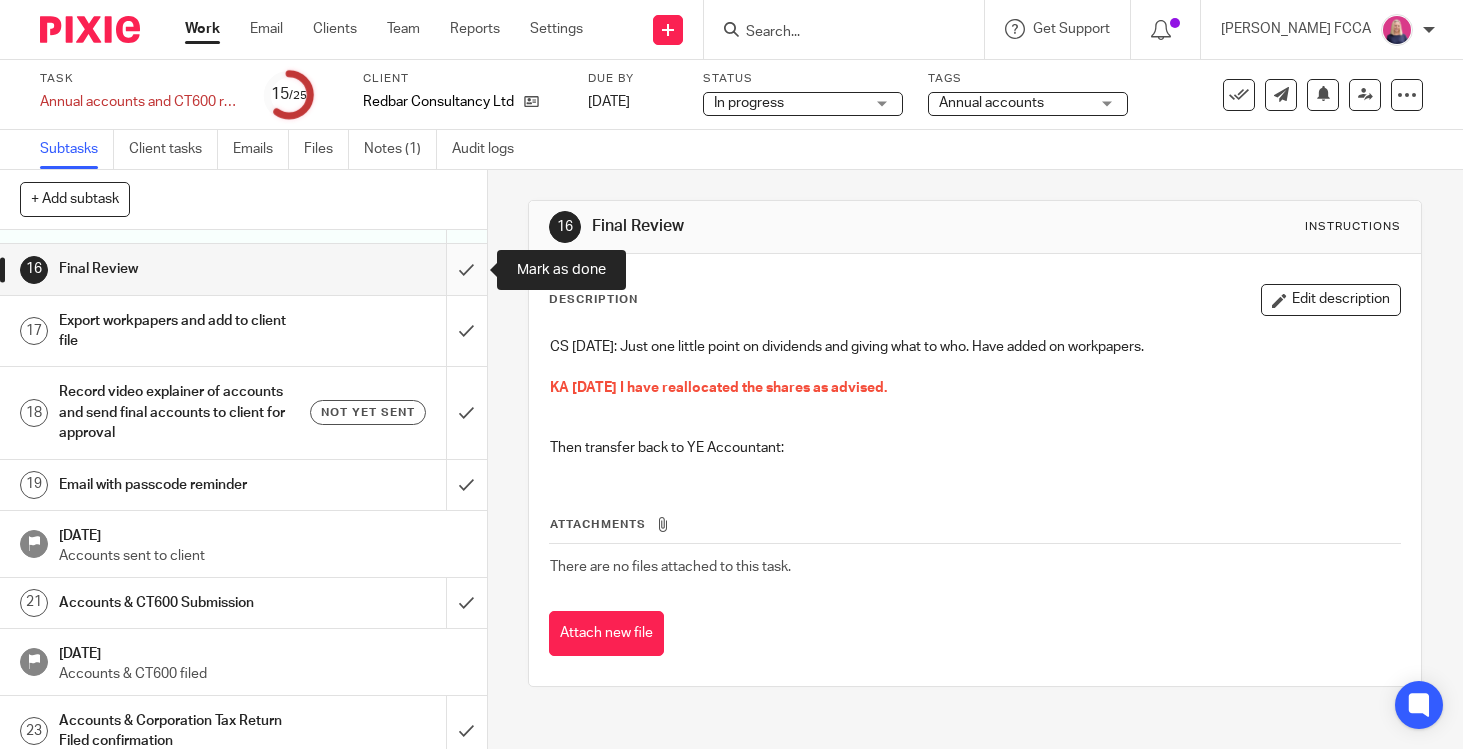 click at bounding box center [243, 269] 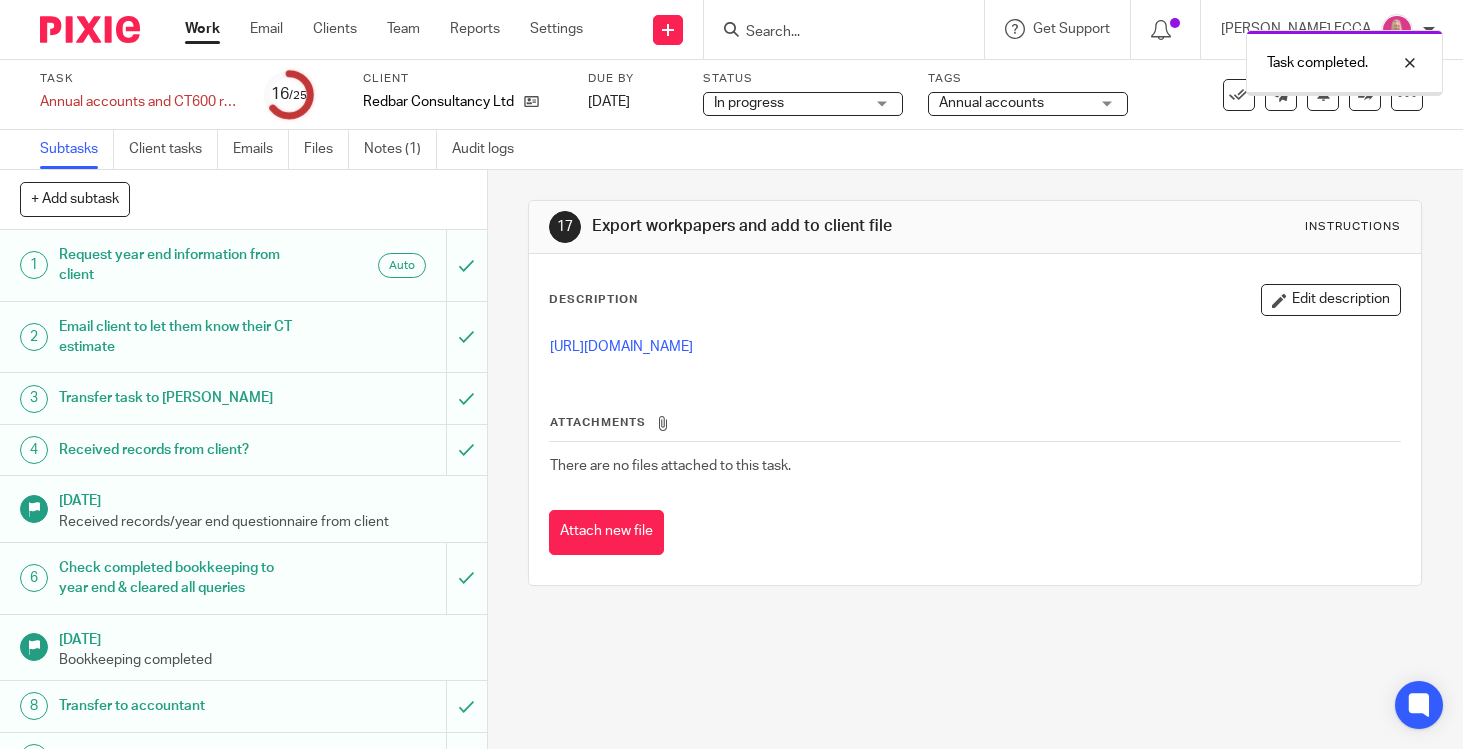 scroll, scrollTop: 0, scrollLeft: 0, axis: both 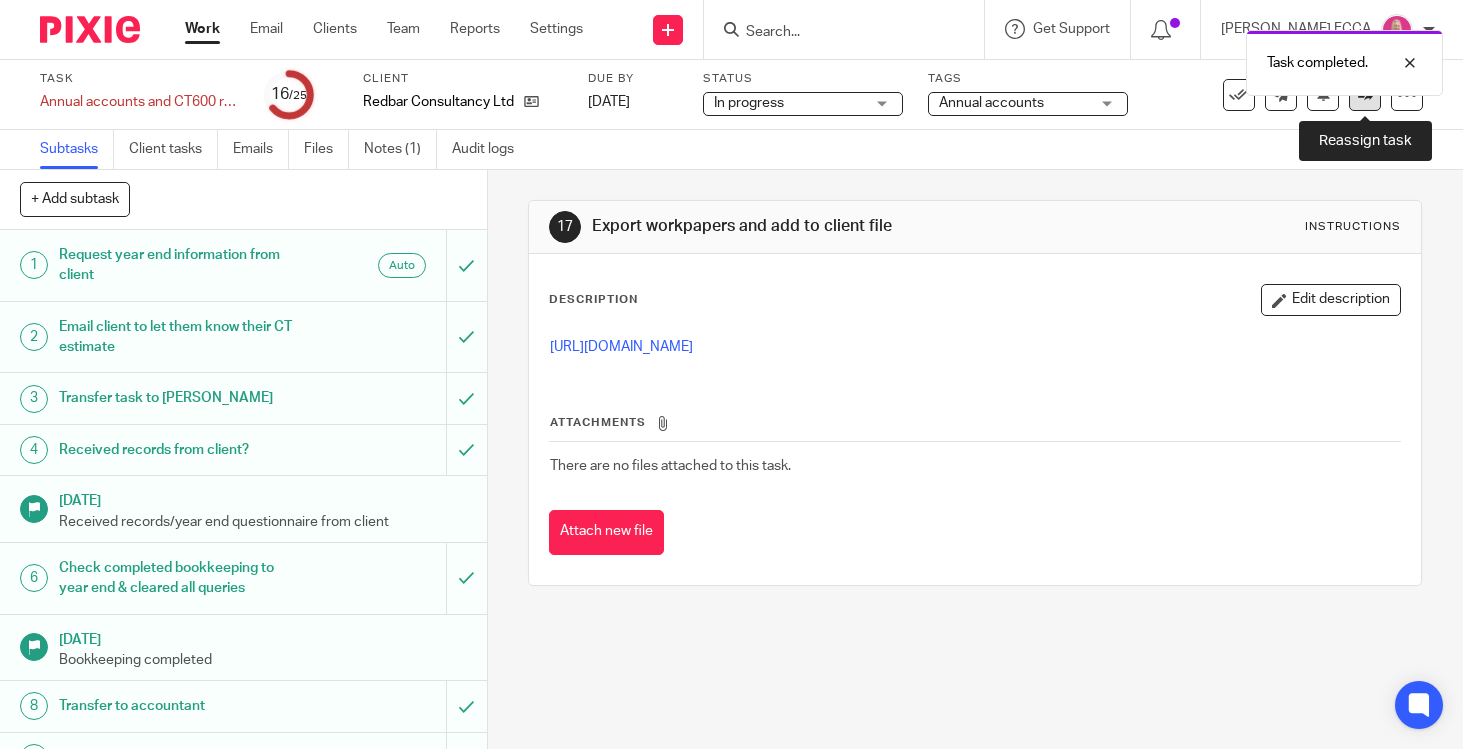 click at bounding box center [1365, 95] 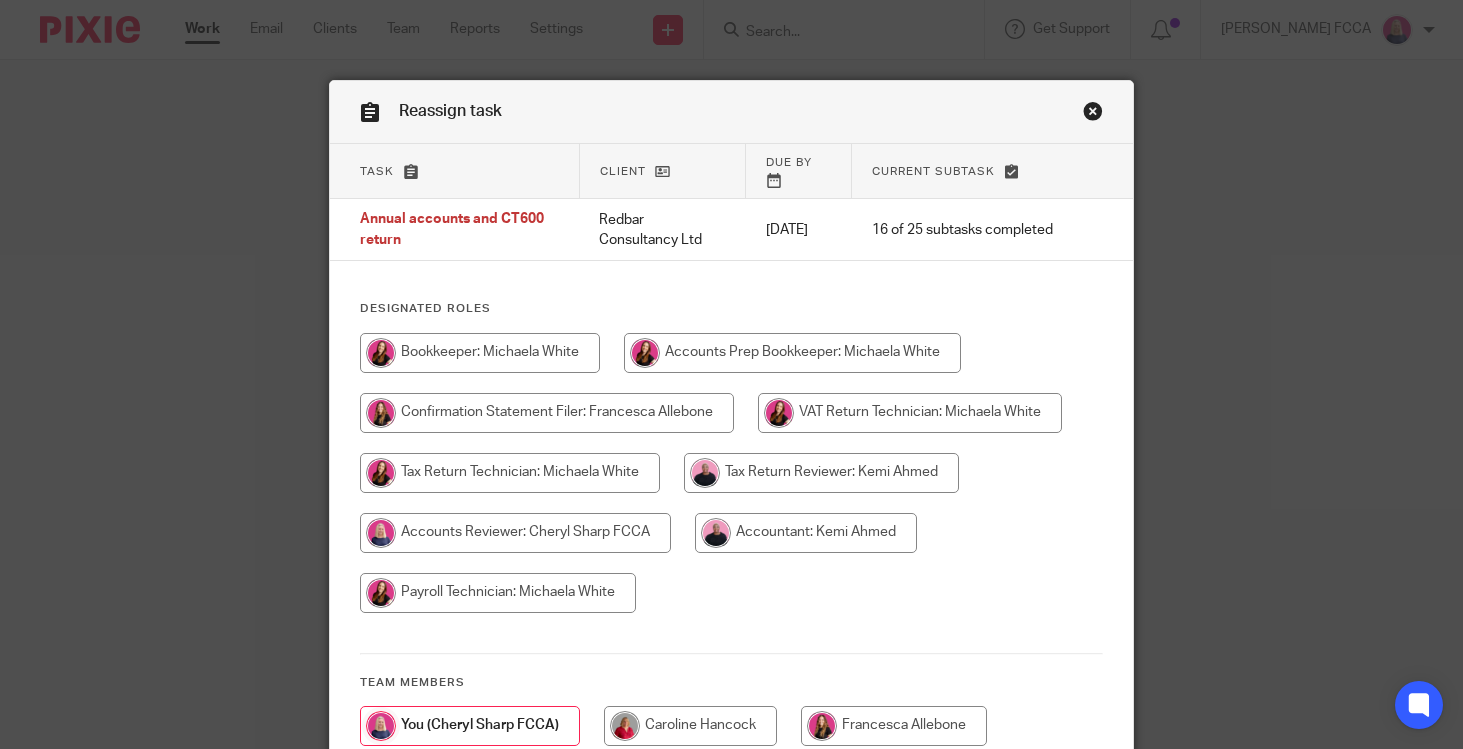 scroll, scrollTop: 0, scrollLeft: 0, axis: both 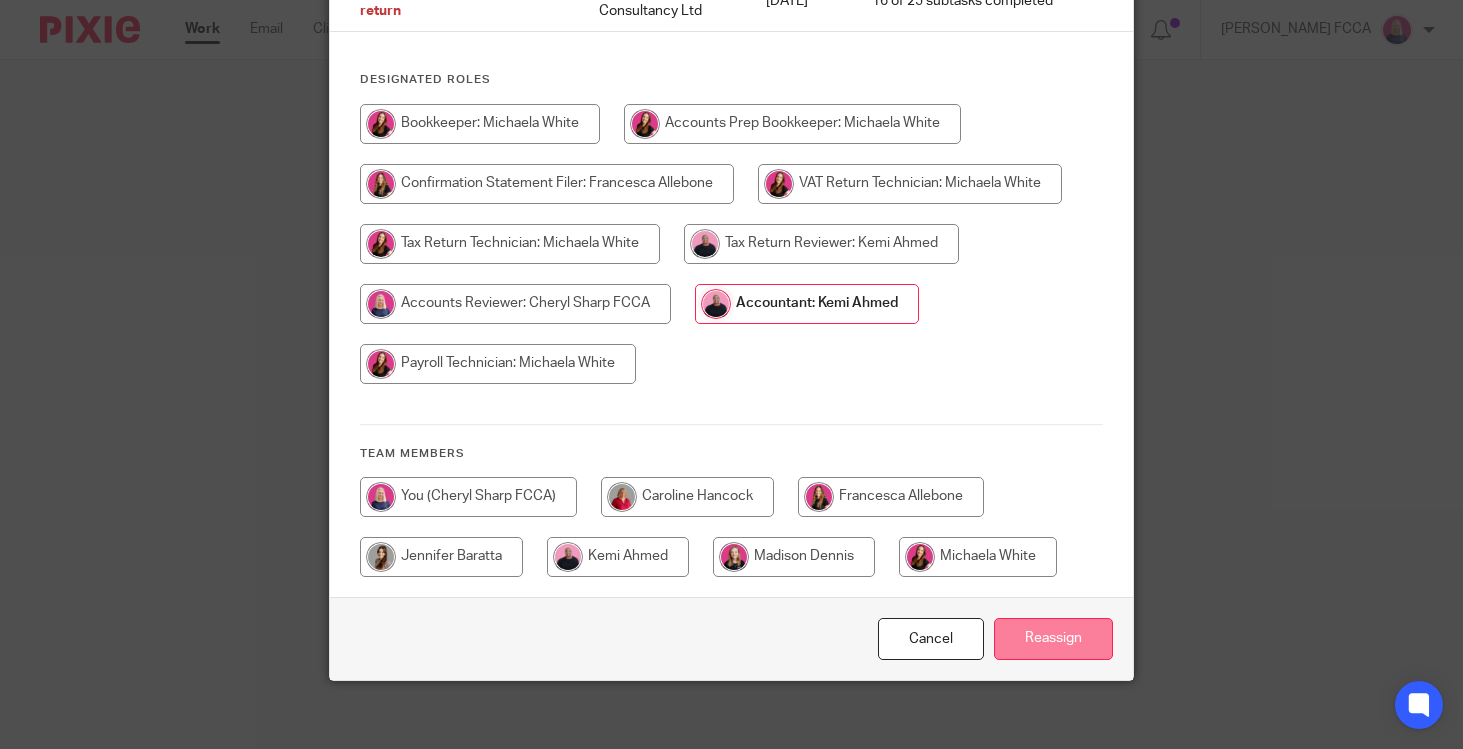 click on "Reassign" at bounding box center (1053, 639) 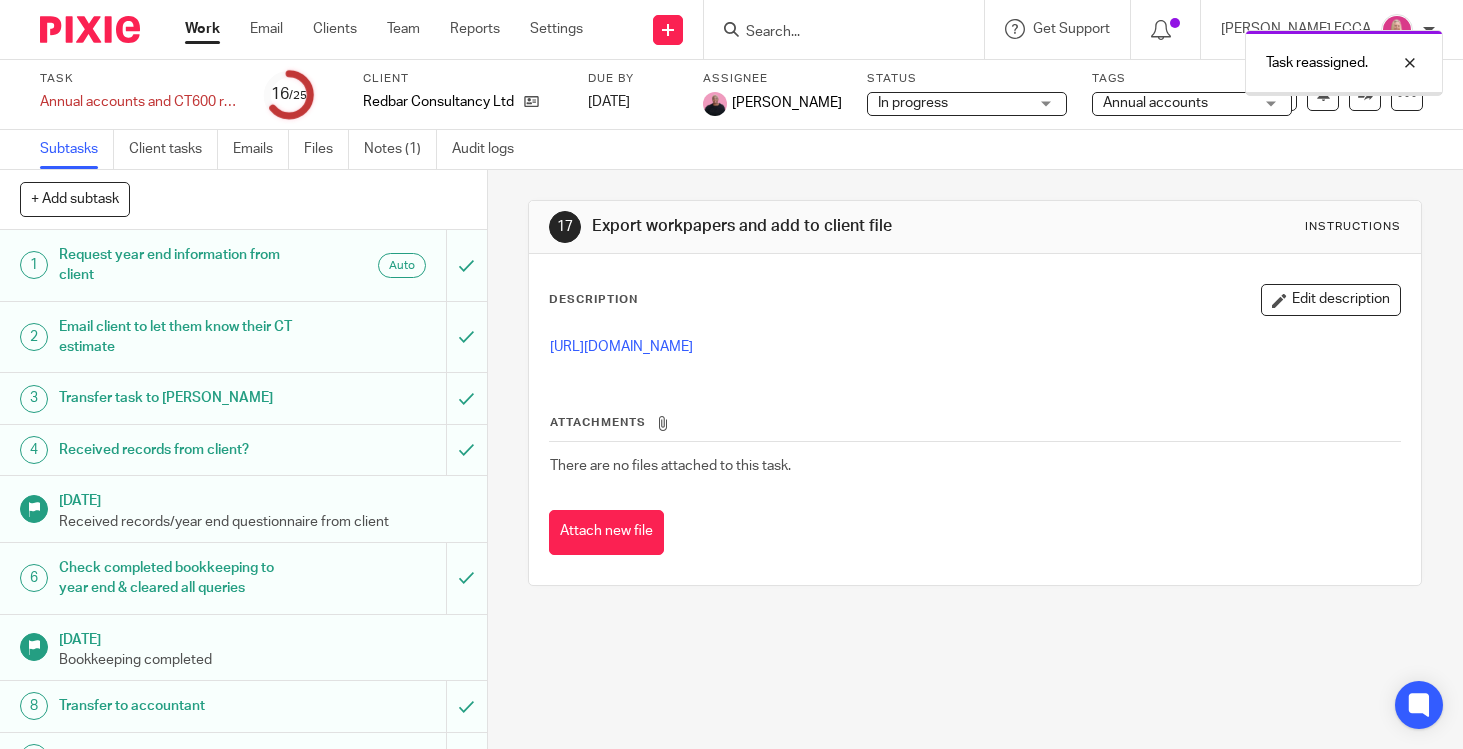 scroll, scrollTop: 0, scrollLeft: 0, axis: both 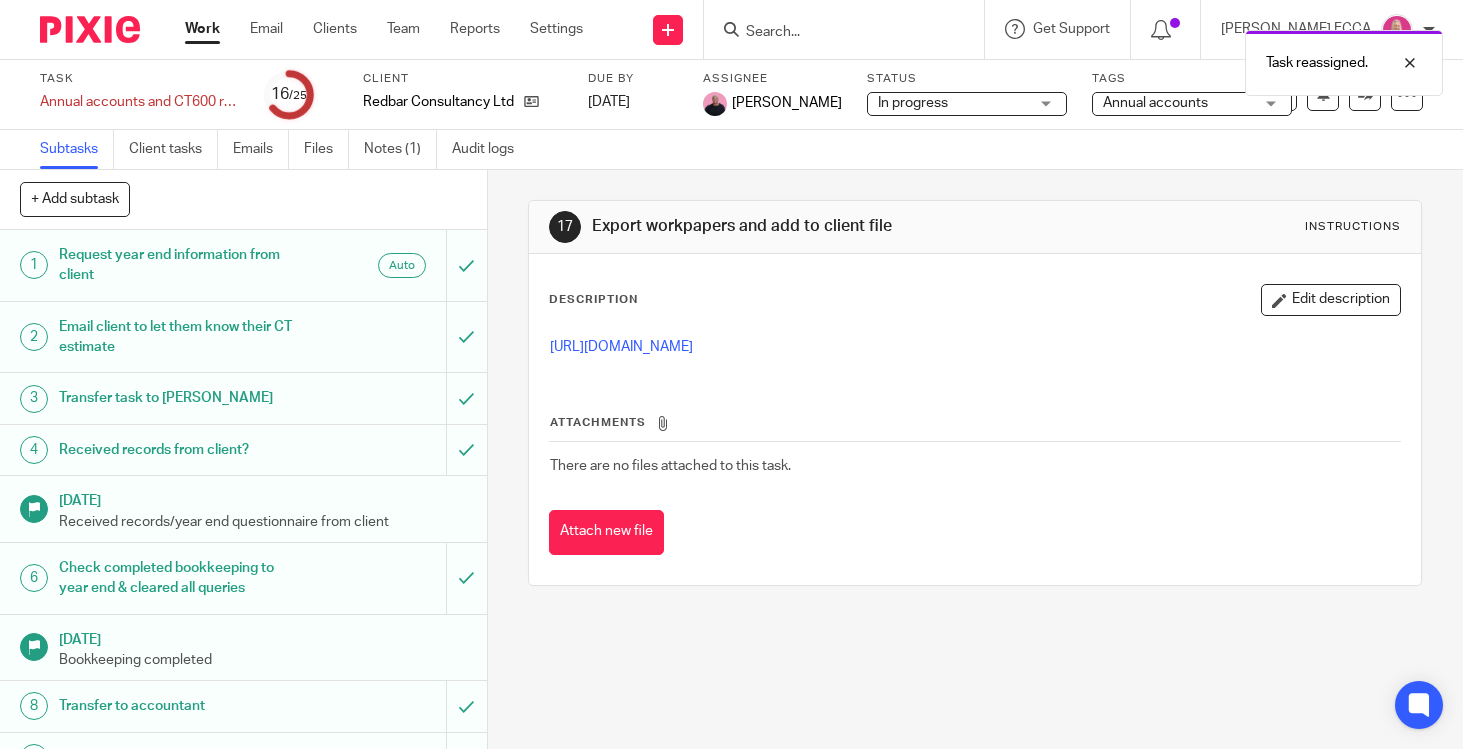 click at bounding box center (90, 29) 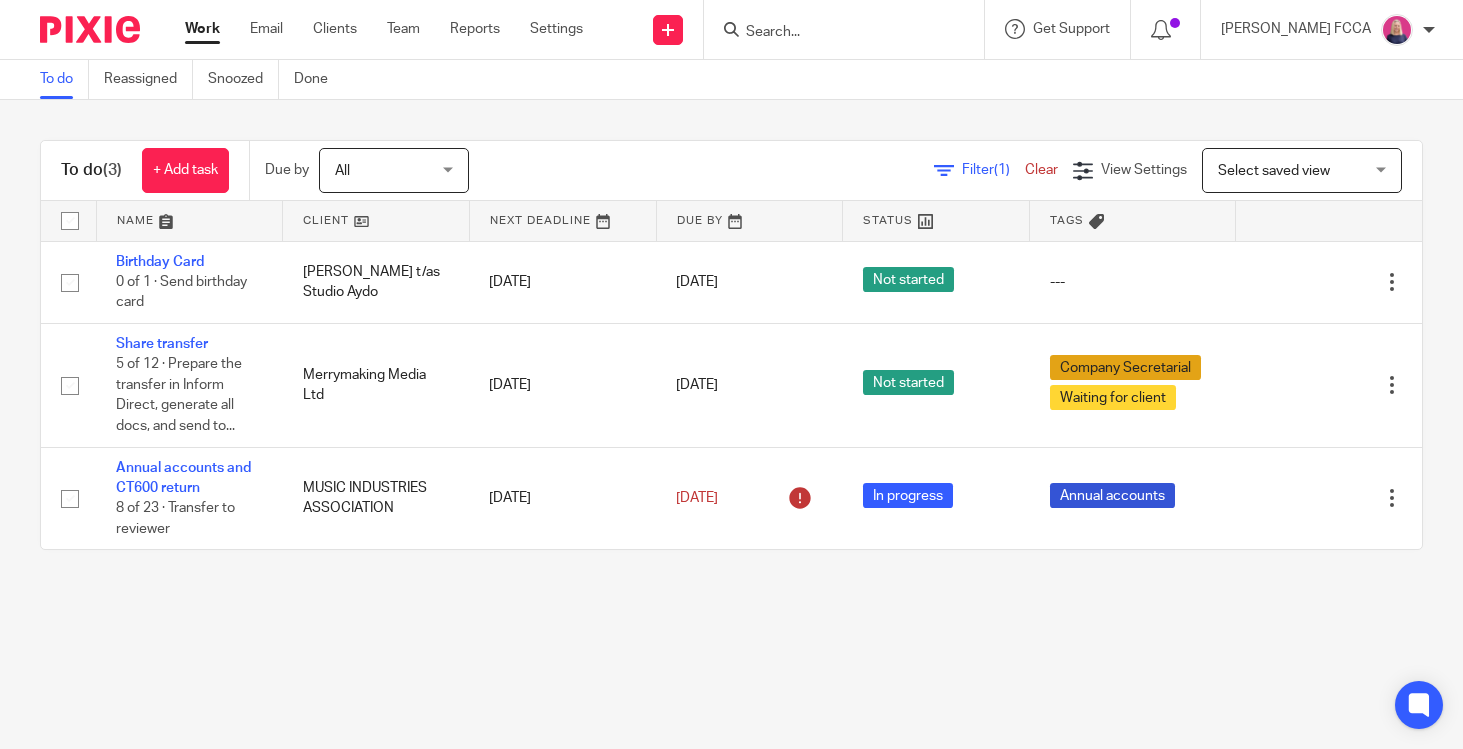scroll, scrollTop: 0, scrollLeft: 0, axis: both 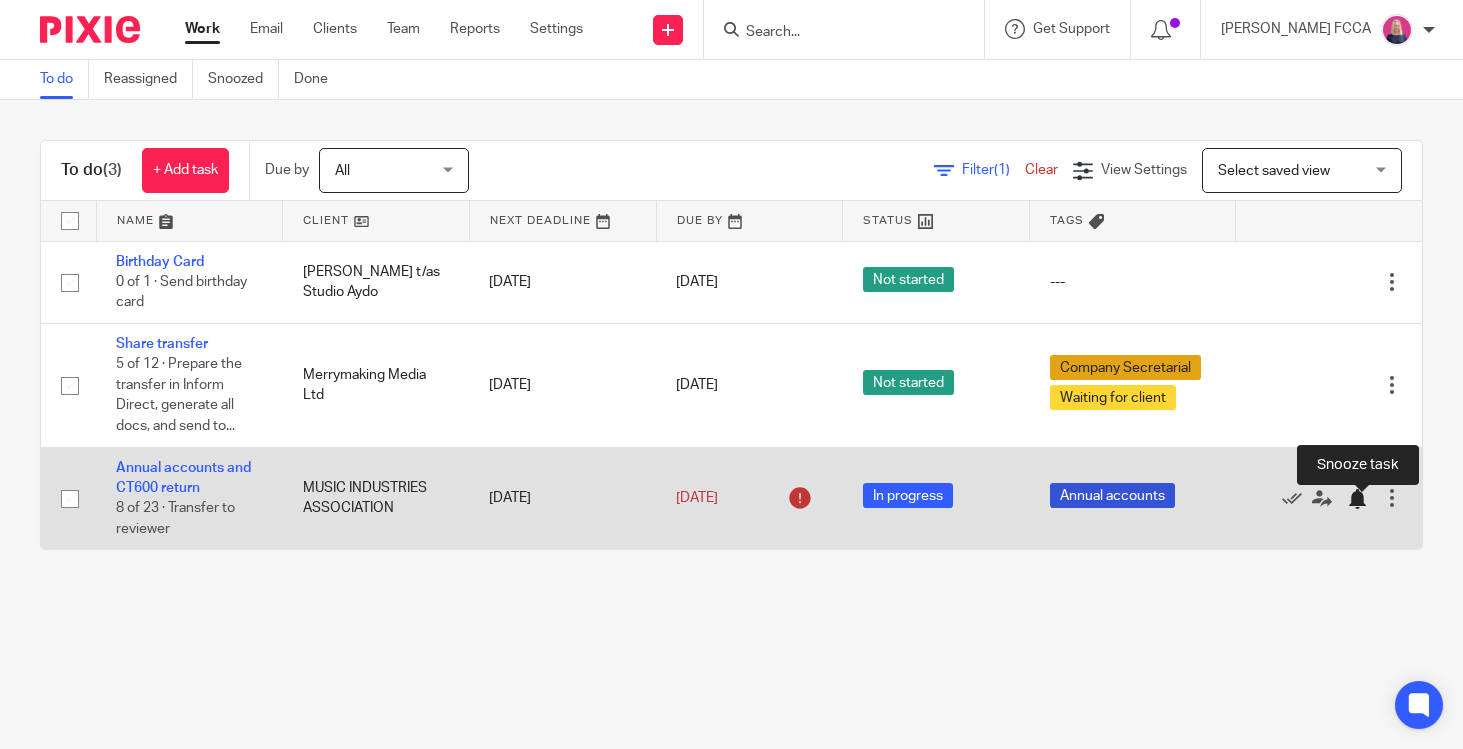 click at bounding box center (1357, 499) 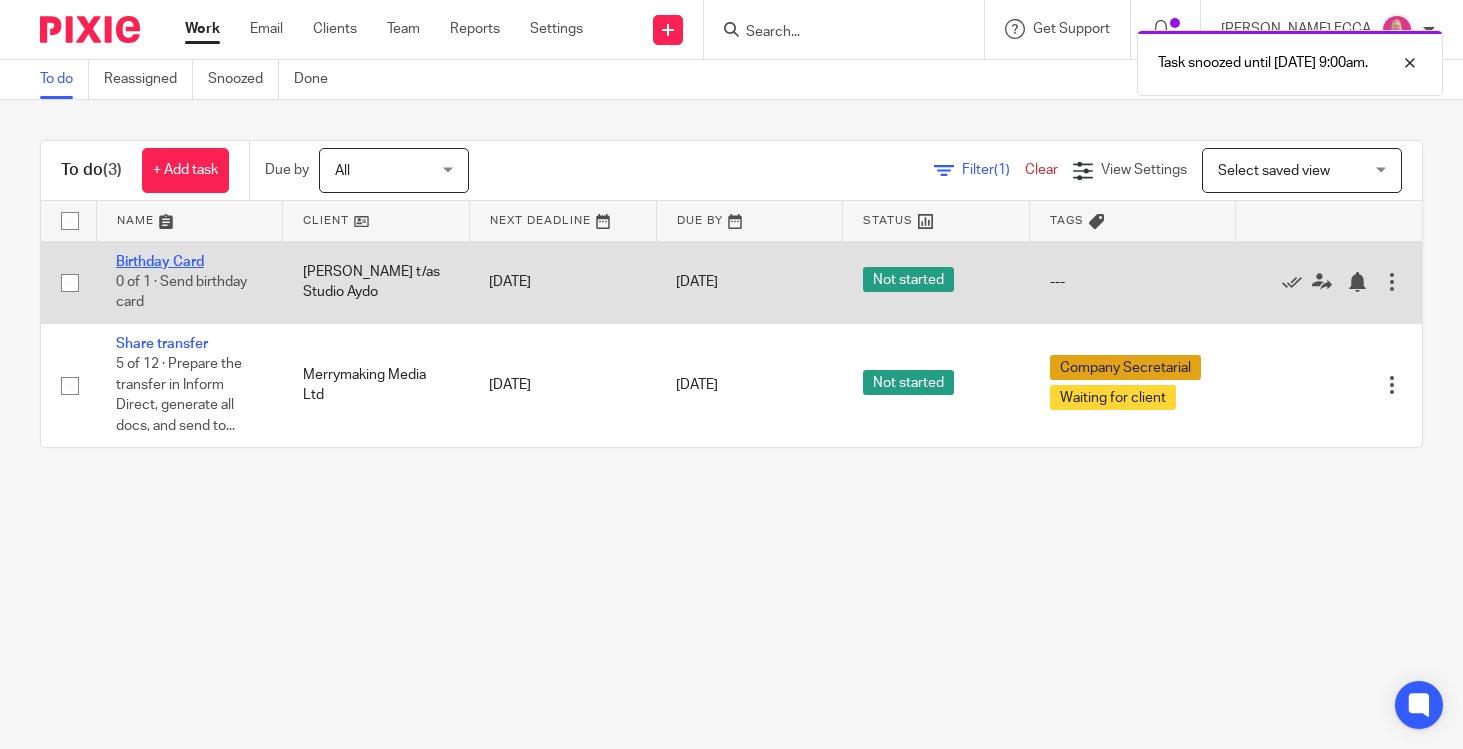click on "Birthday Card" at bounding box center (160, 262) 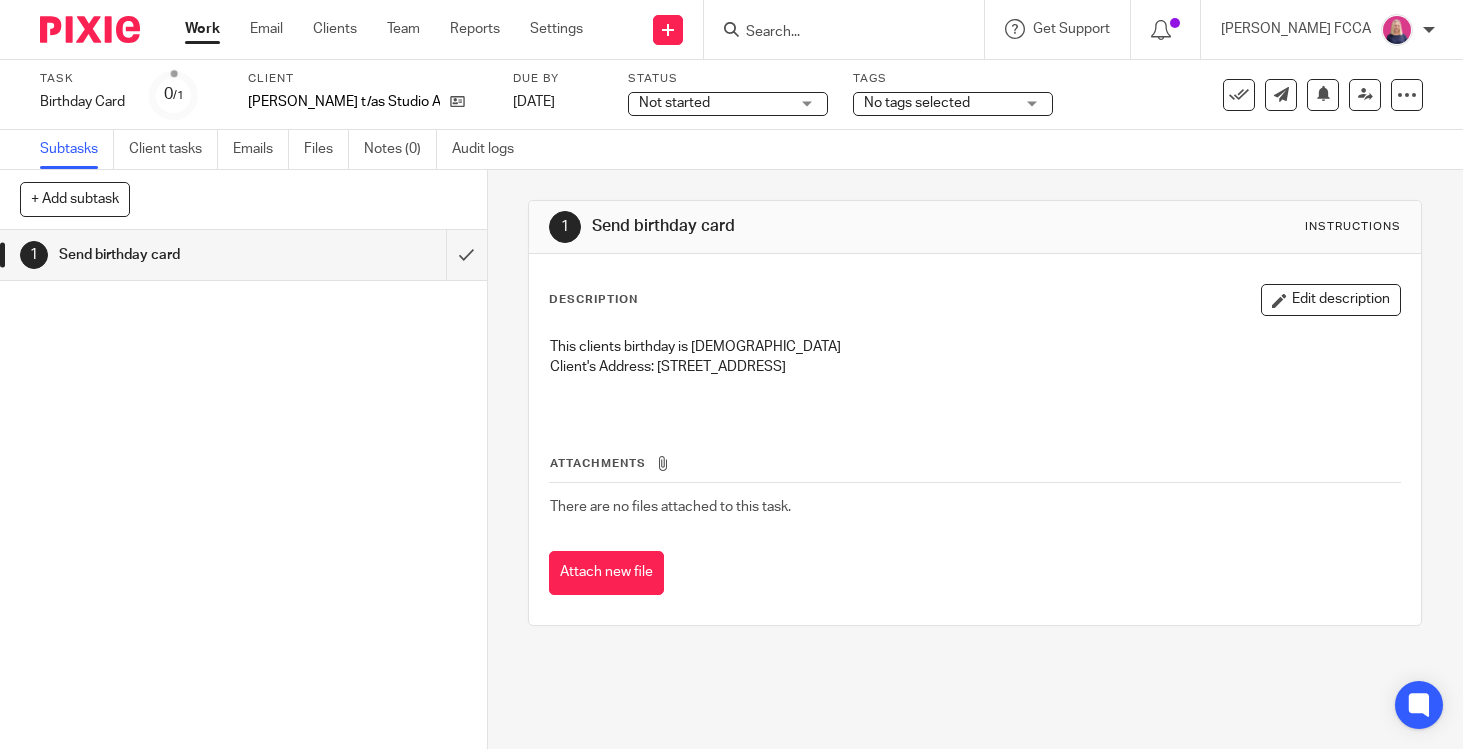 scroll, scrollTop: 0, scrollLeft: 0, axis: both 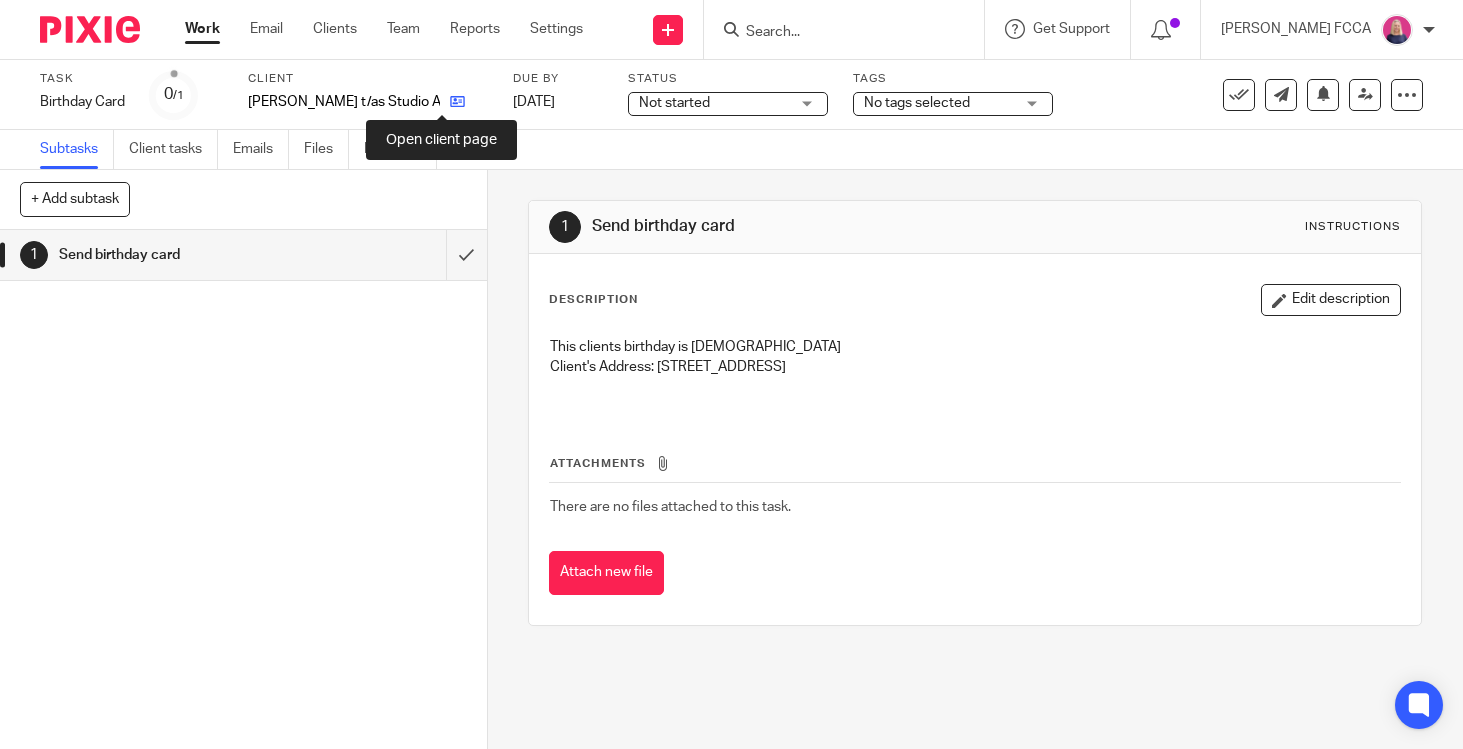 click at bounding box center (457, 101) 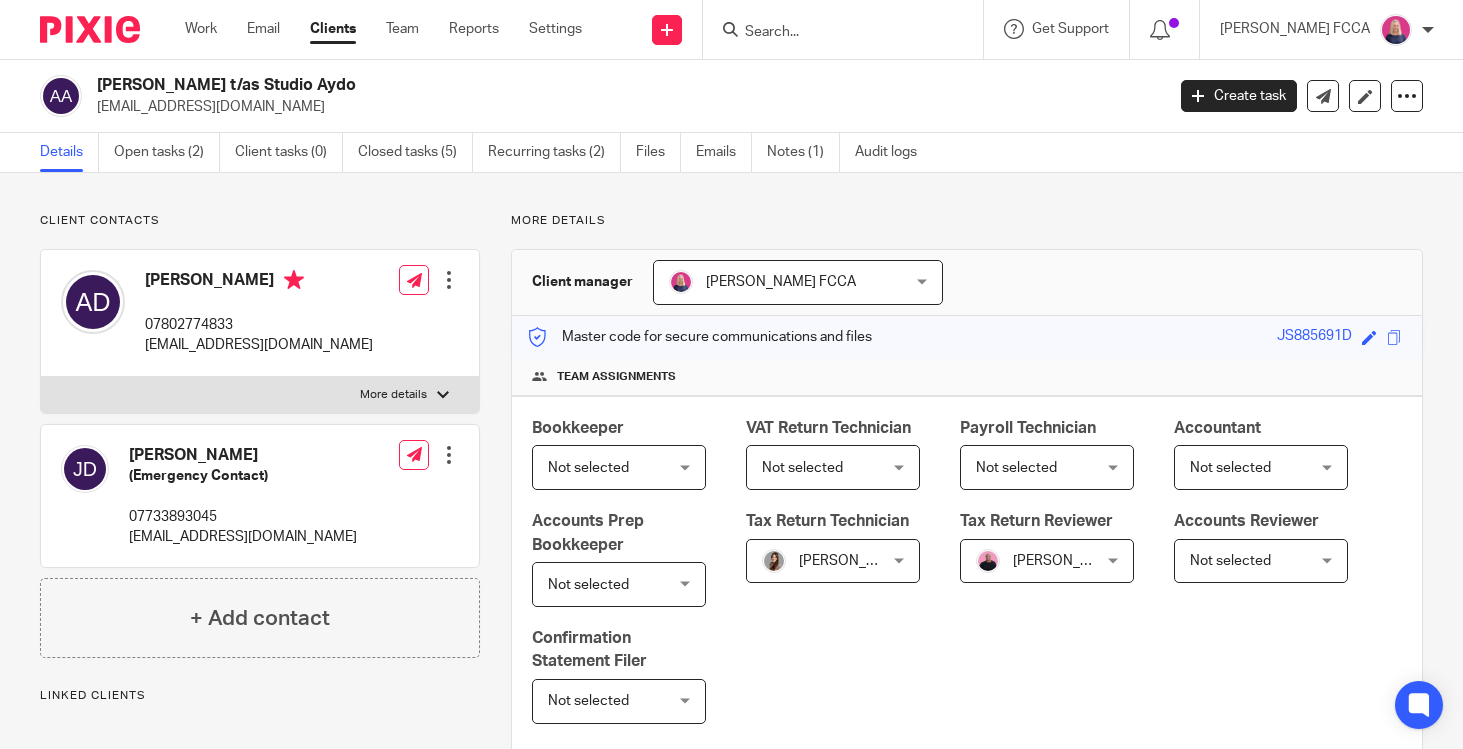 scroll, scrollTop: 0, scrollLeft: 0, axis: both 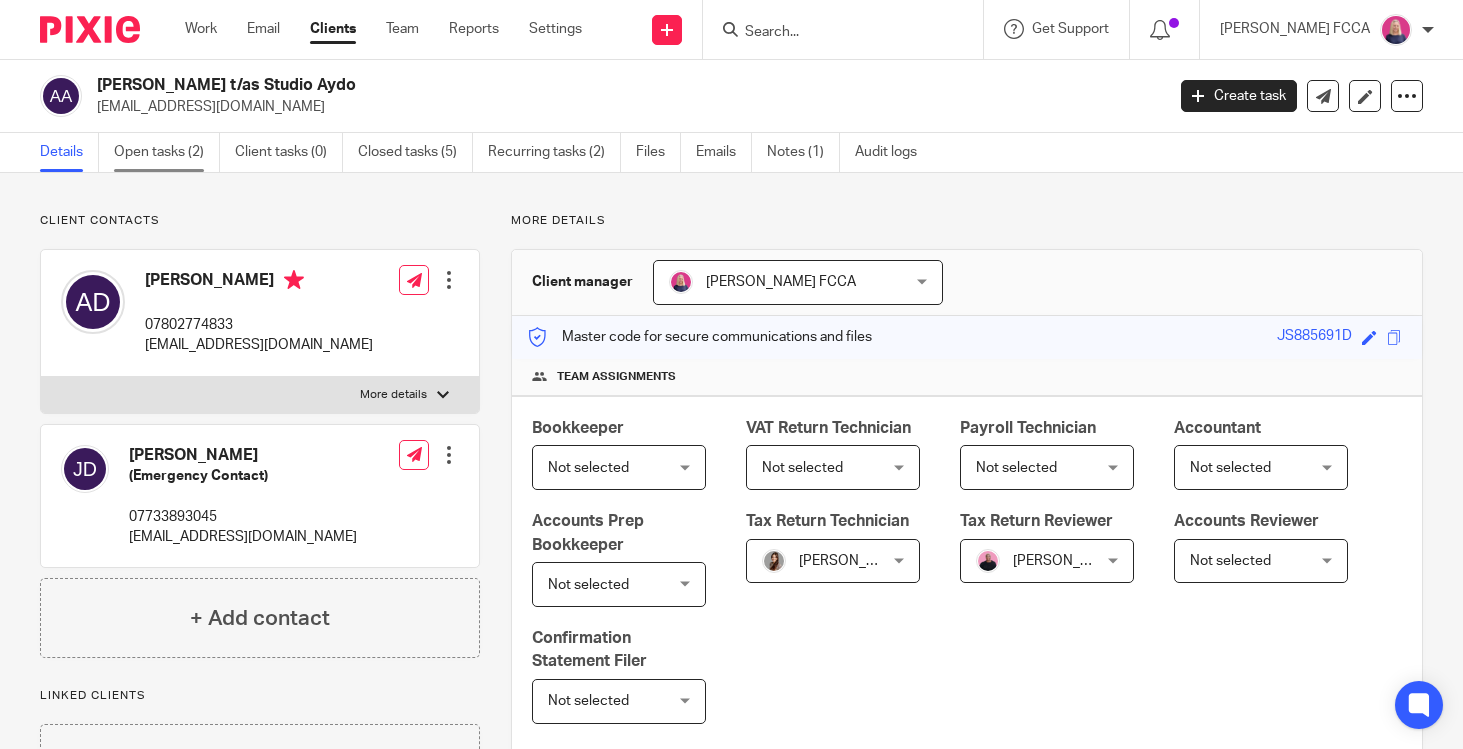 click on "Open tasks (2)" at bounding box center (167, 152) 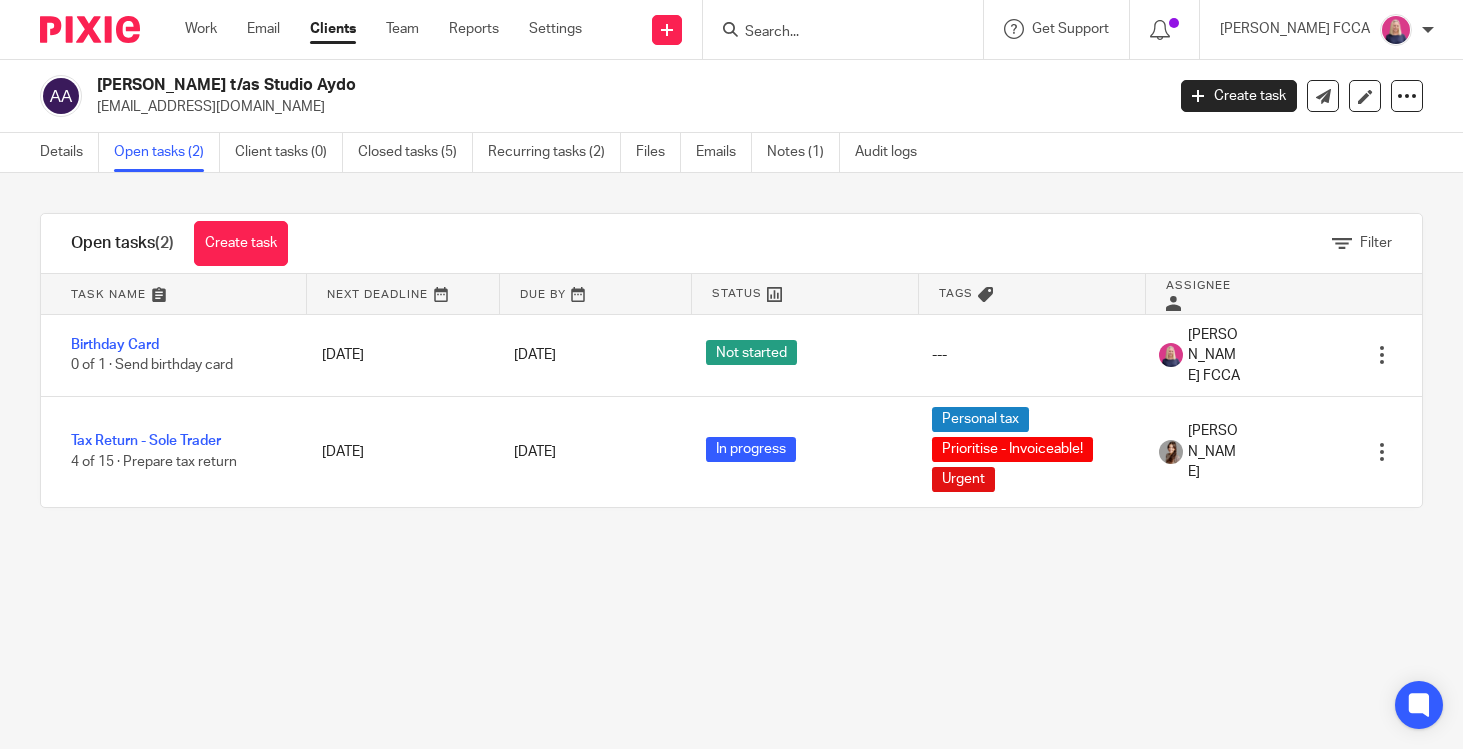 scroll, scrollTop: 0, scrollLeft: 0, axis: both 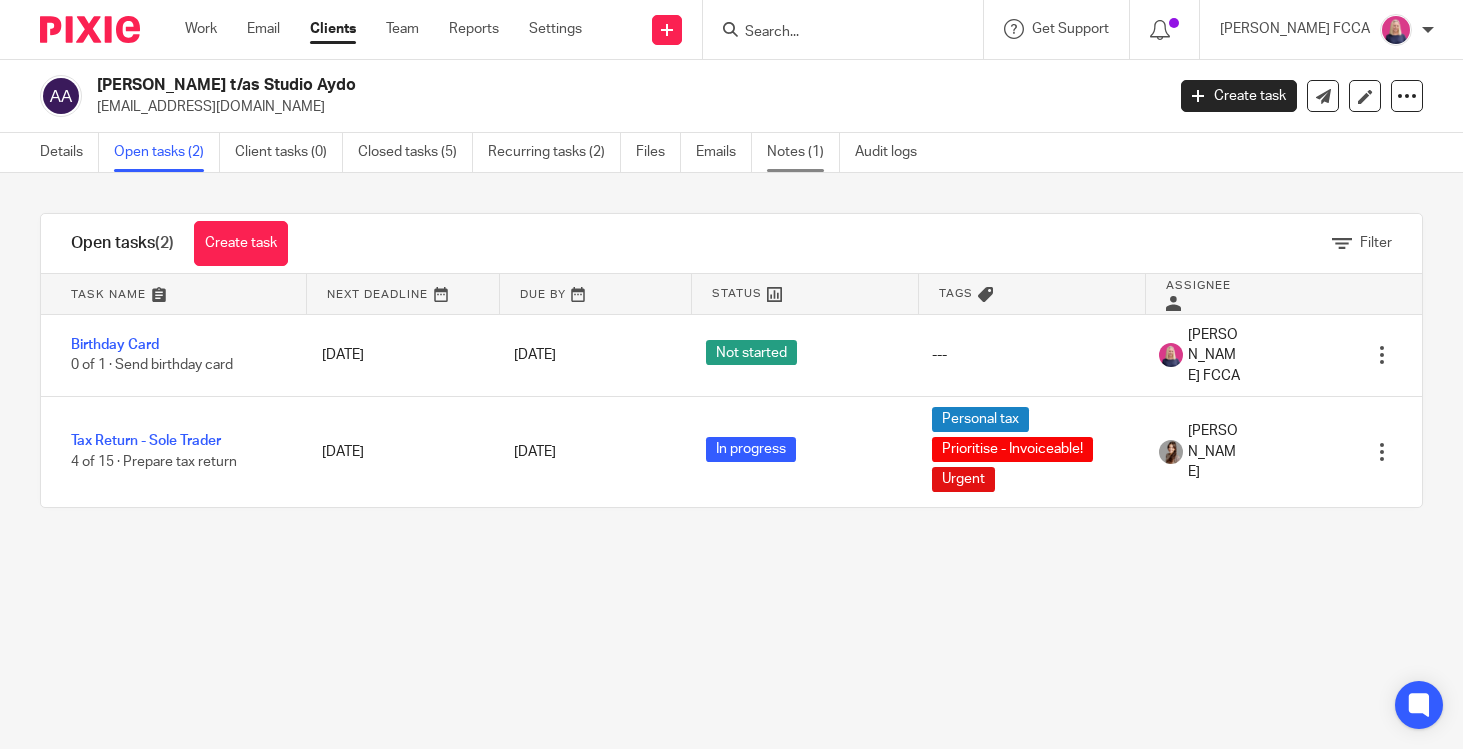 click on "Notes (1)" at bounding box center (803, 152) 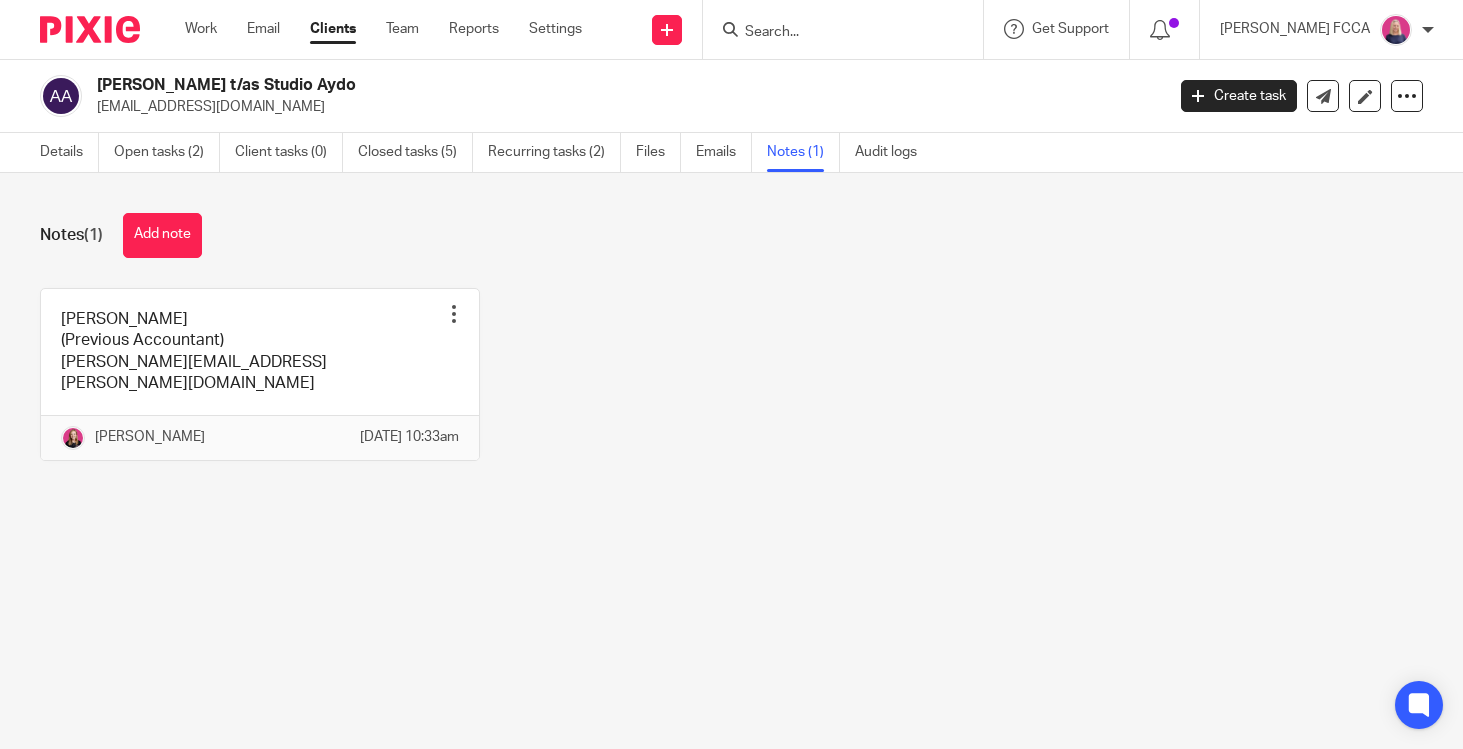 scroll, scrollTop: 0, scrollLeft: 0, axis: both 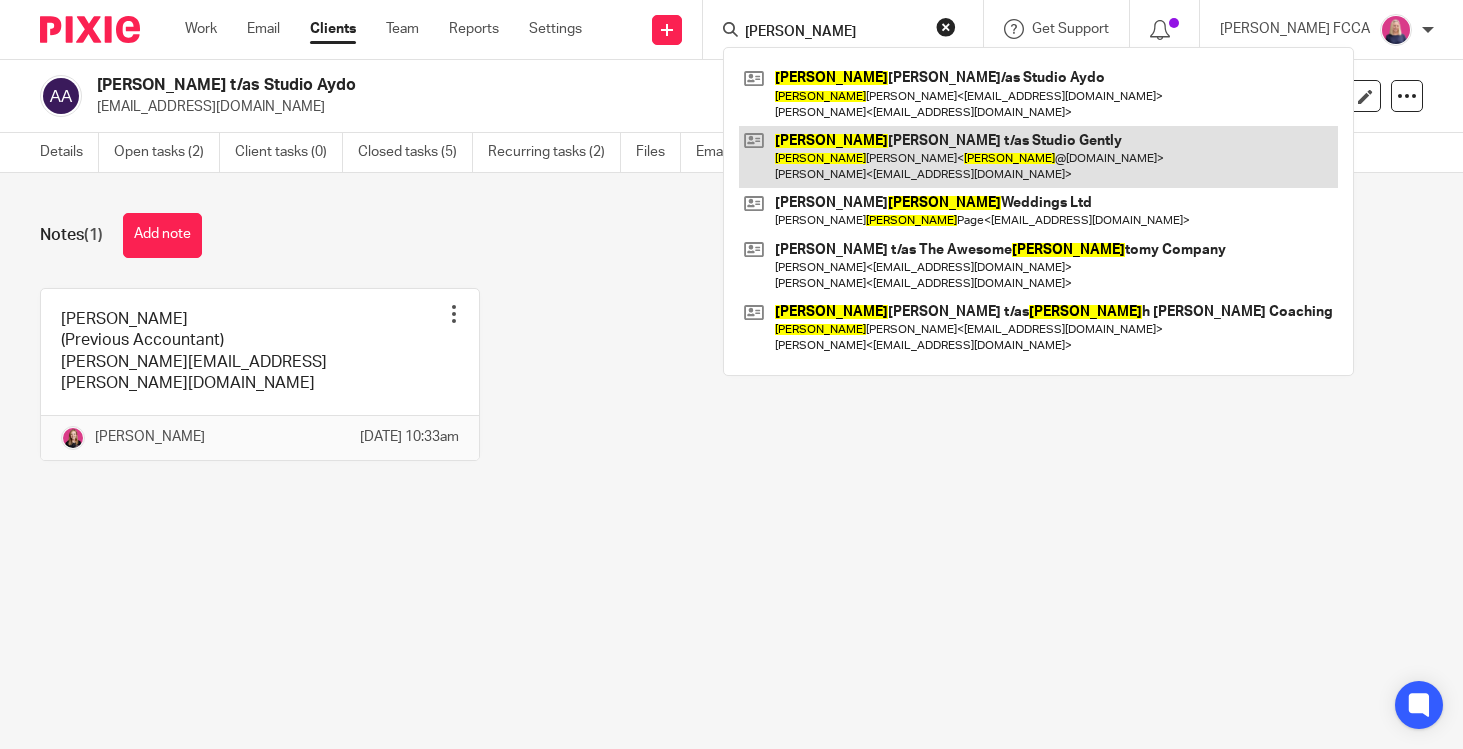 type on "anna" 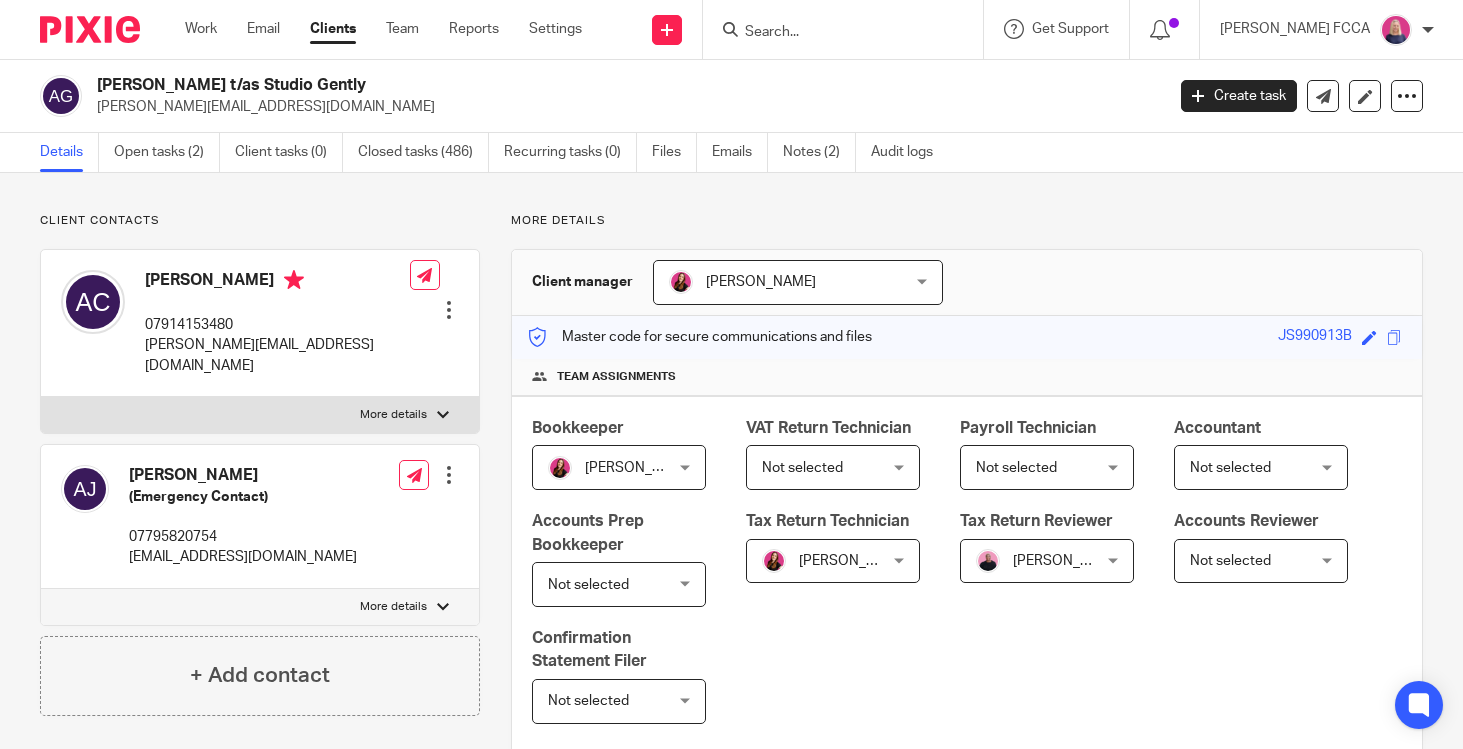 scroll, scrollTop: 0, scrollLeft: 0, axis: both 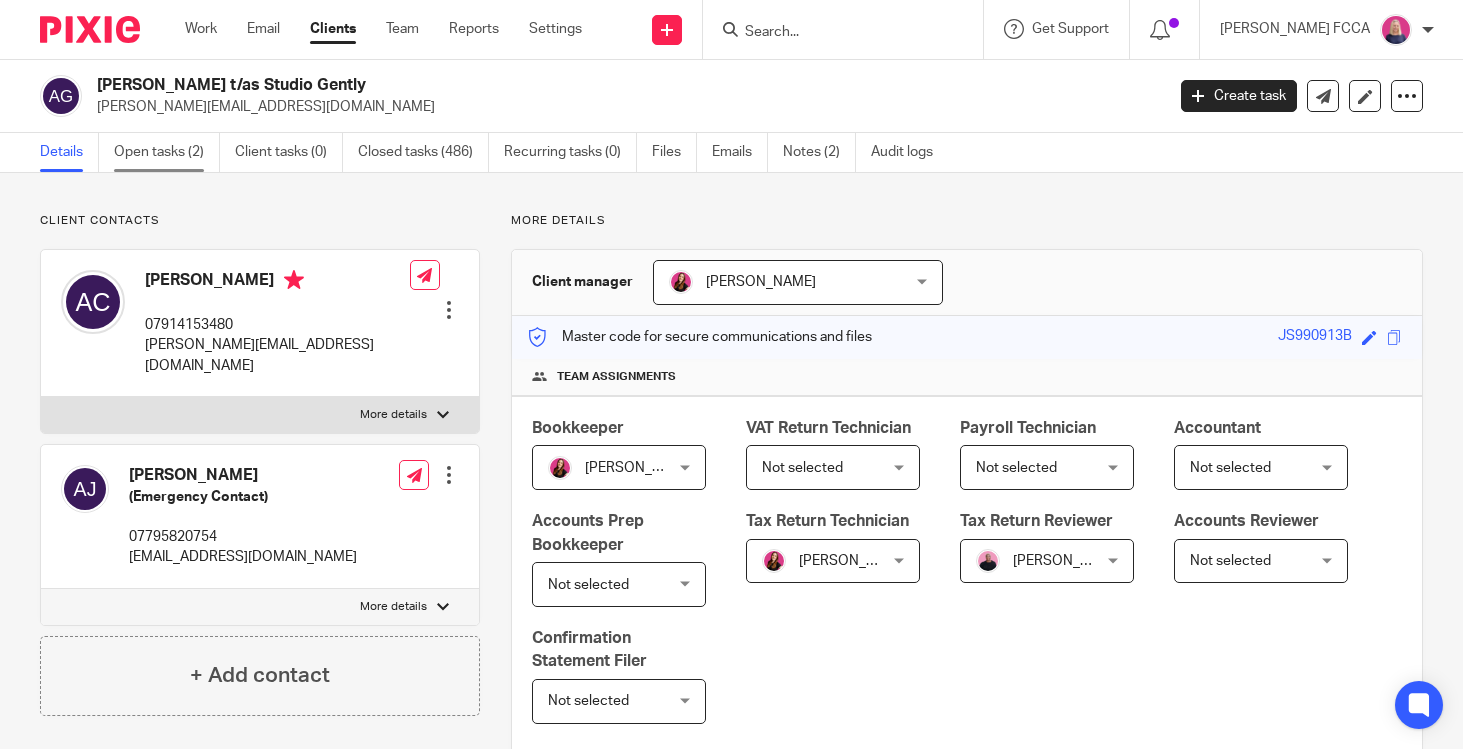 click on "Open tasks (2)" at bounding box center (167, 152) 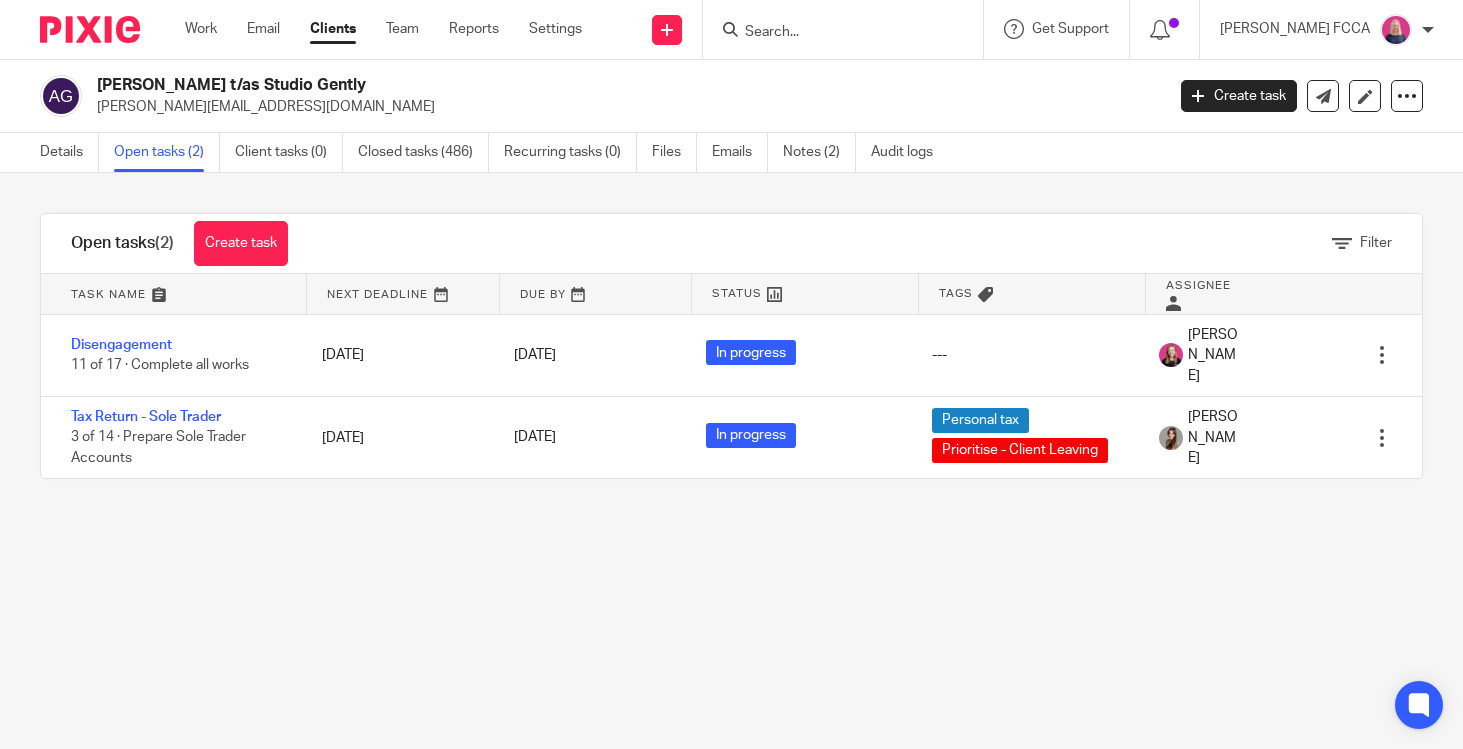 scroll, scrollTop: 0, scrollLeft: 0, axis: both 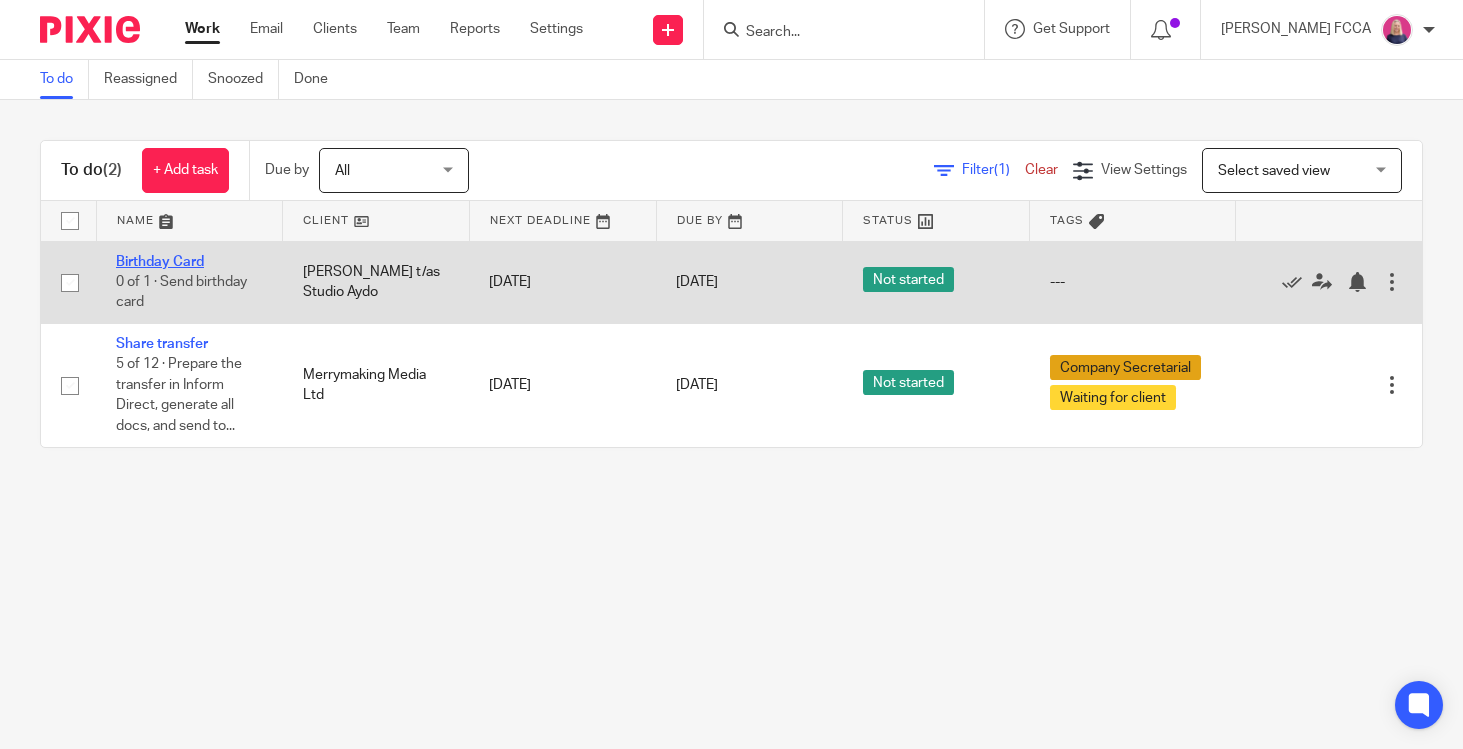 click on "Birthday Card" at bounding box center [160, 262] 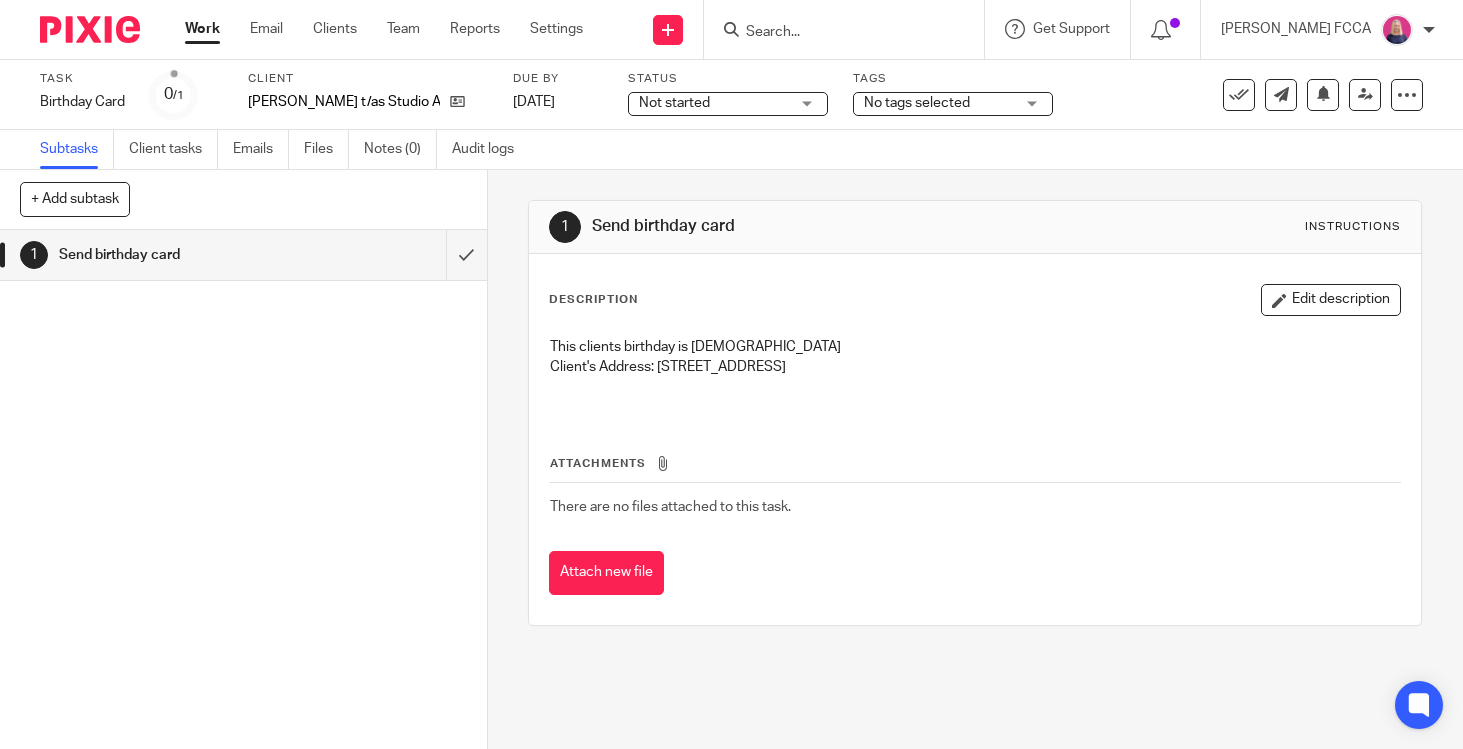 scroll, scrollTop: 0, scrollLeft: 0, axis: both 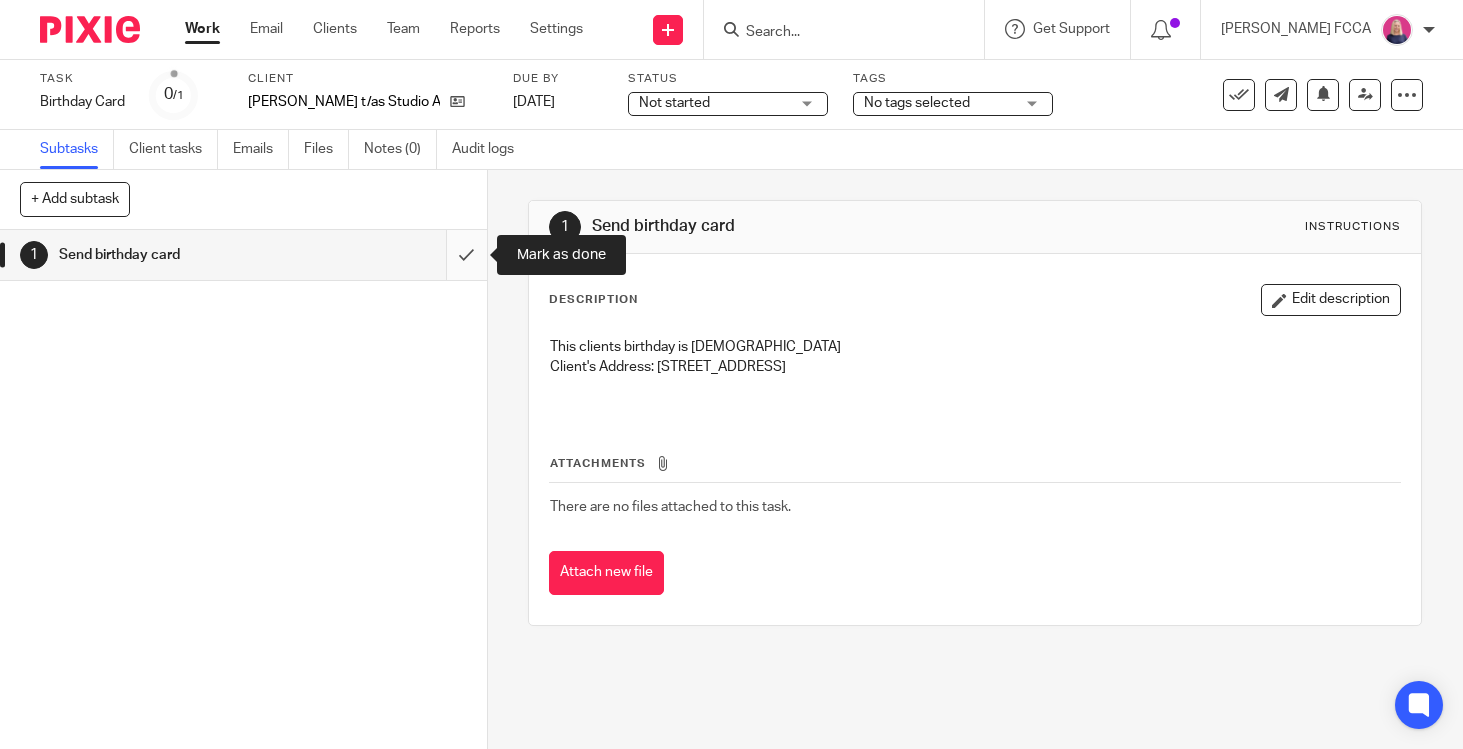 click at bounding box center (243, 255) 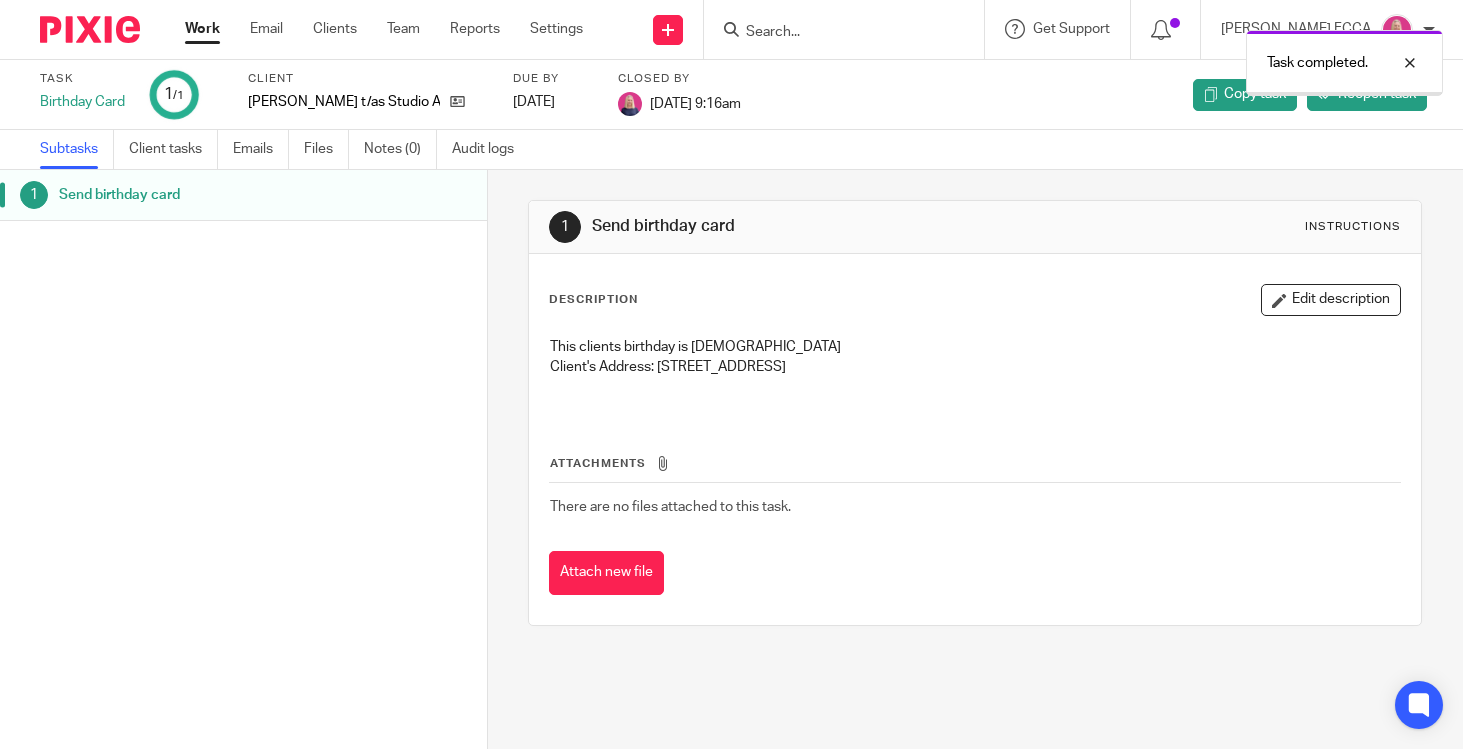 scroll, scrollTop: 0, scrollLeft: 0, axis: both 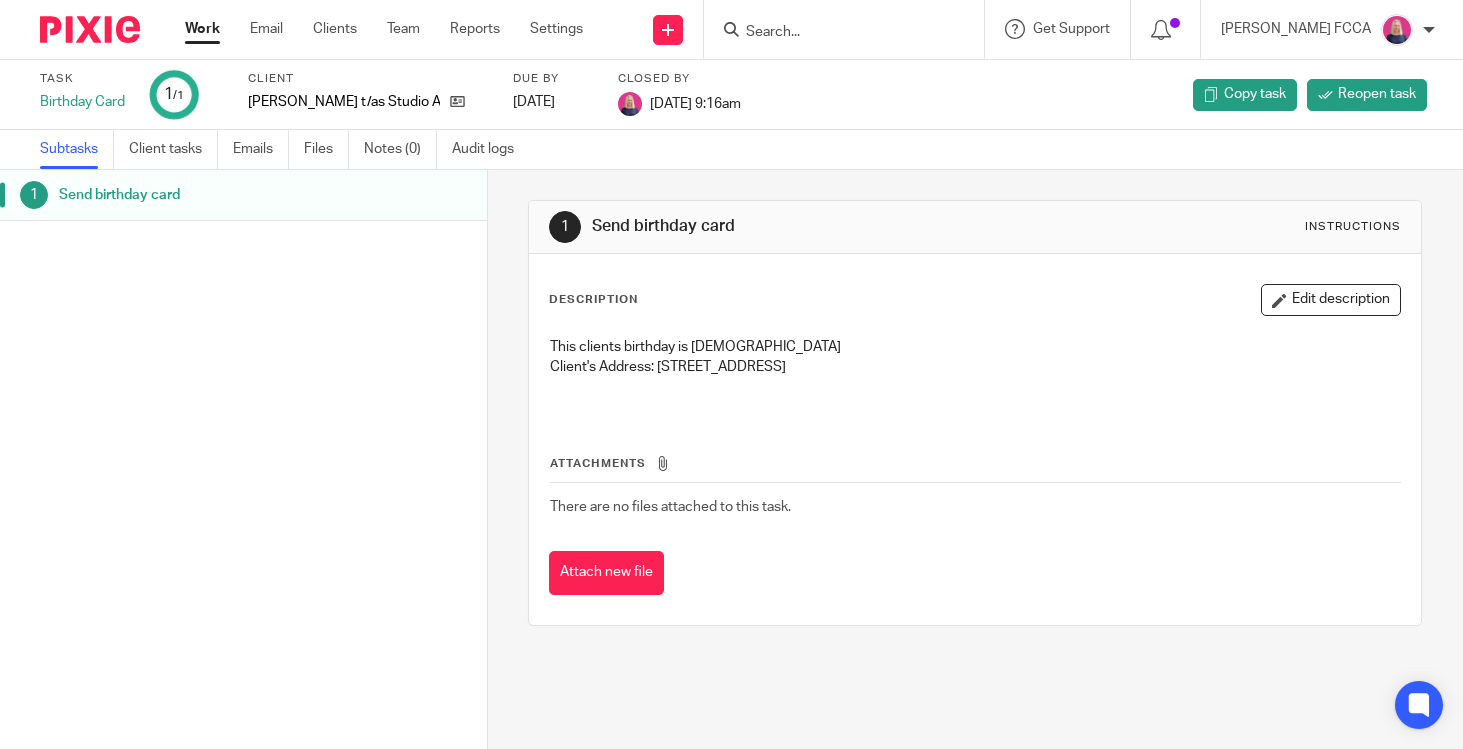 click at bounding box center [90, 29] 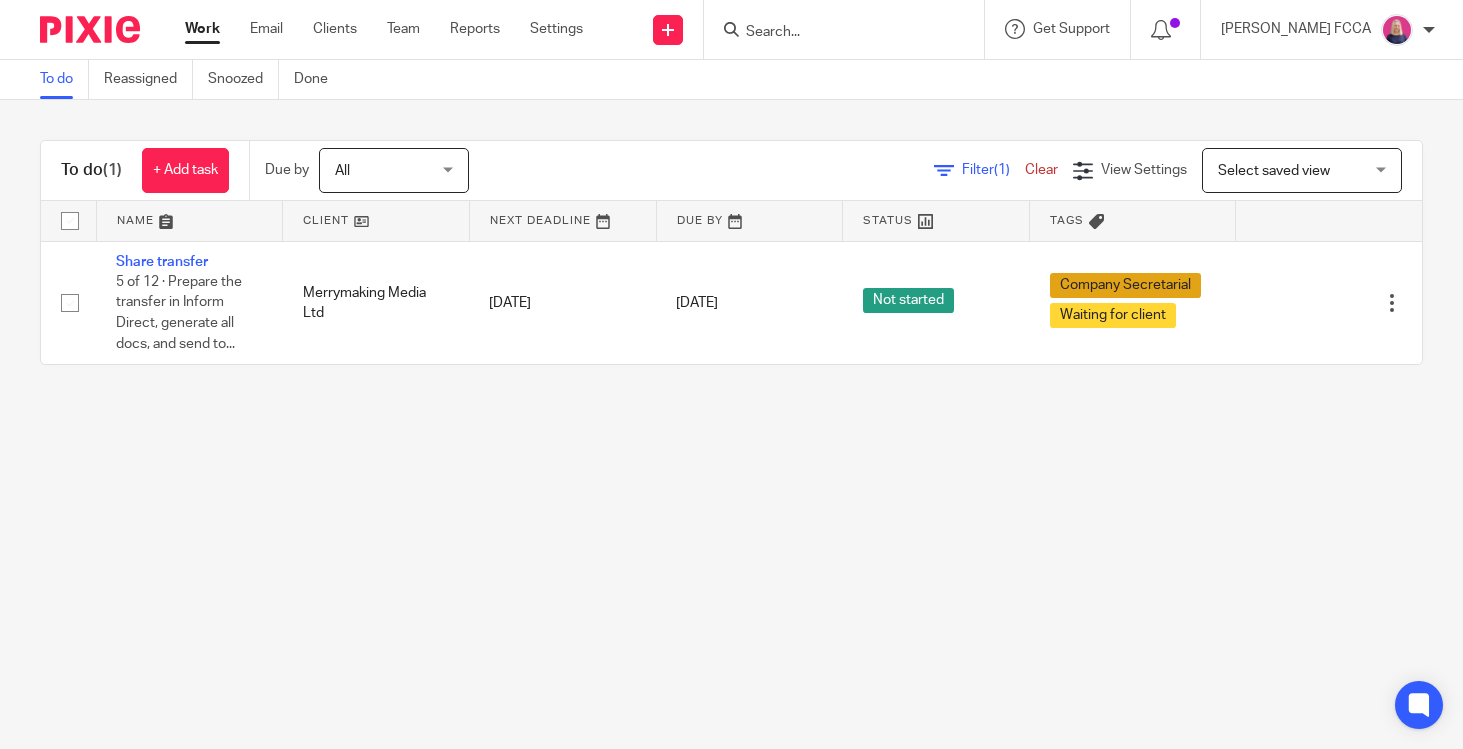 scroll, scrollTop: 0, scrollLeft: 0, axis: both 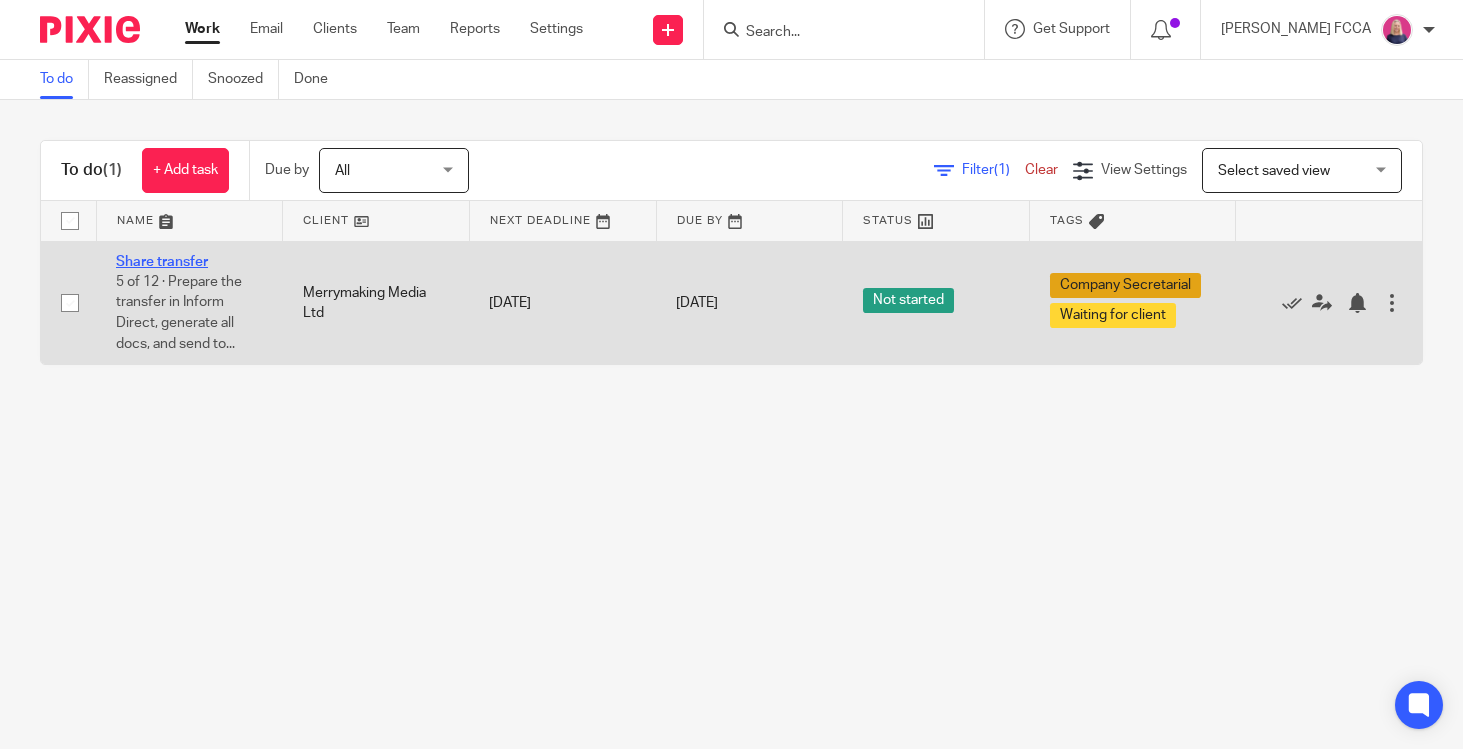 click on "Share transfer" at bounding box center [162, 262] 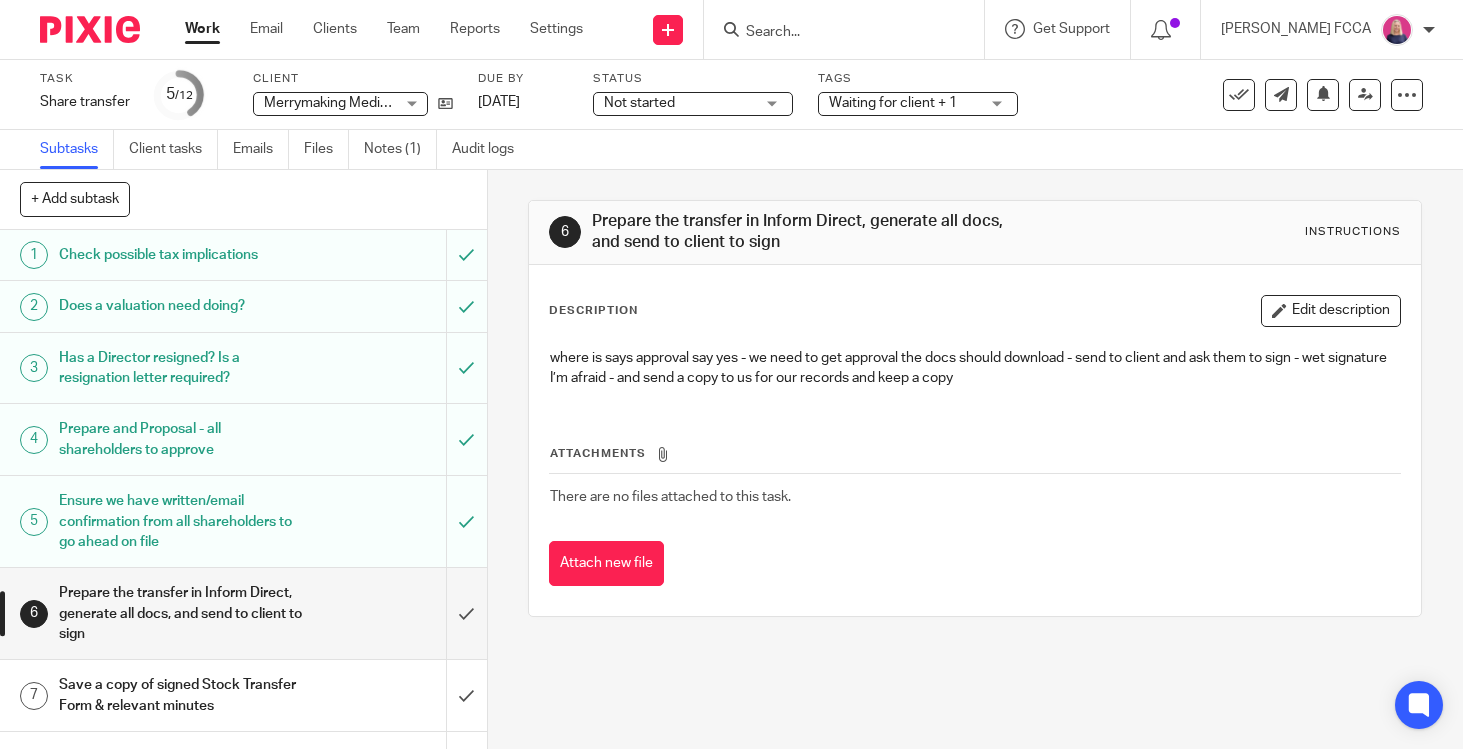 scroll, scrollTop: 0, scrollLeft: 0, axis: both 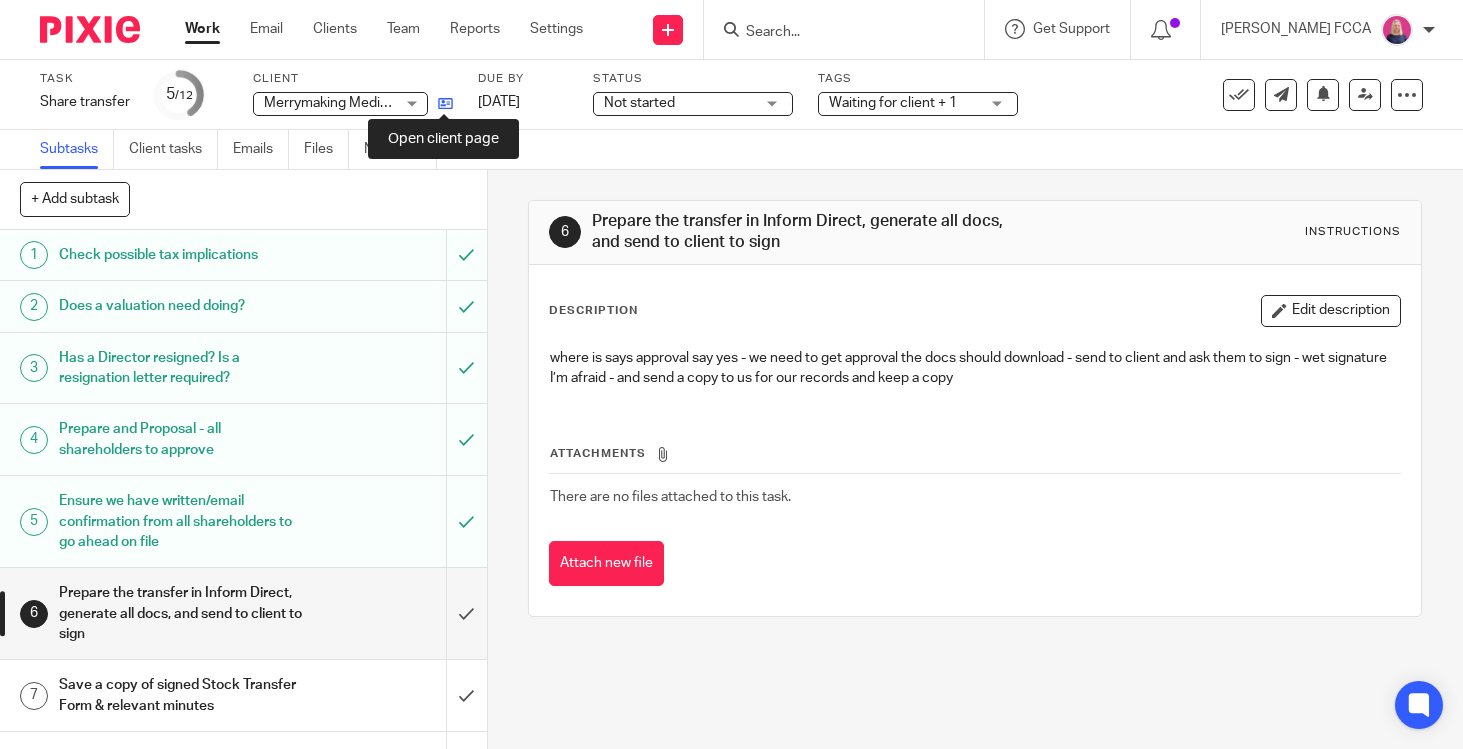 click at bounding box center [445, 103] 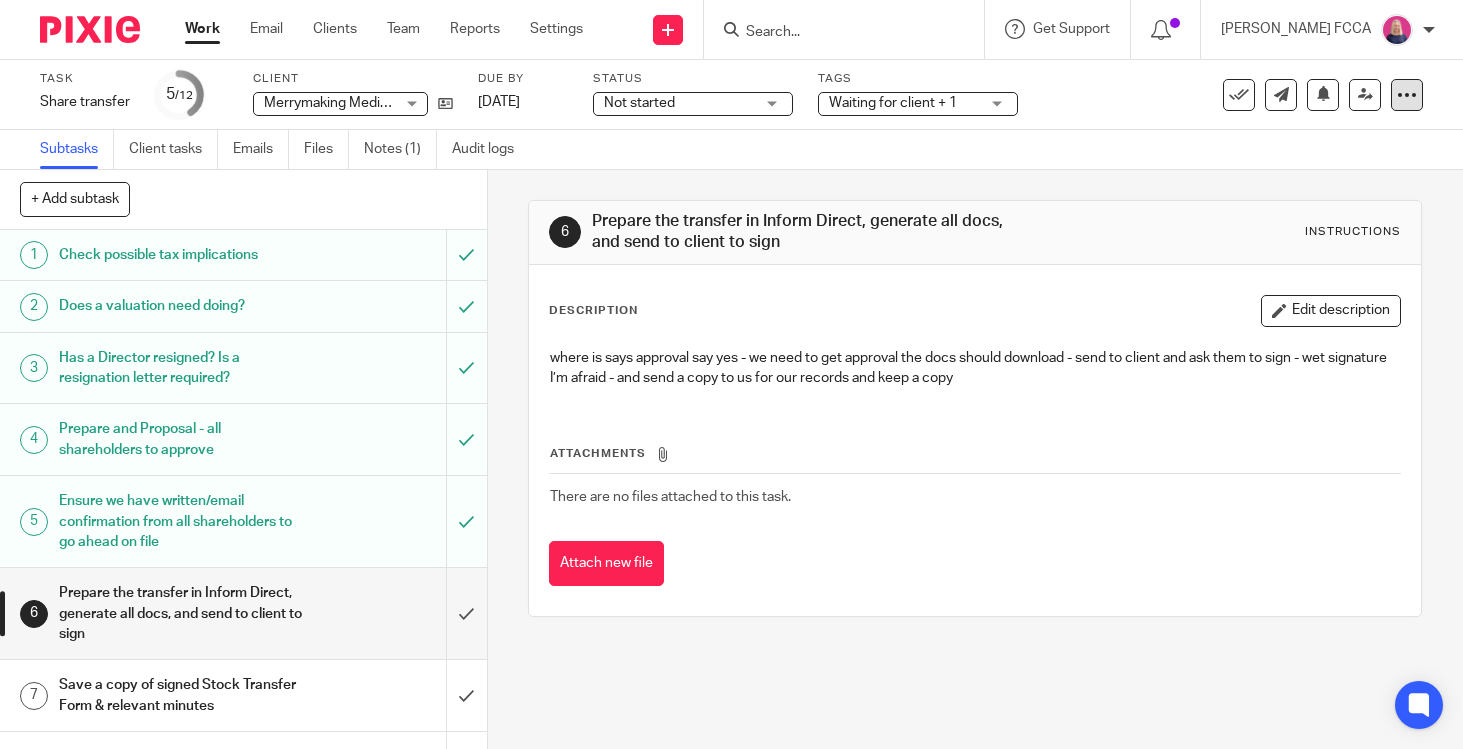 click at bounding box center (1407, 95) 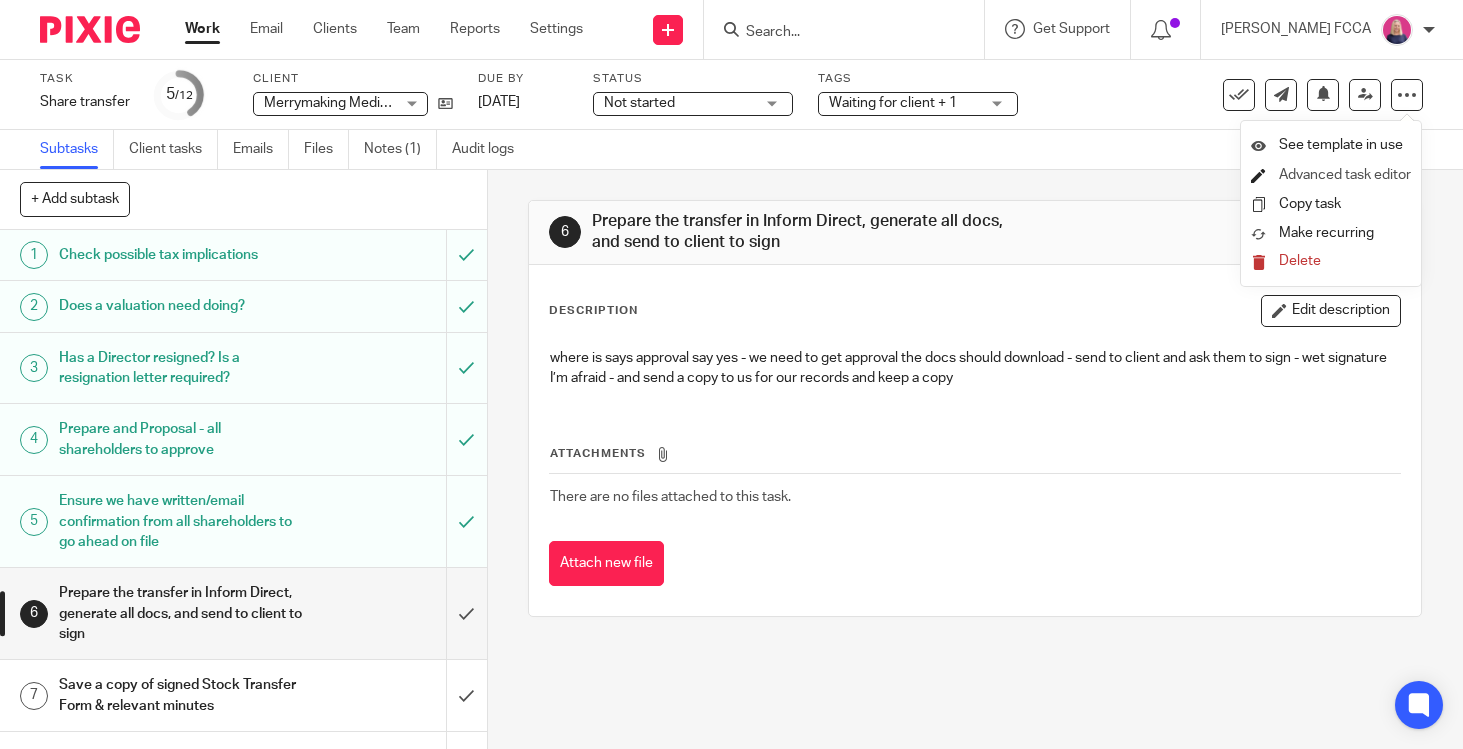 click on "Advanced task editor" at bounding box center [1345, 175] 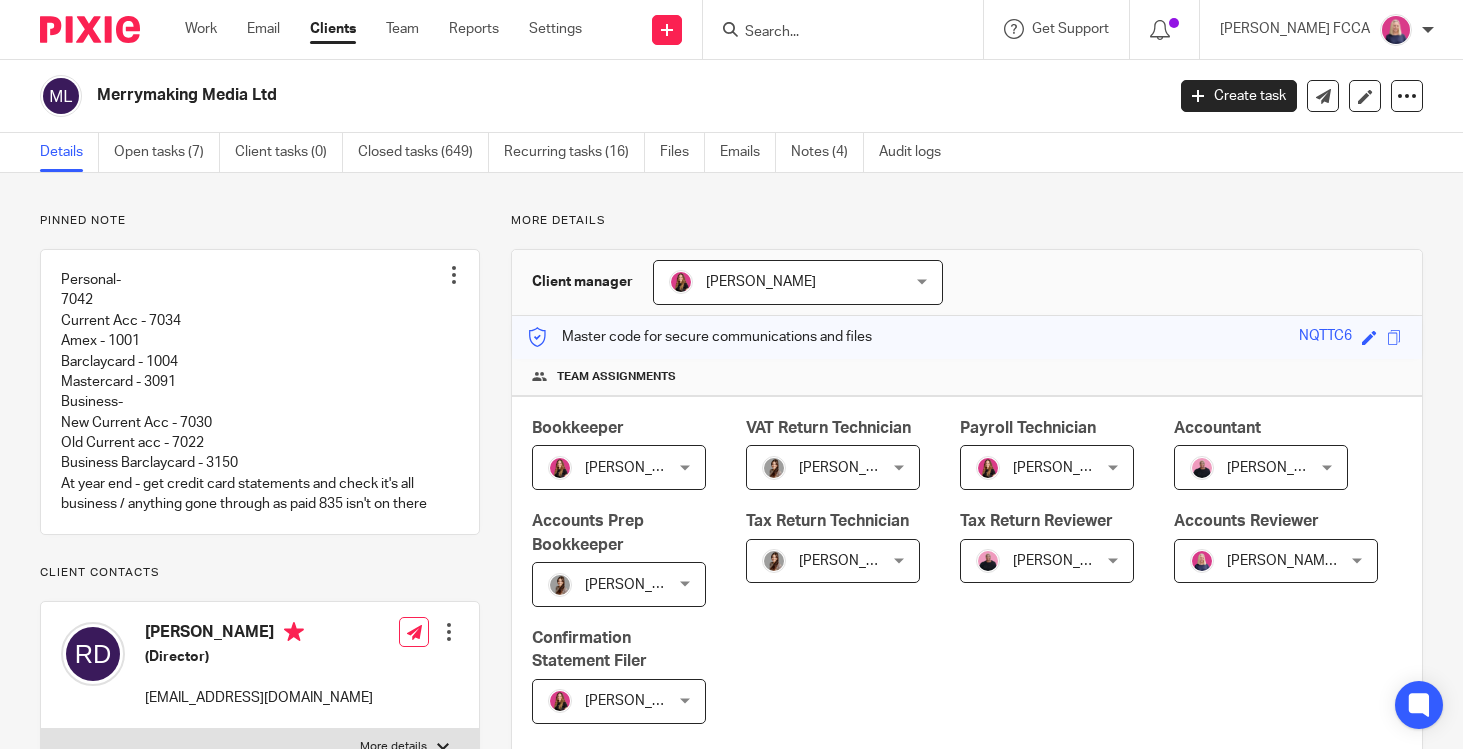 scroll, scrollTop: 0, scrollLeft: 0, axis: both 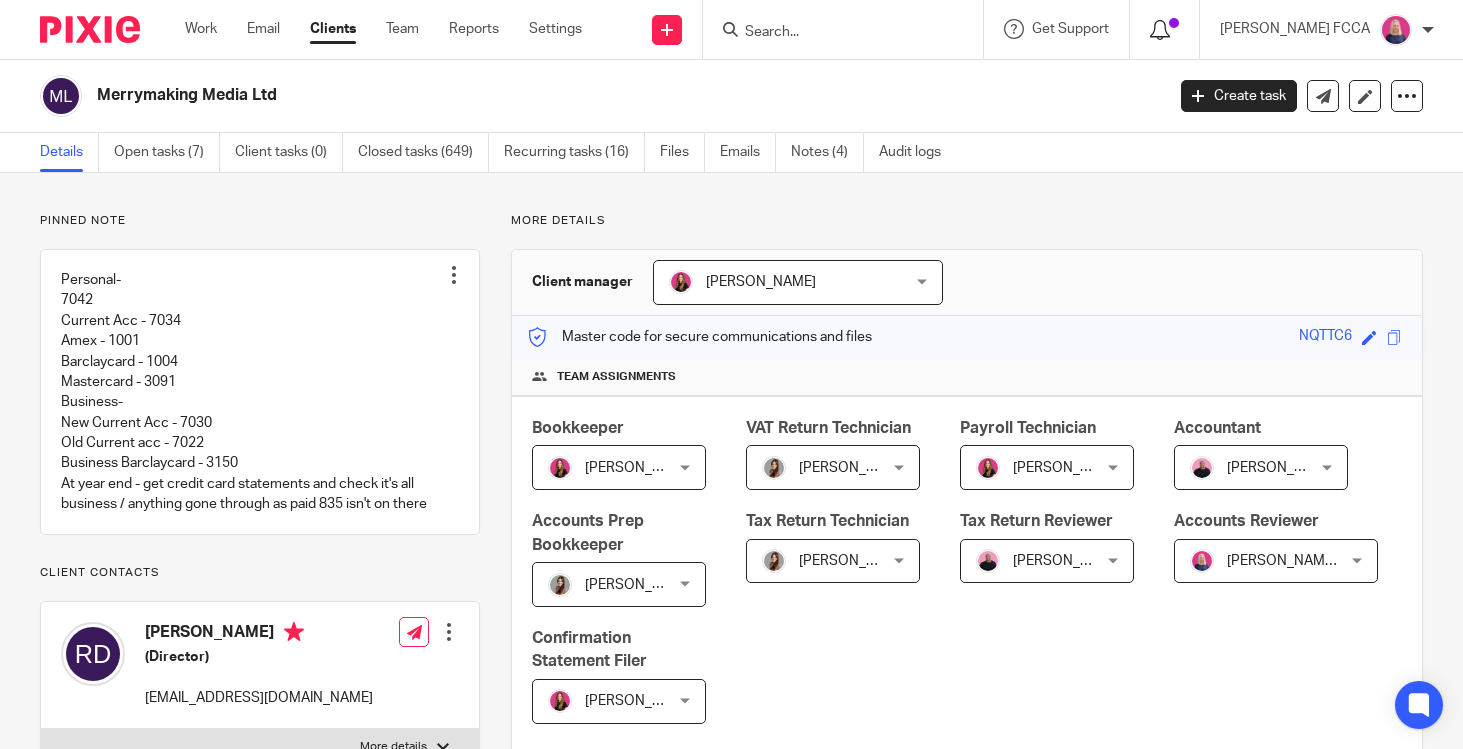 click at bounding box center (1160, 30) 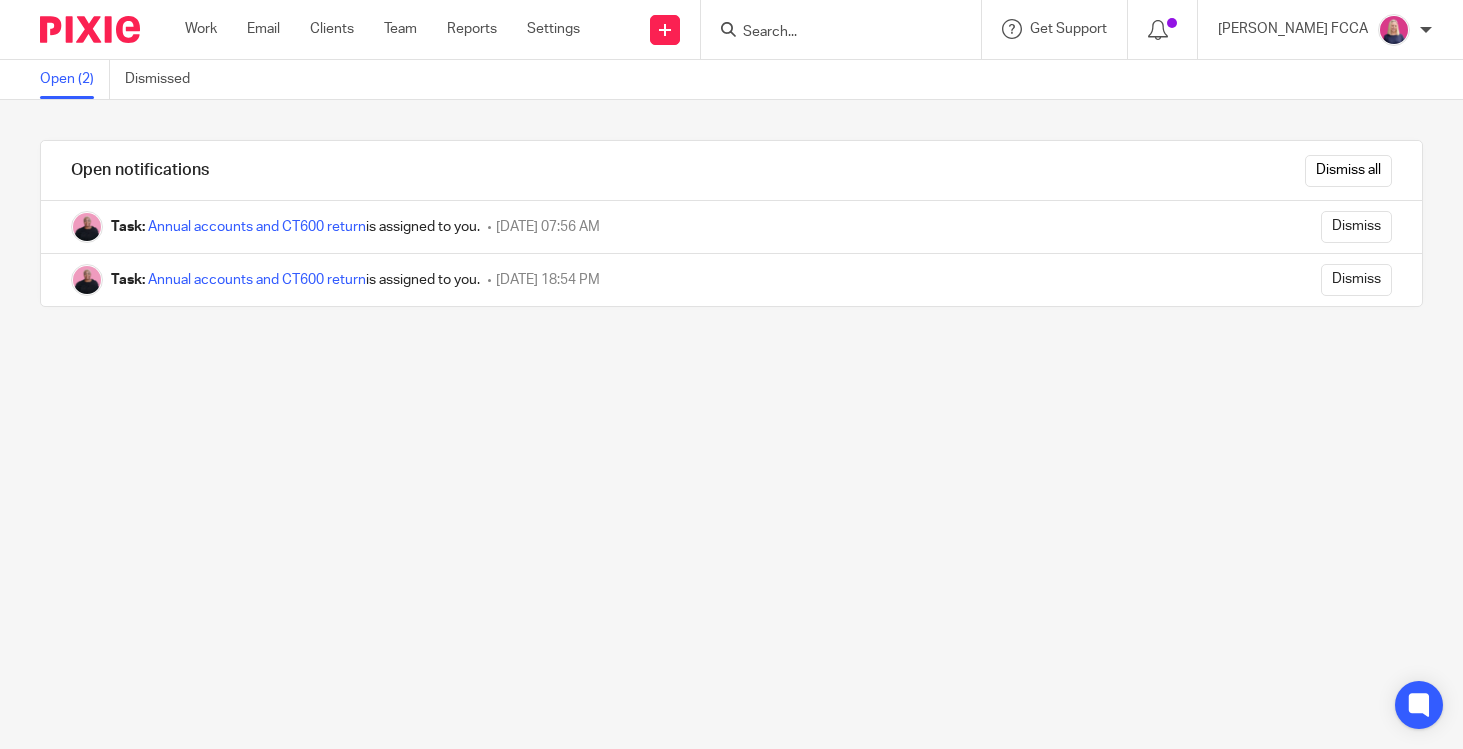 scroll, scrollTop: 0, scrollLeft: 0, axis: both 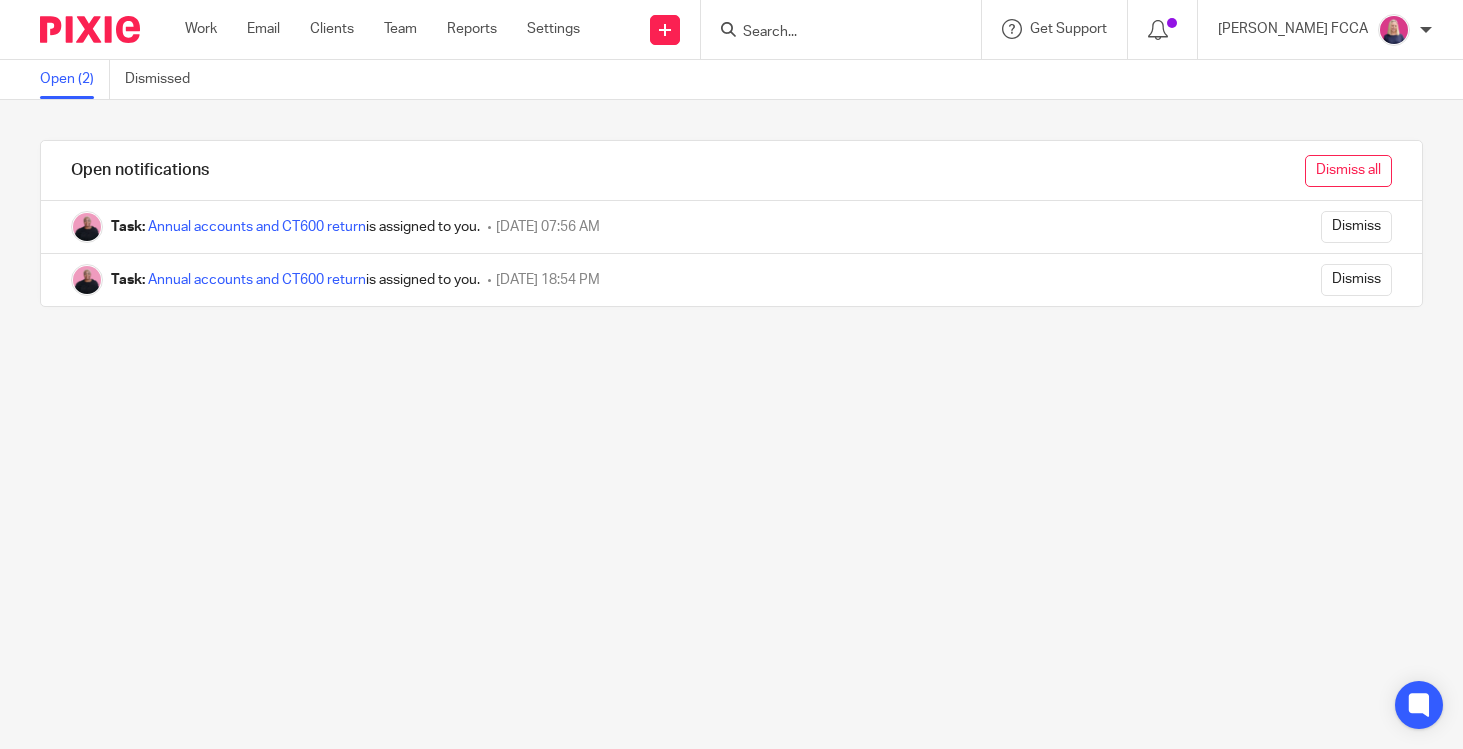 click on "Dismiss all" at bounding box center [1348, 171] 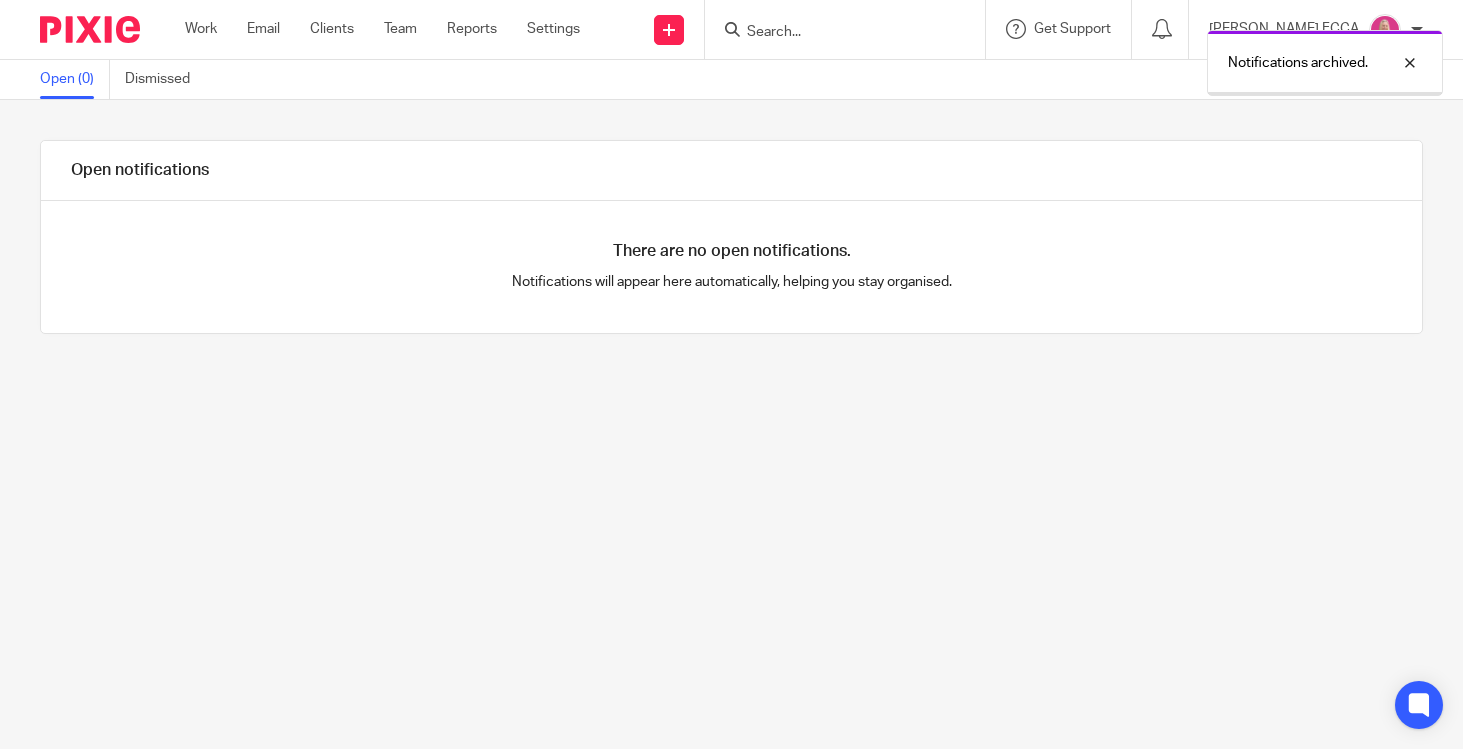 scroll, scrollTop: 0, scrollLeft: 0, axis: both 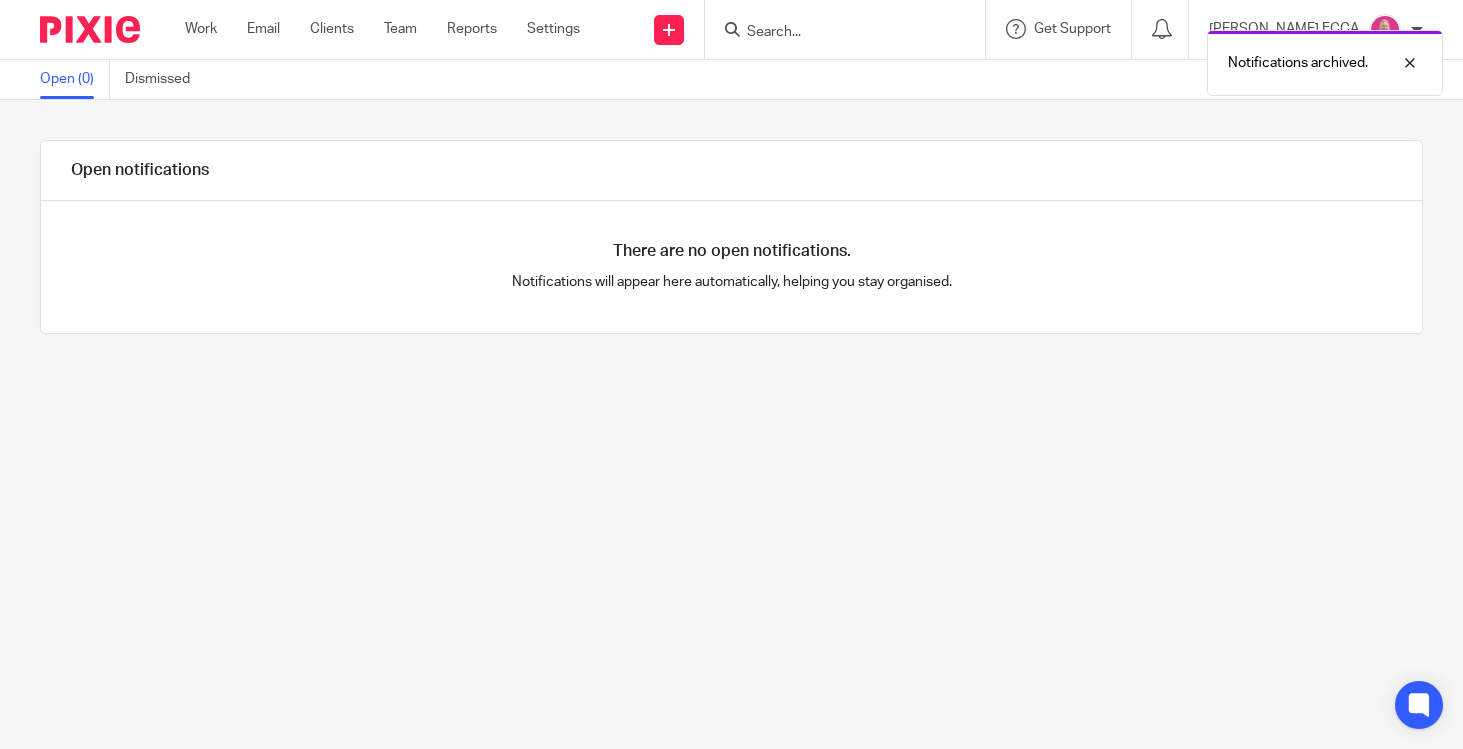 click on "Notifications archived." at bounding box center (1088, 58) 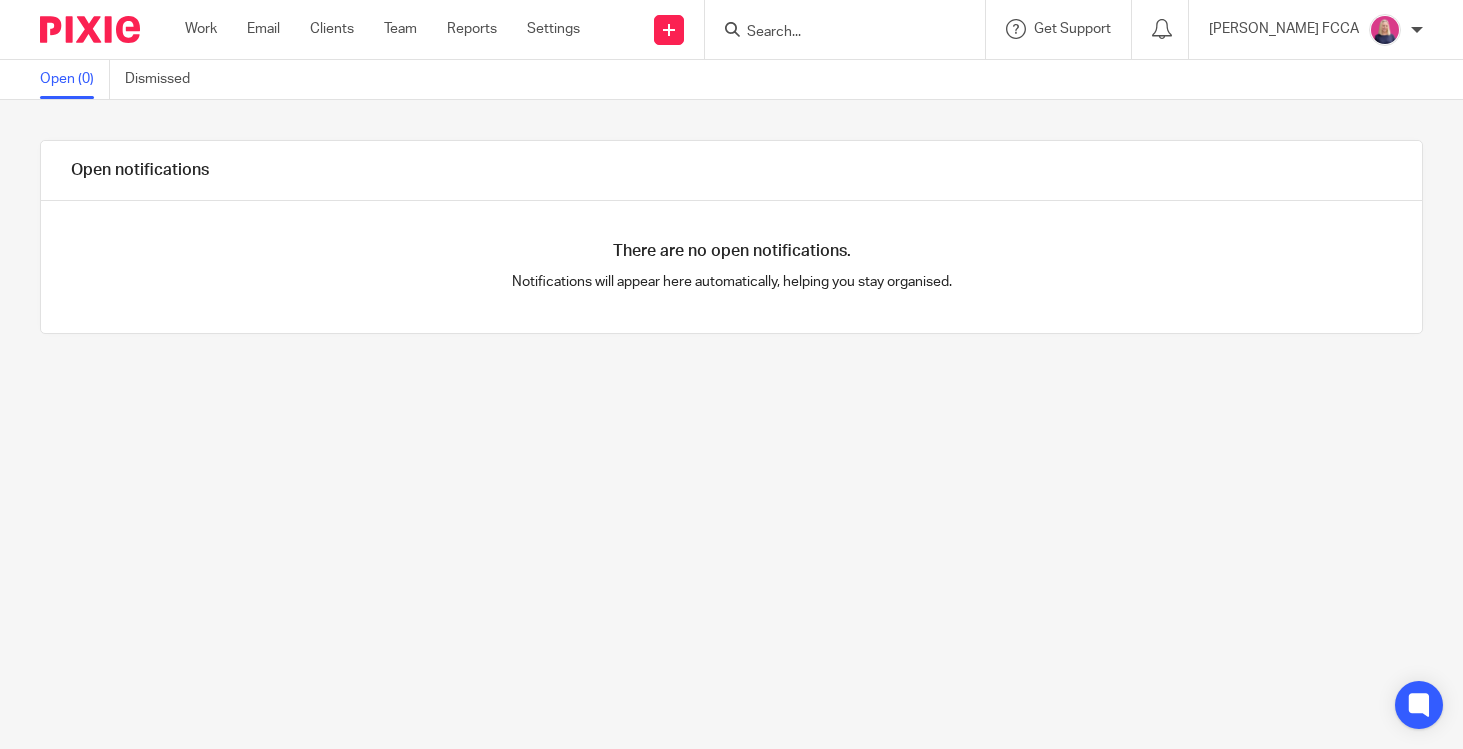 click on "Notifications archived." at bounding box center (1088, 58) 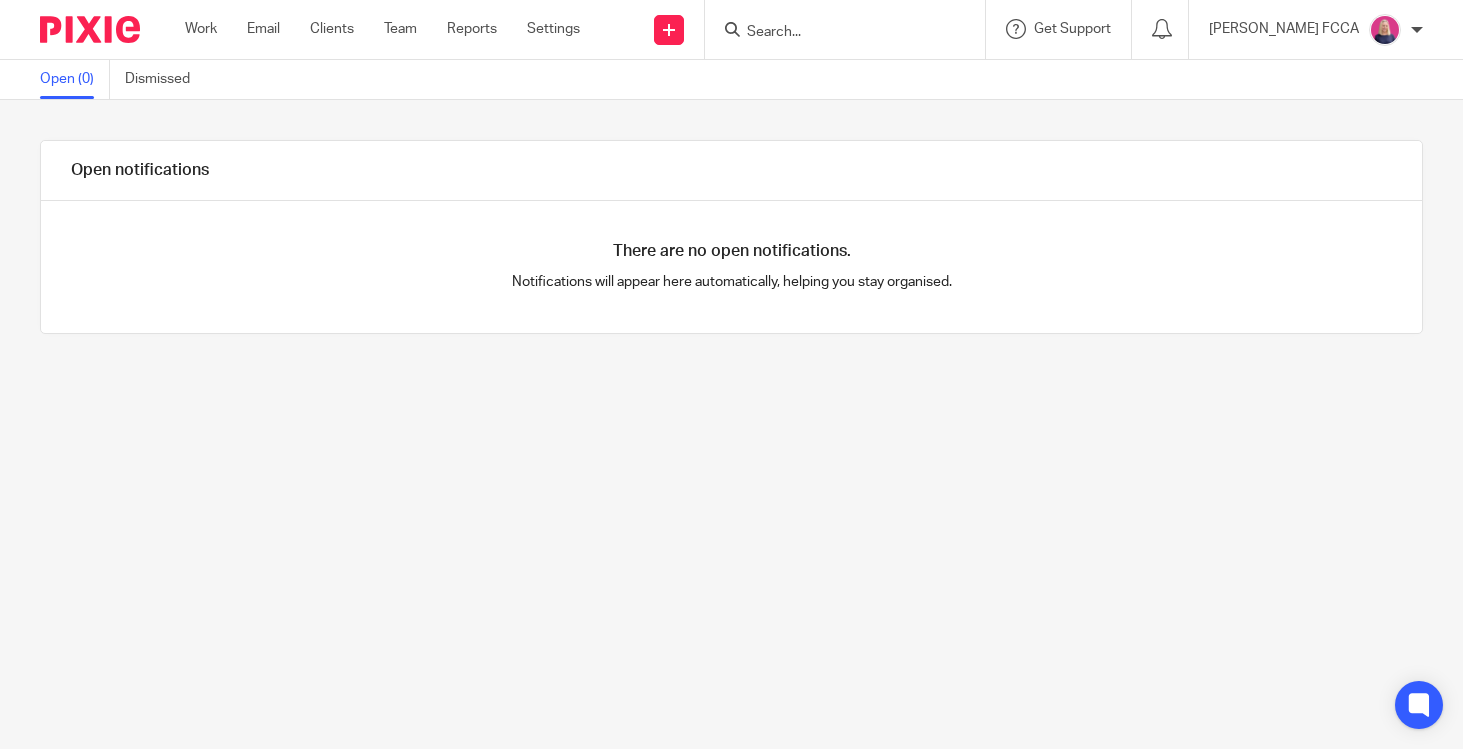 click at bounding box center (835, 33) 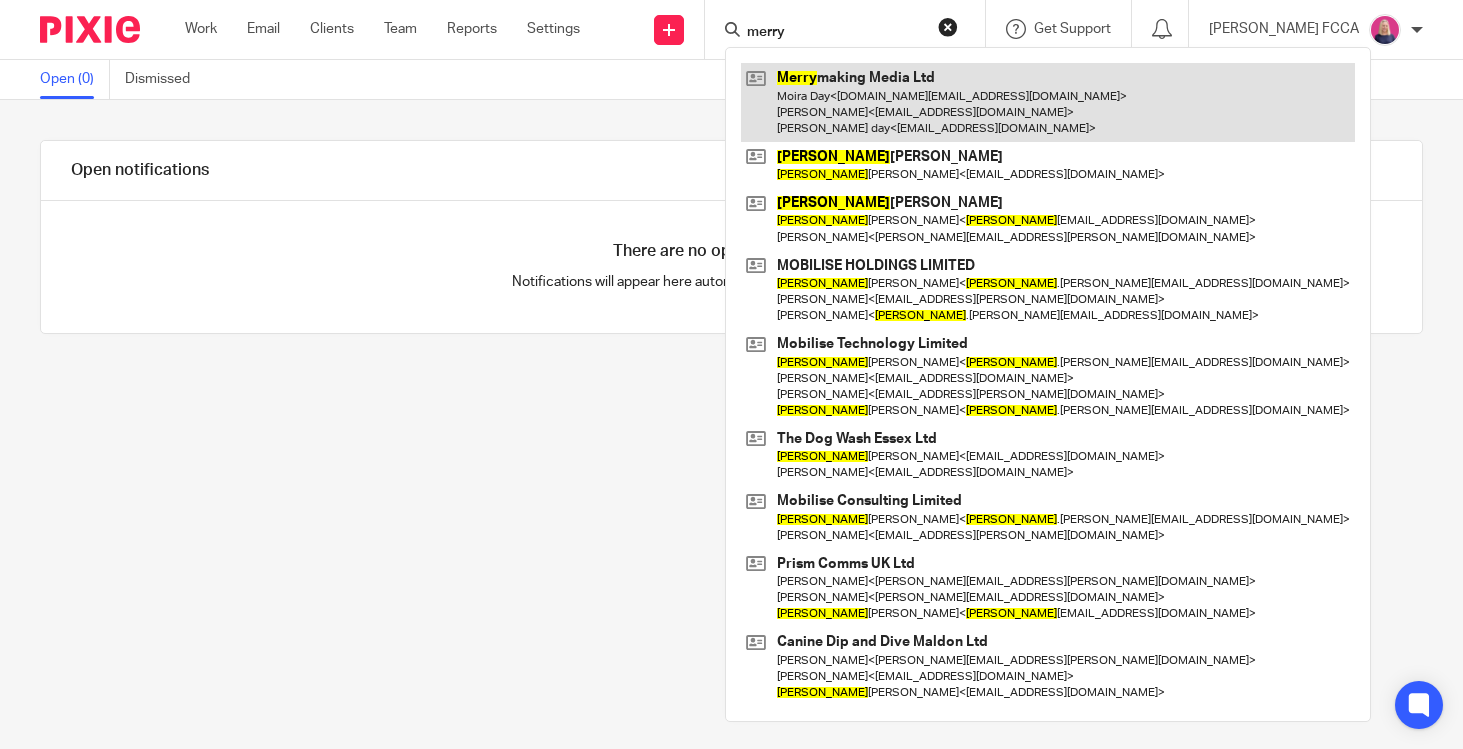 type on "merry" 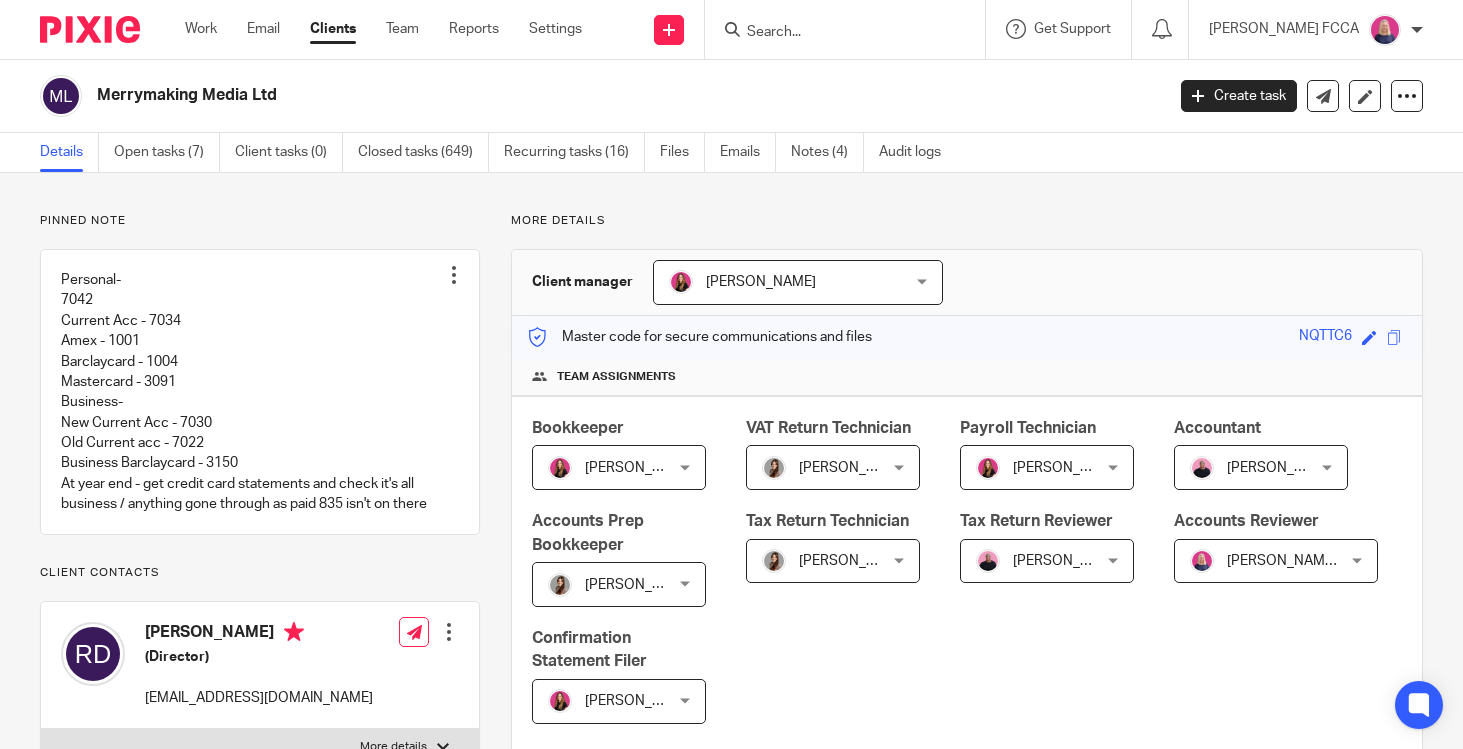 scroll, scrollTop: 0, scrollLeft: 0, axis: both 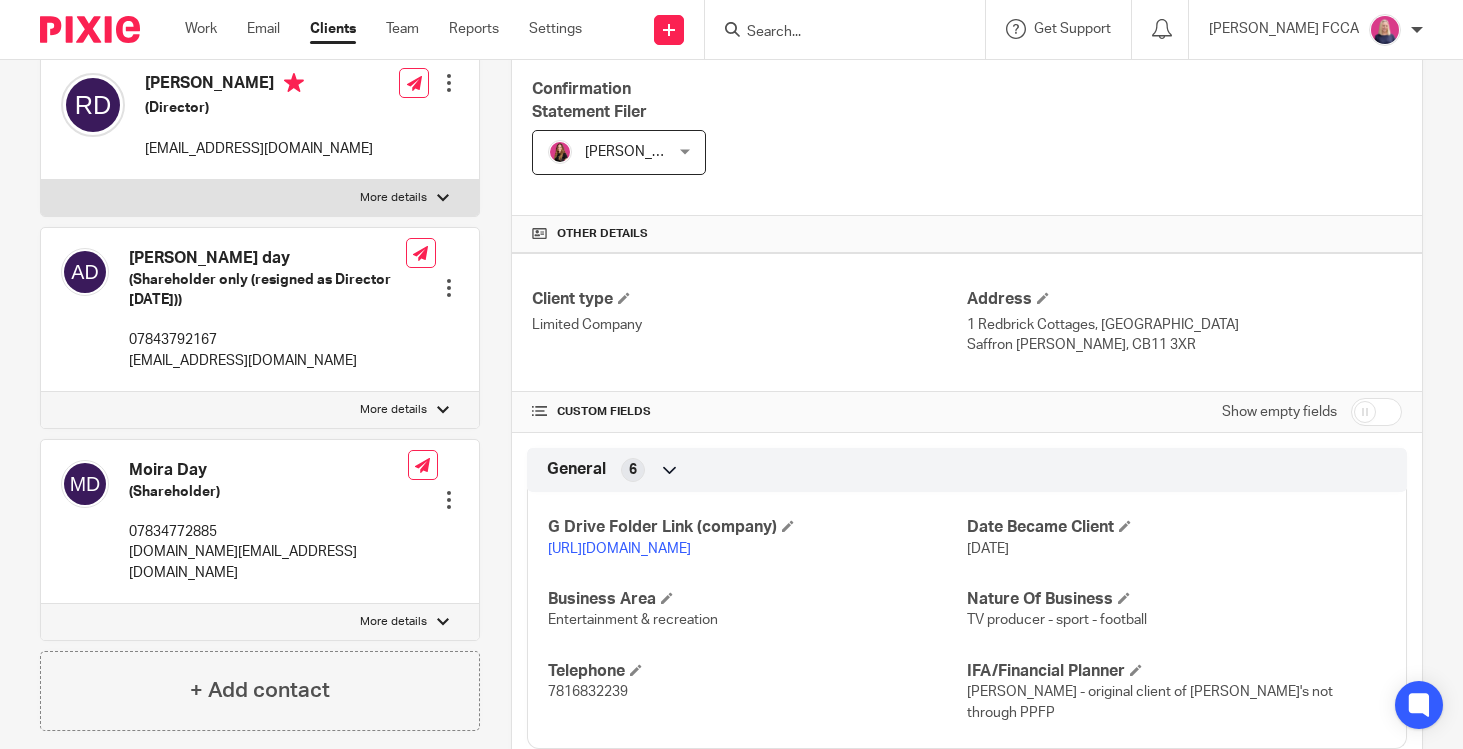 click on "[URL][DOMAIN_NAME]" at bounding box center (619, 549) 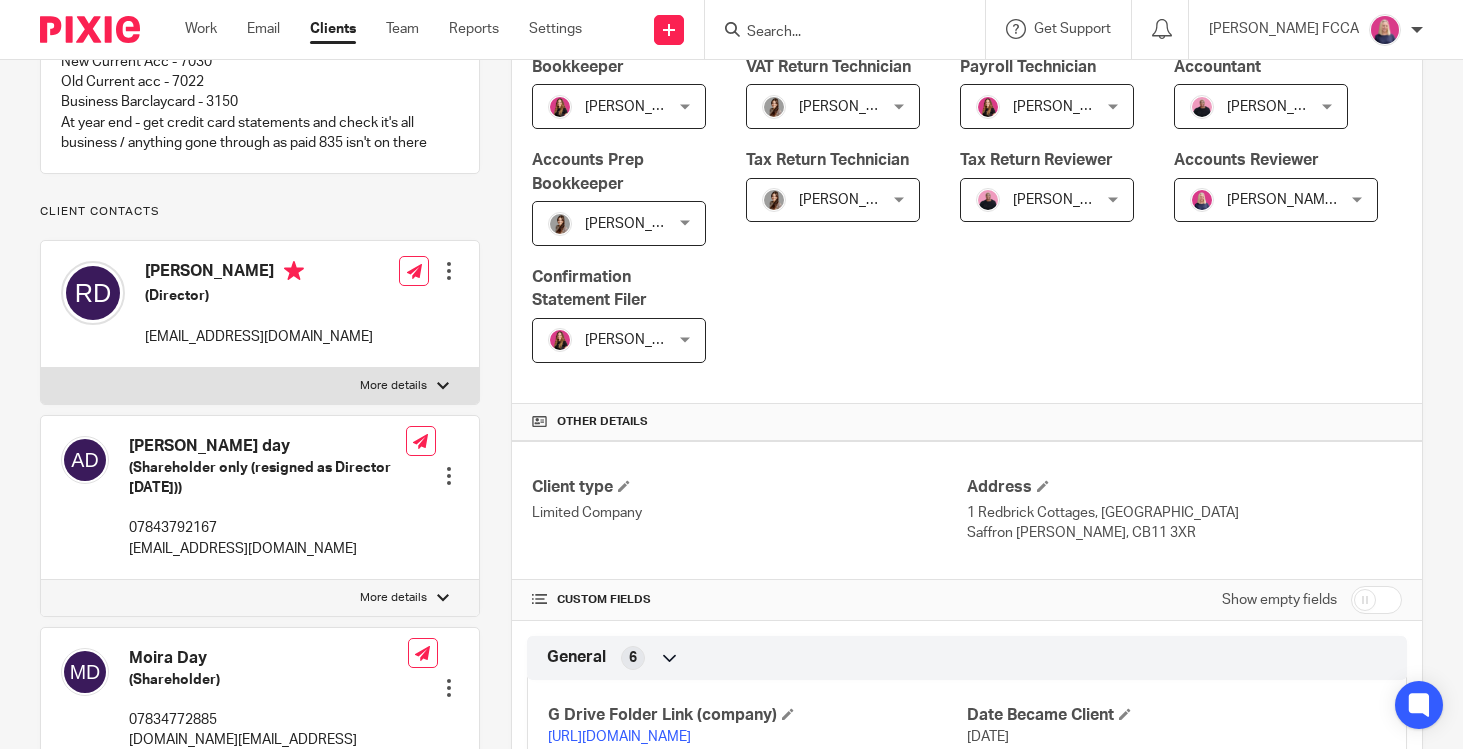 scroll, scrollTop: 195, scrollLeft: 0, axis: vertical 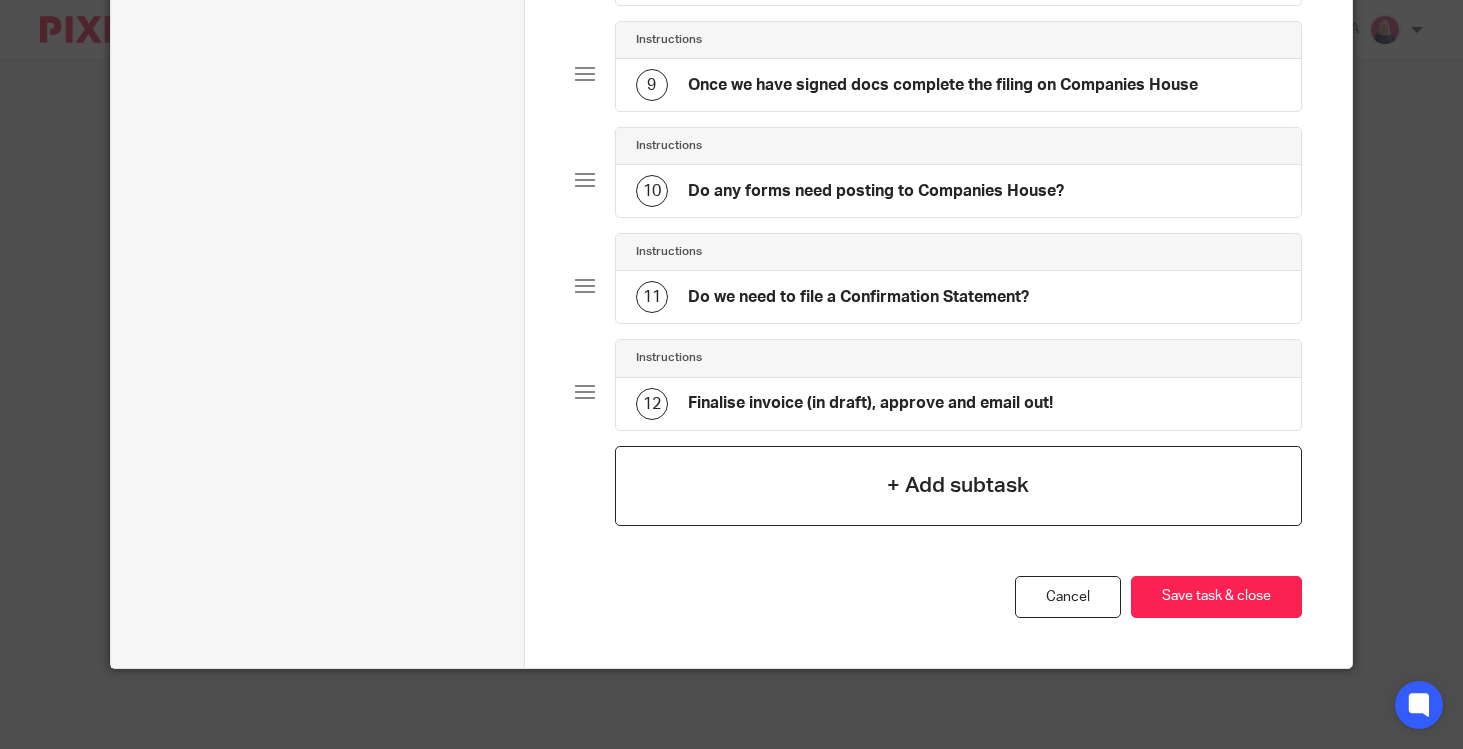 click on "+ Add subtask" 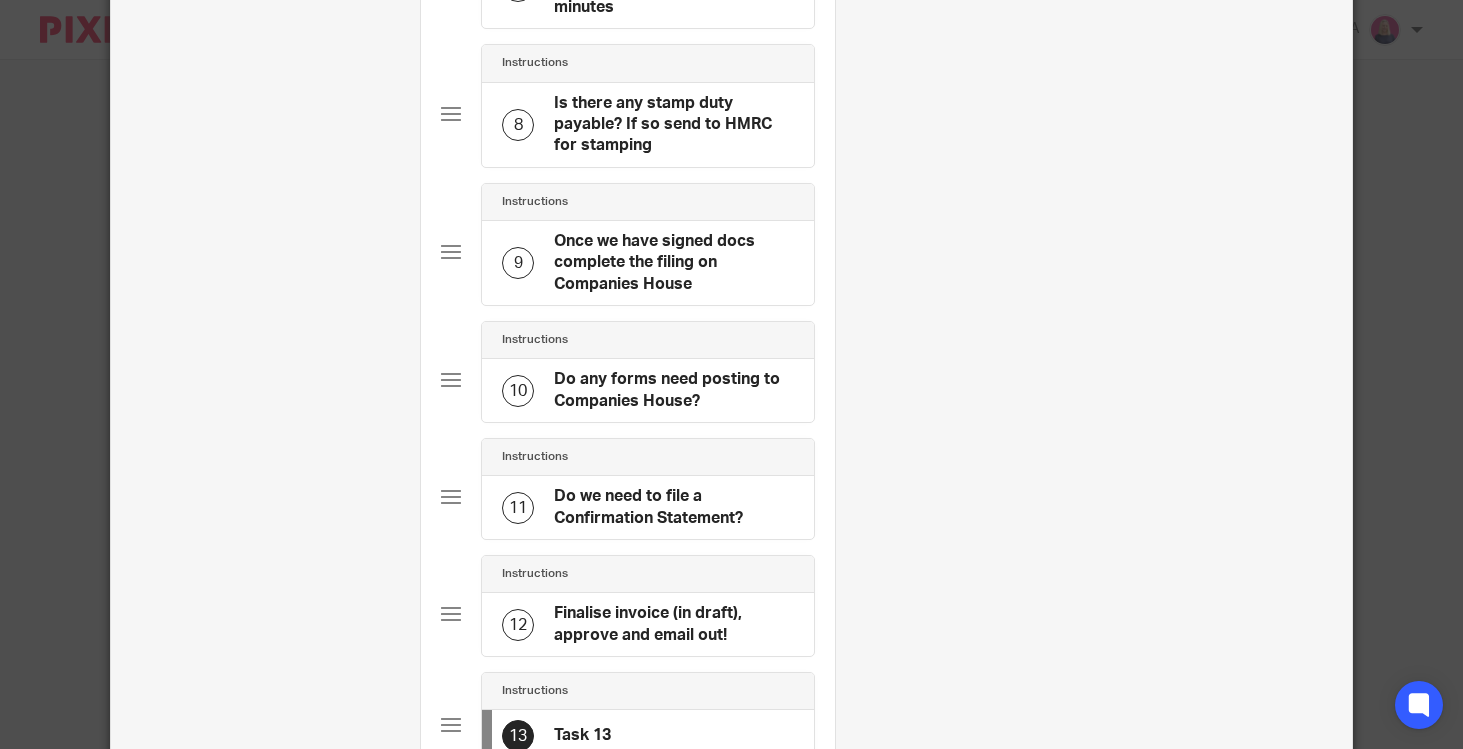 scroll, scrollTop: 0, scrollLeft: 0, axis: both 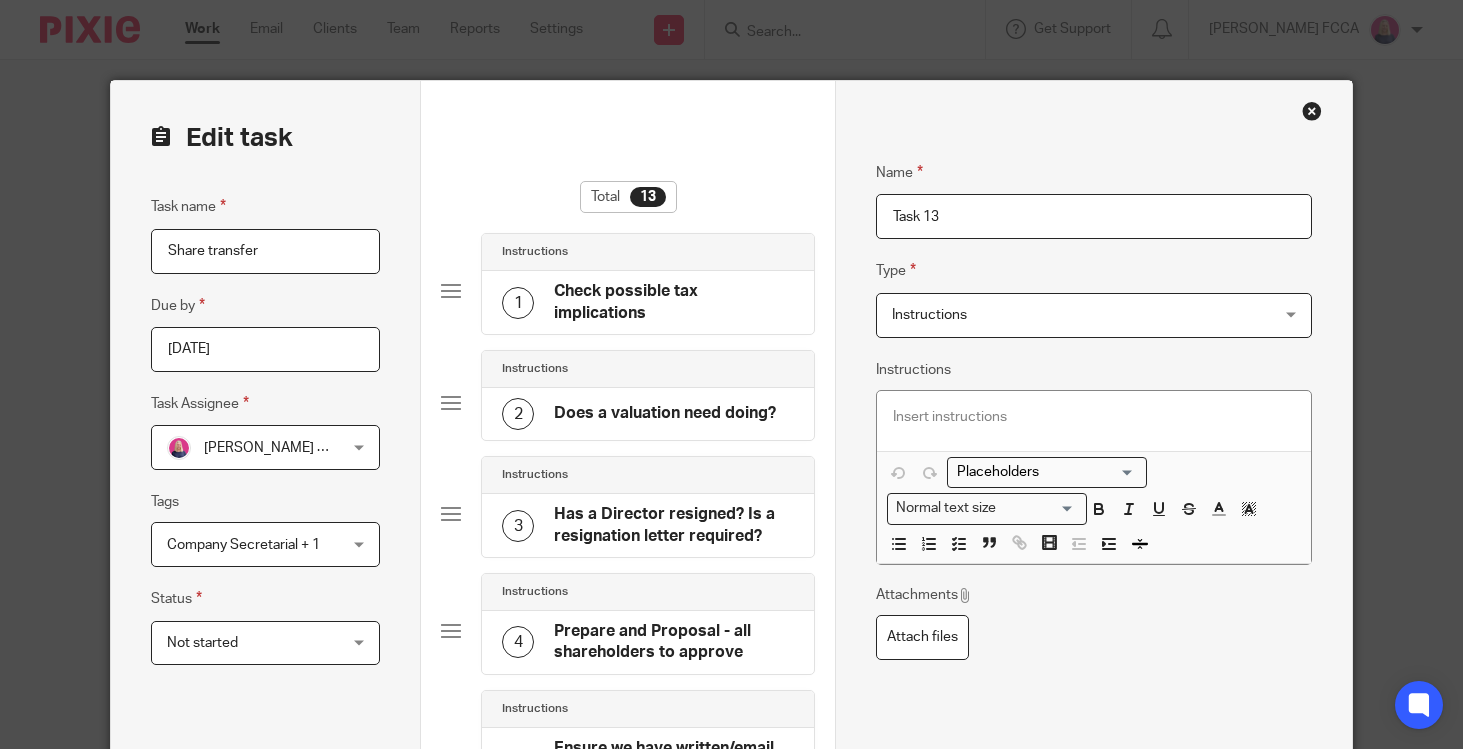 drag, startPoint x: 960, startPoint y: 216, endPoint x: 888, endPoint y: 216, distance: 72 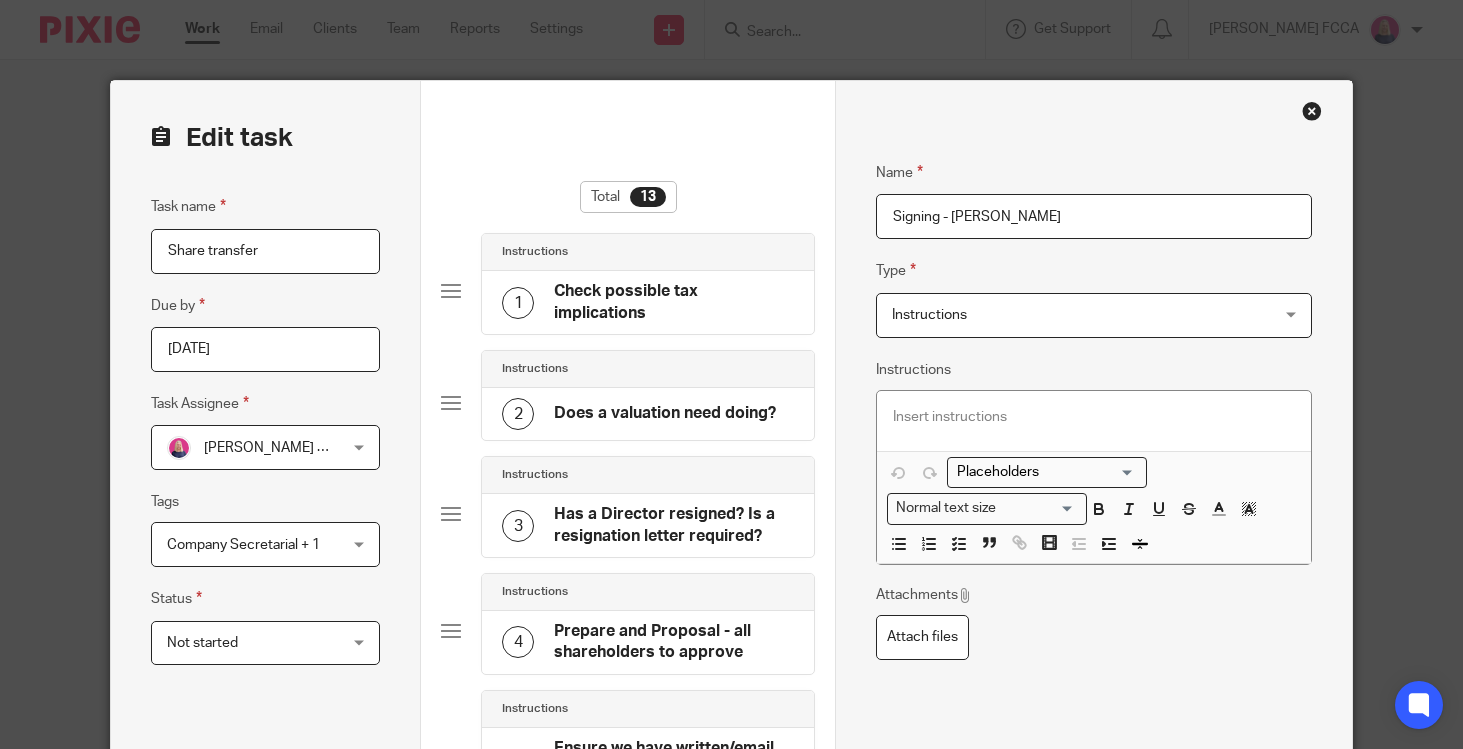 type on "Signing - [PERSON_NAME]" 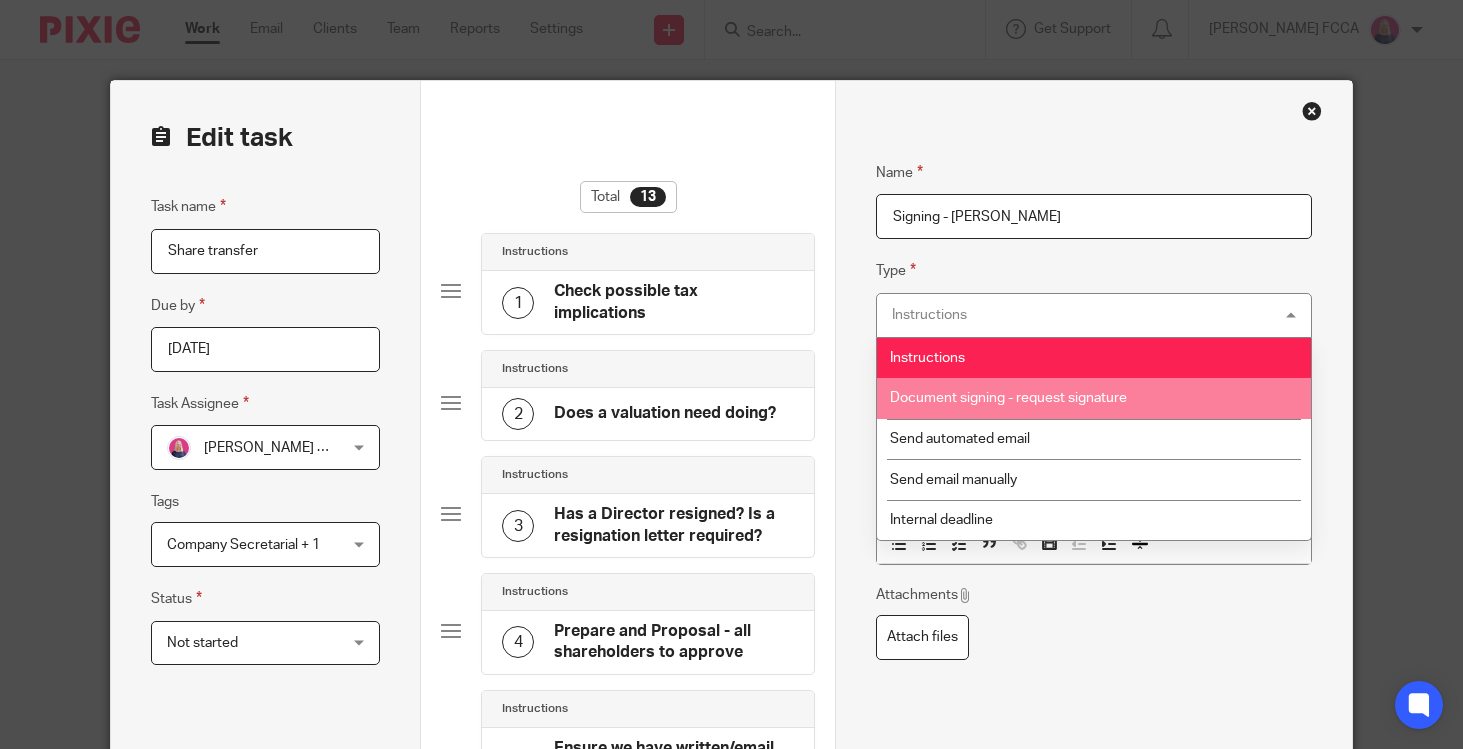 click on "Document signing - request signature" at bounding box center (1008, 398) 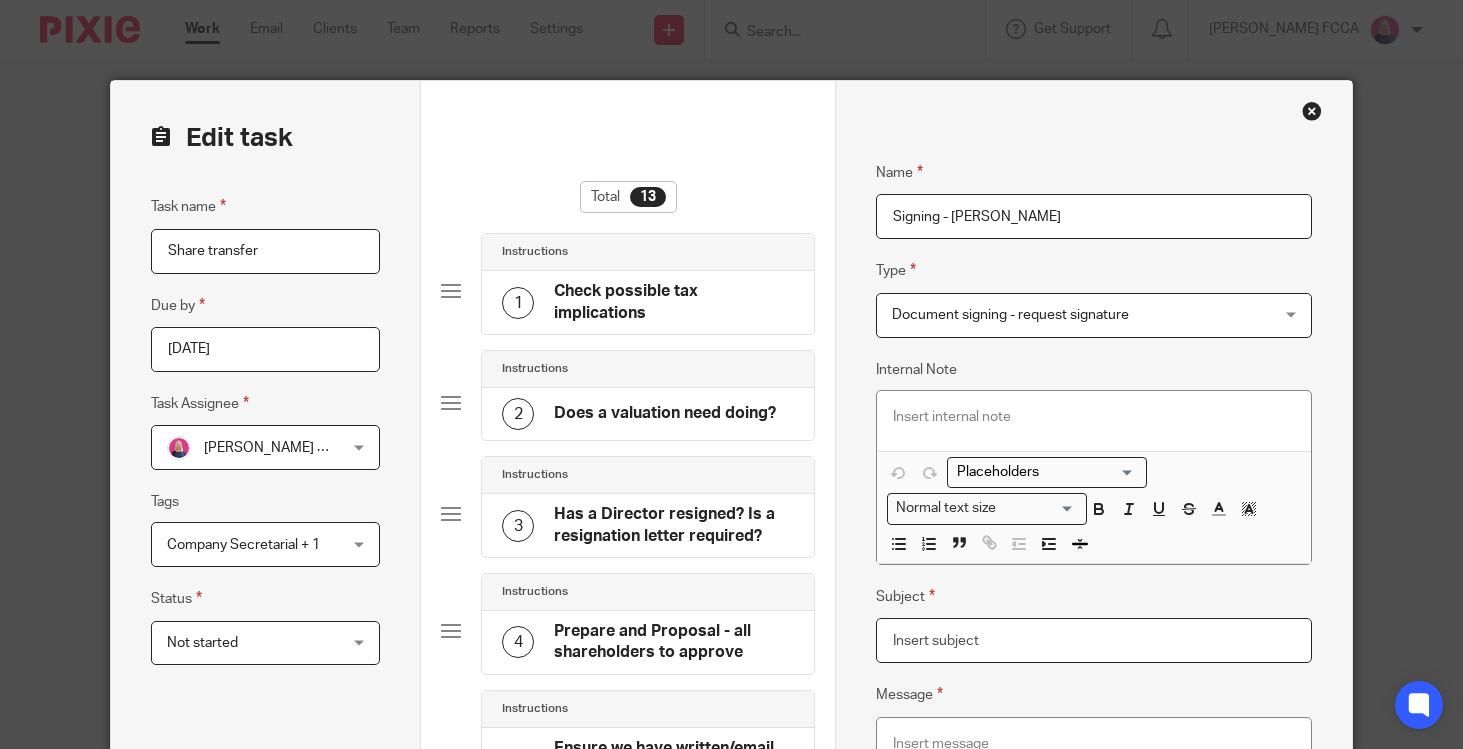 click on "Subject" at bounding box center (1094, 640) 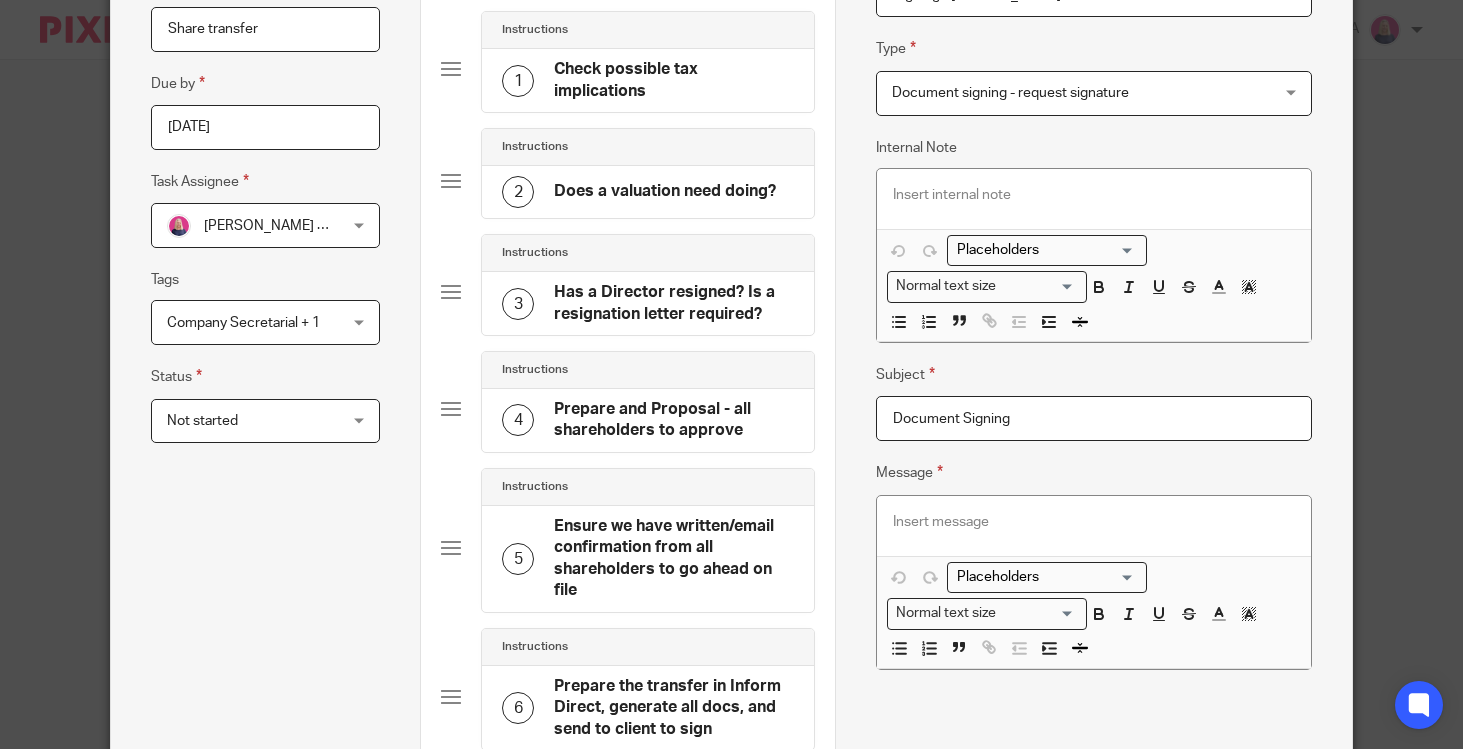 scroll, scrollTop: 230, scrollLeft: 0, axis: vertical 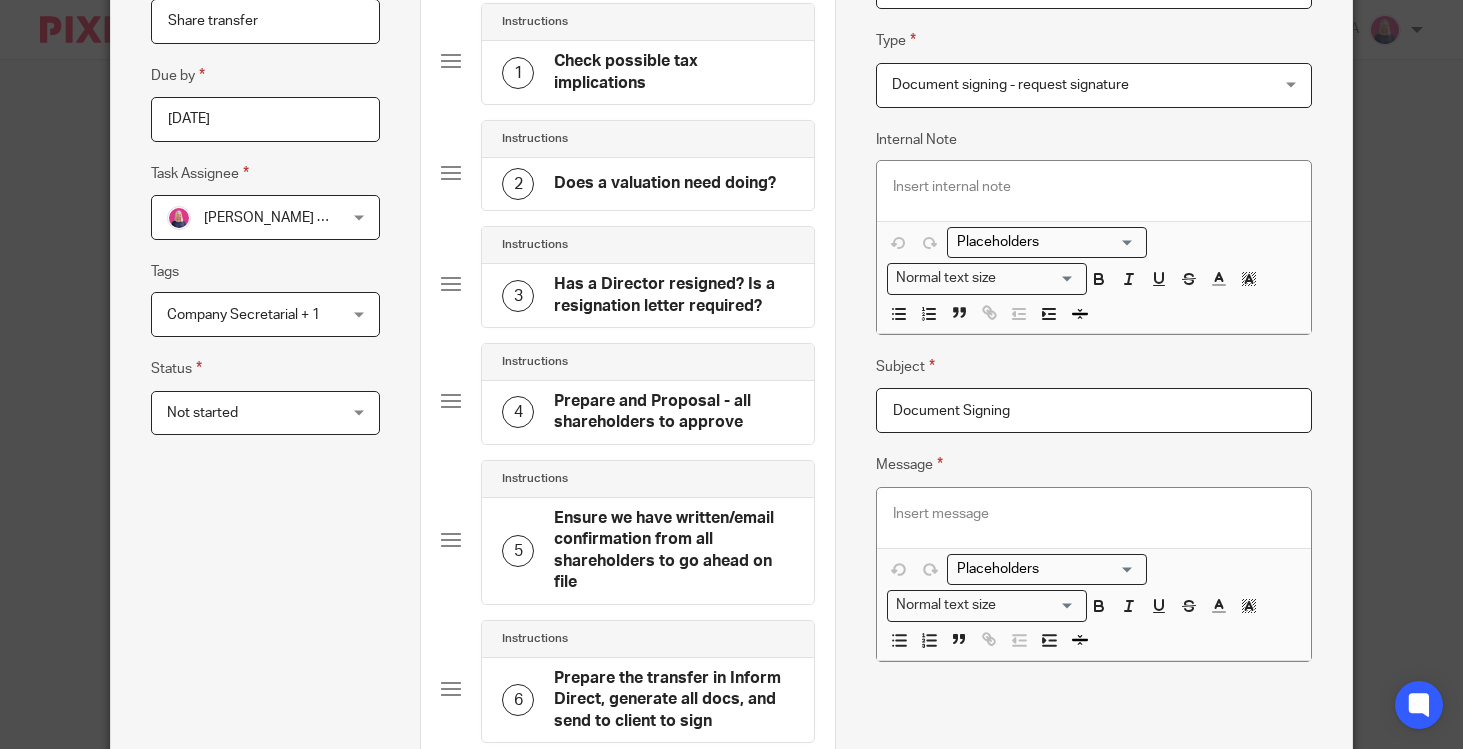 type on "Document Signing" 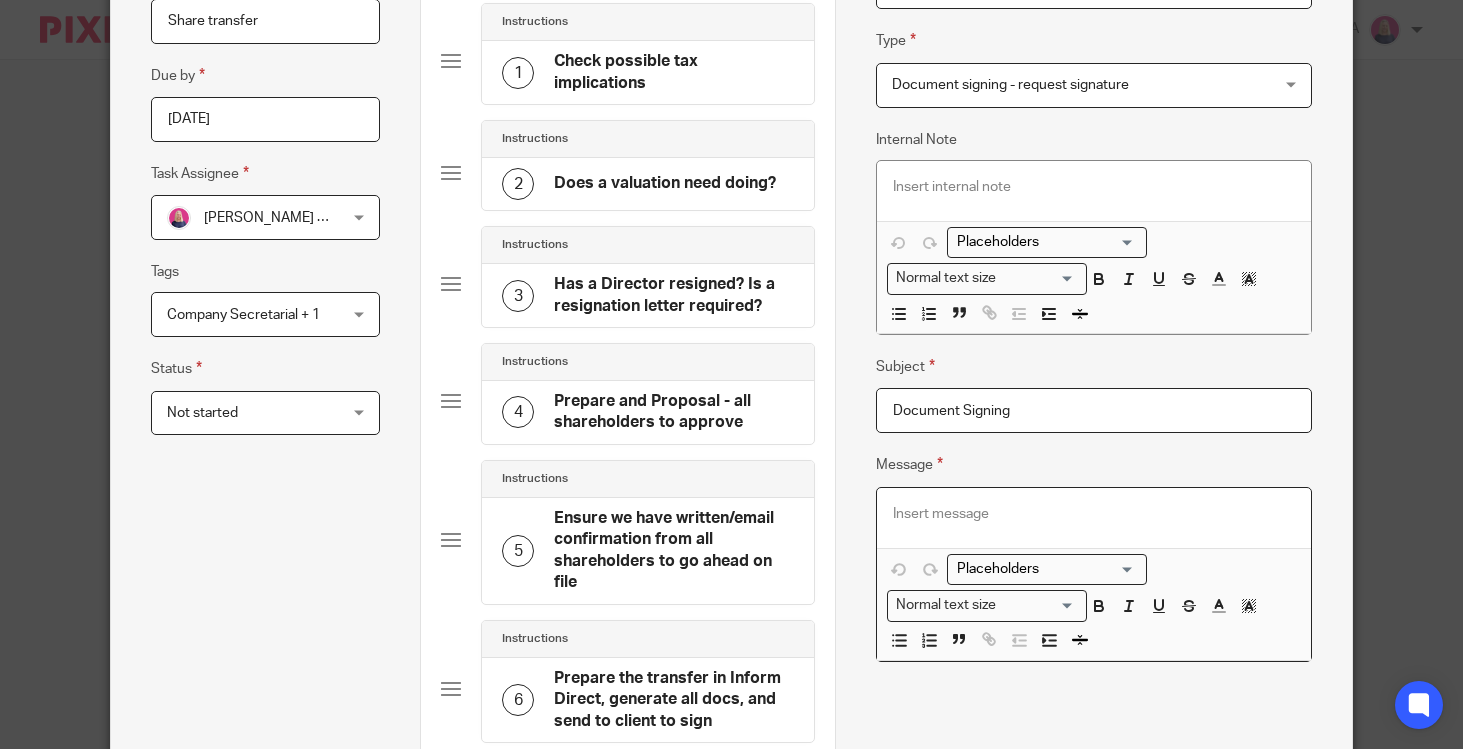 click at bounding box center [1094, 514] 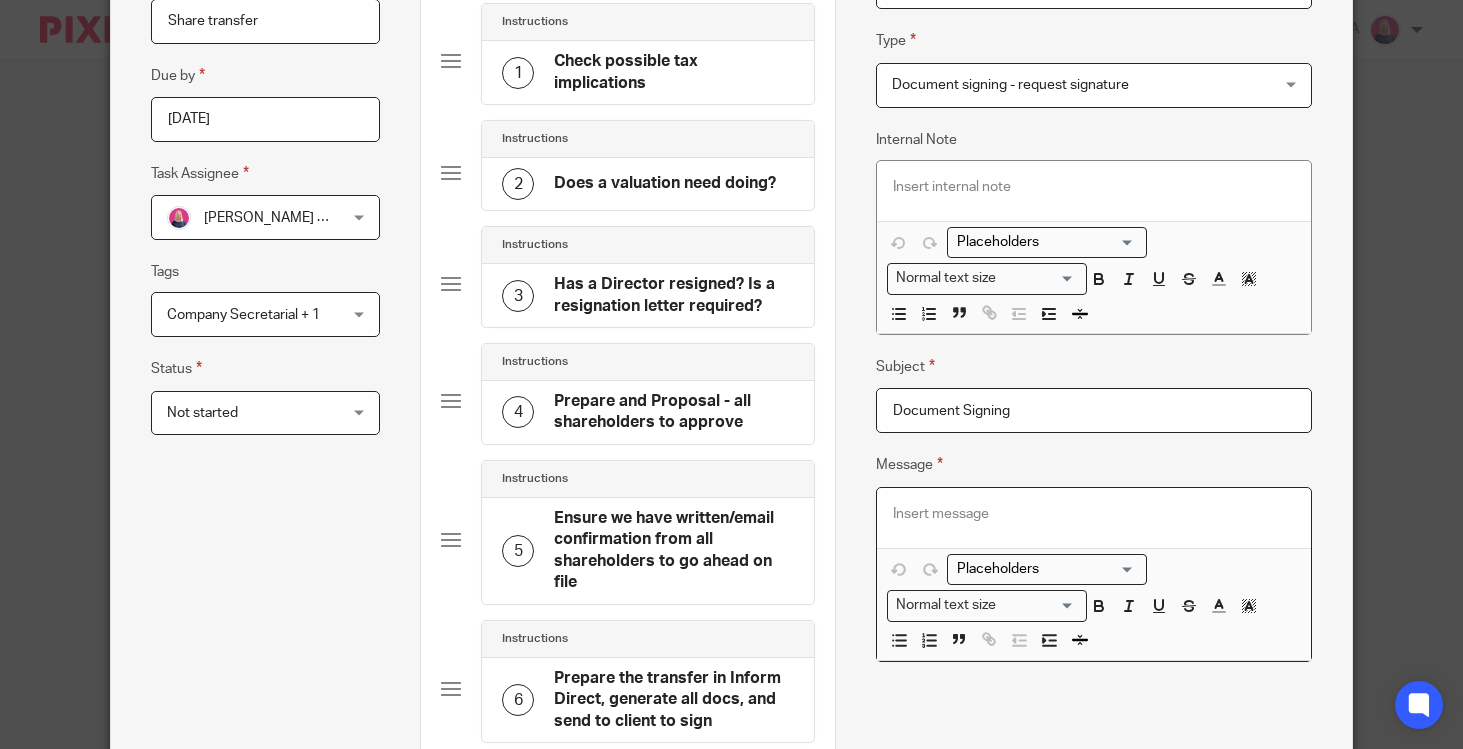 type 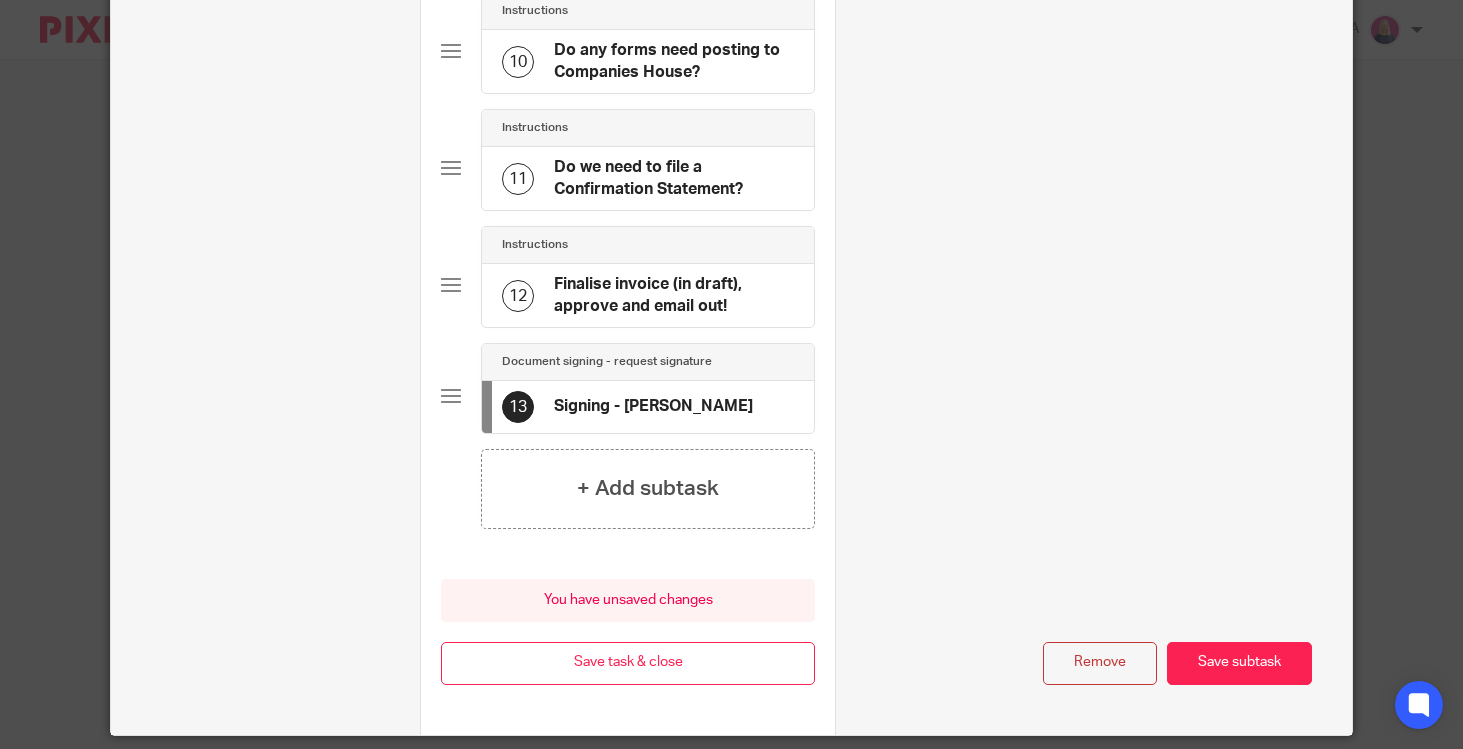 scroll, scrollTop: 1477, scrollLeft: 0, axis: vertical 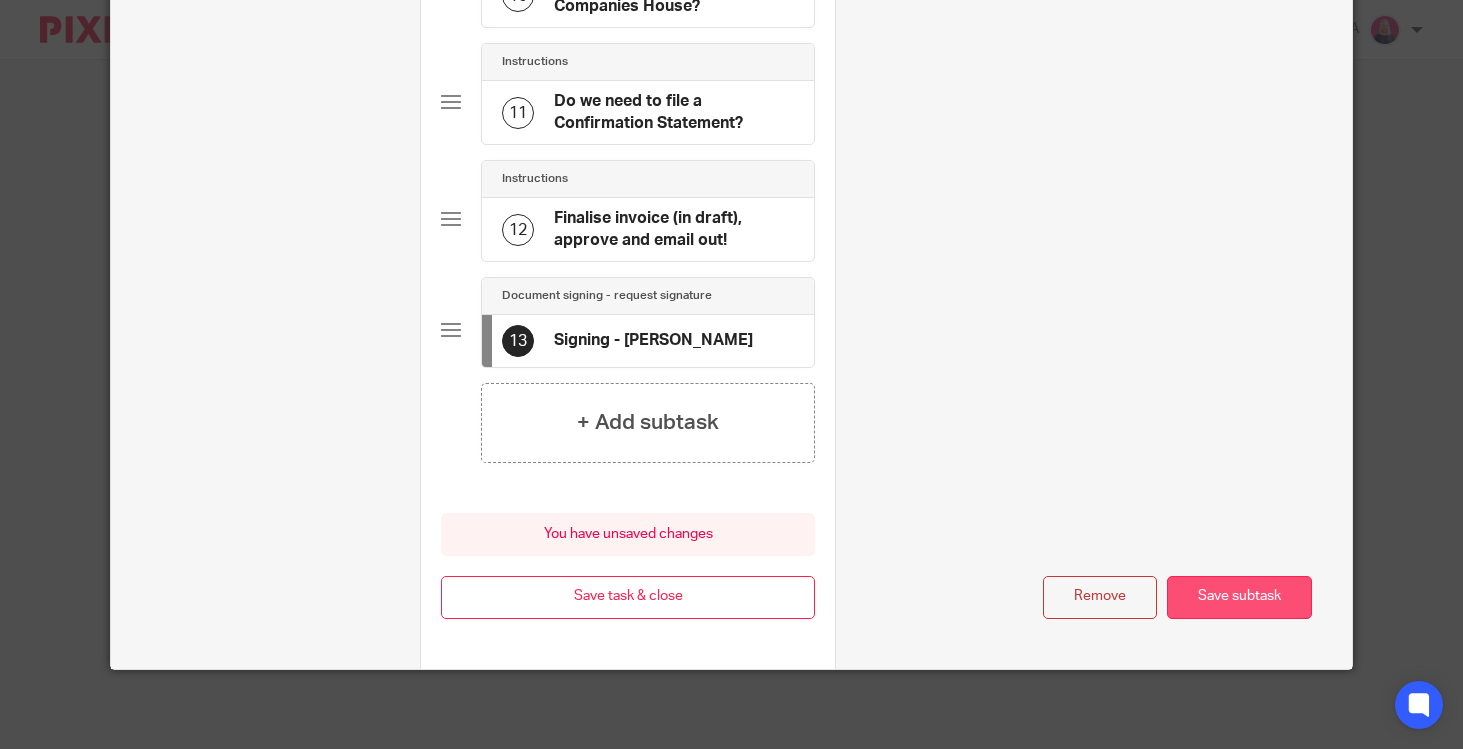 click on "Save subtask" at bounding box center [1239, 597] 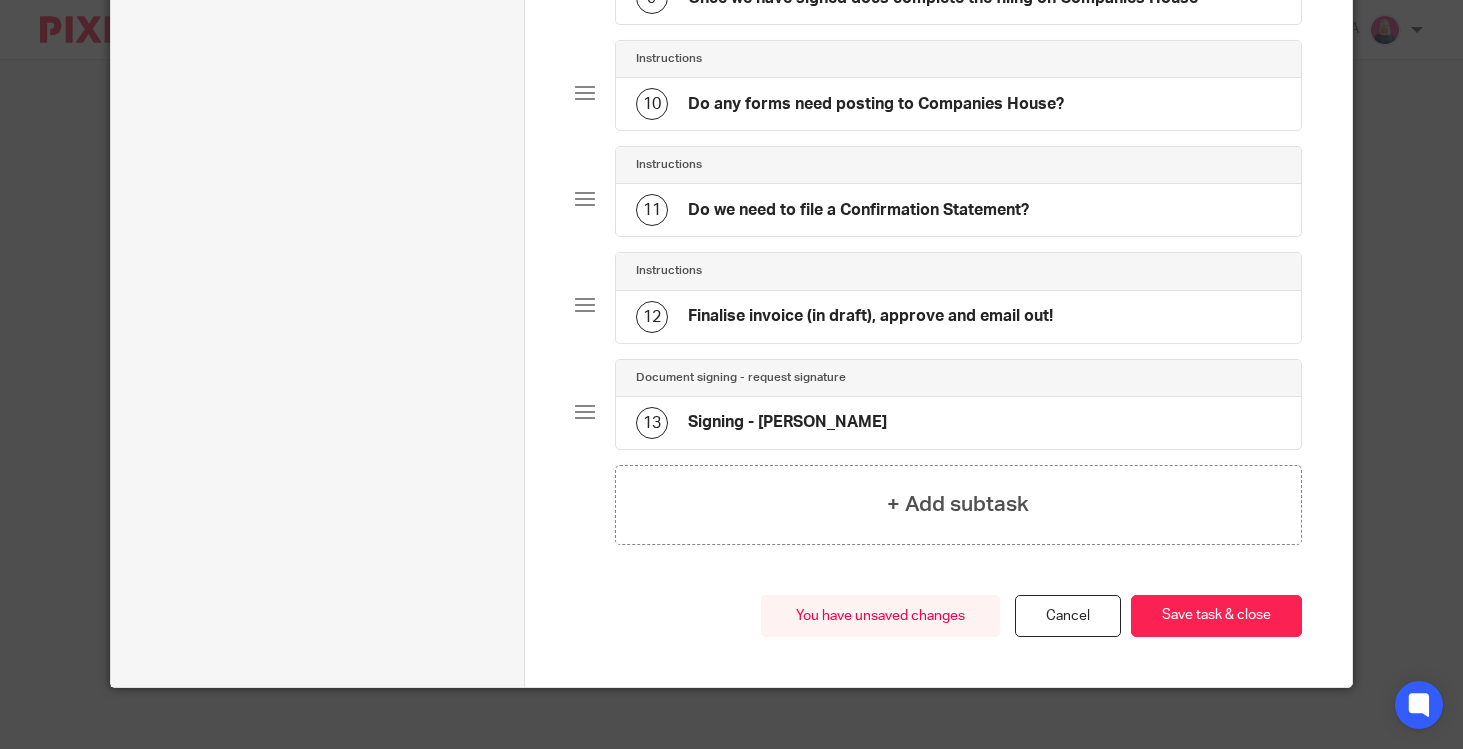 scroll, scrollTop: 1166, scrollLeft: 0, axis: vertical 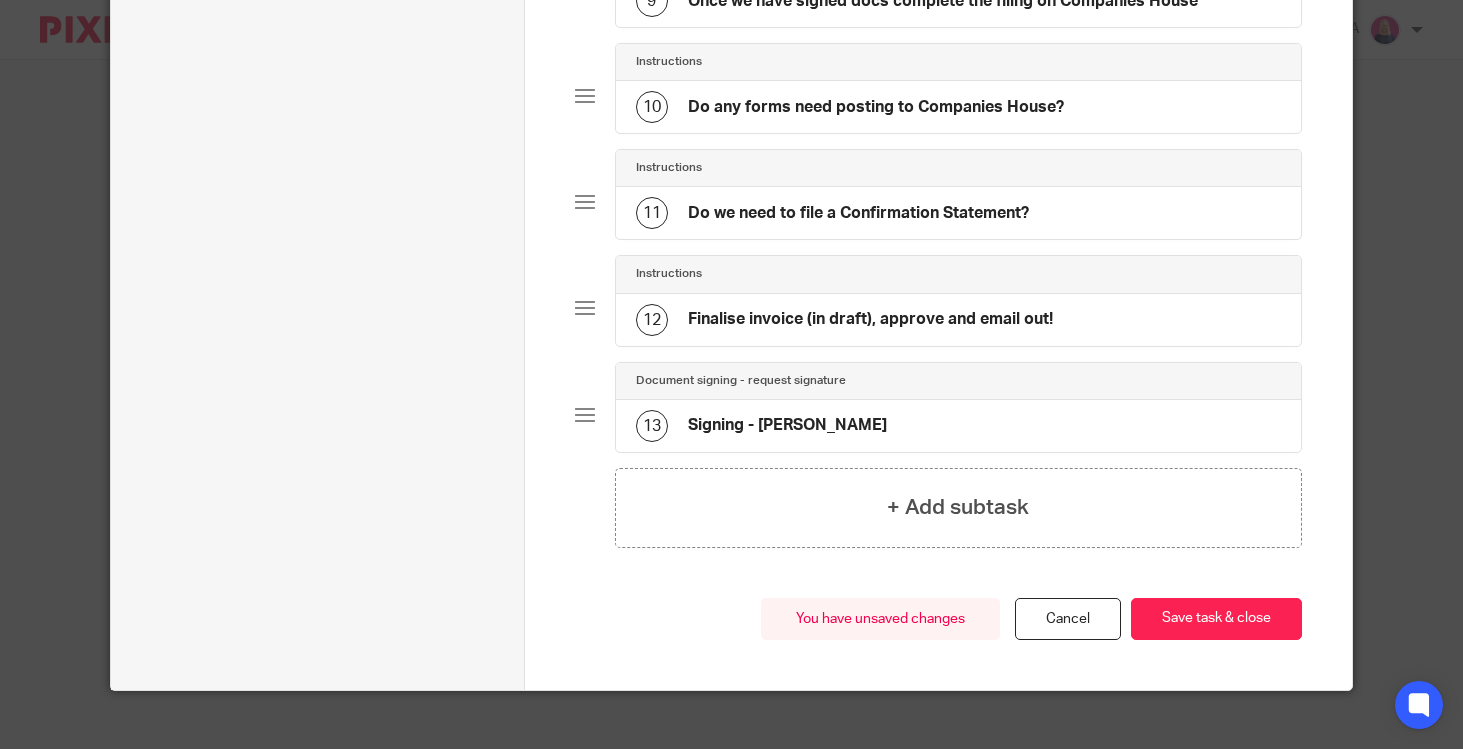 type 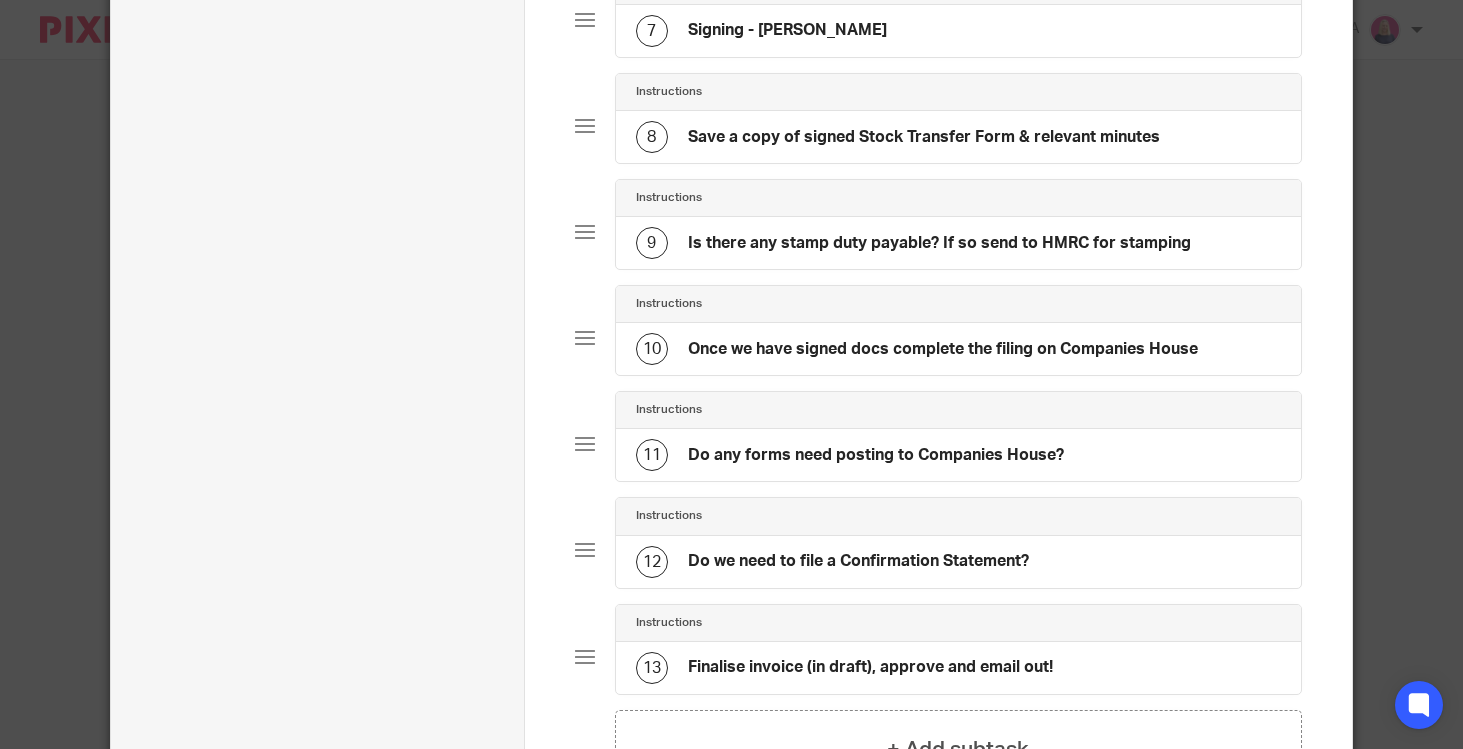 scroll, scrollTop: 1188, scrollLeft: 0, axis: vertical 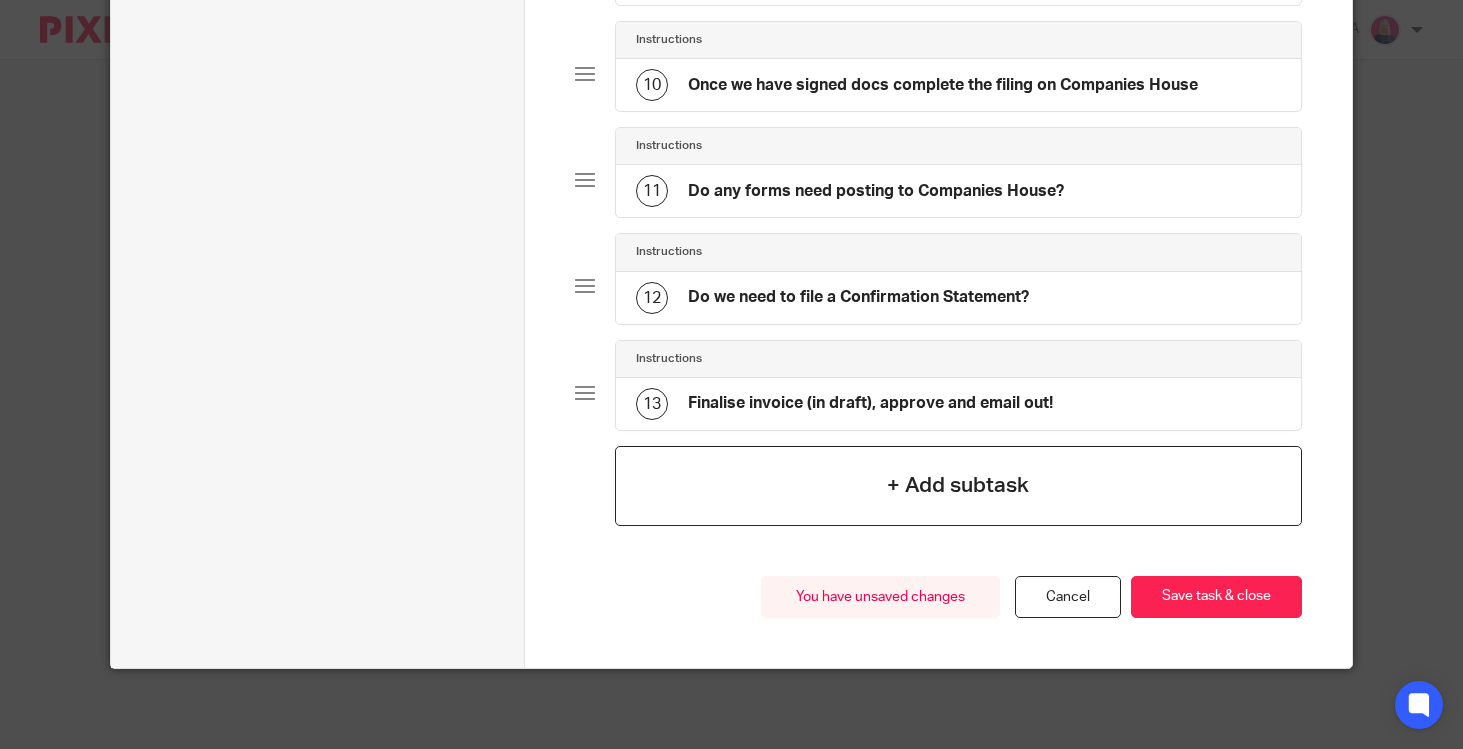 click on "+ Add subtask" 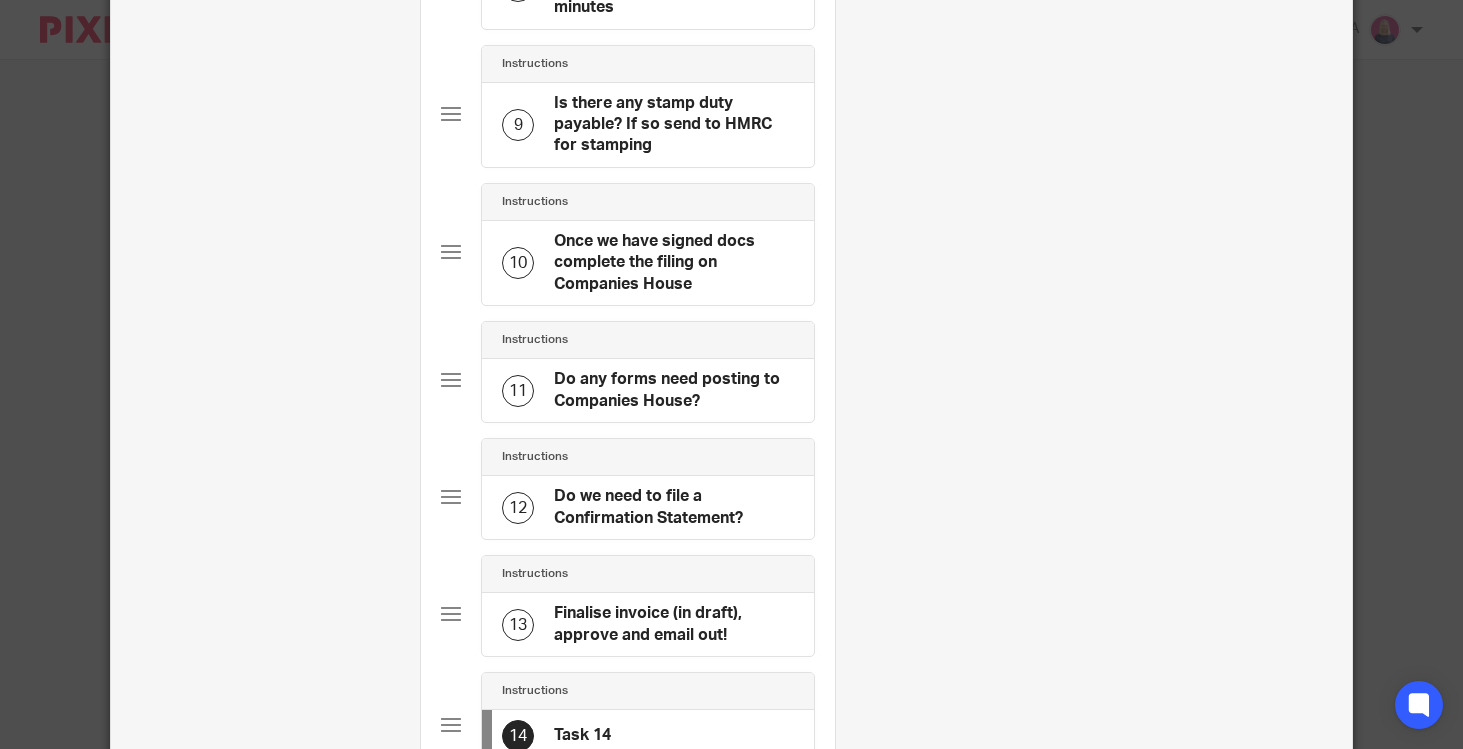 scroll, scrollTop: 0, scrollLeft: 0, axis: both 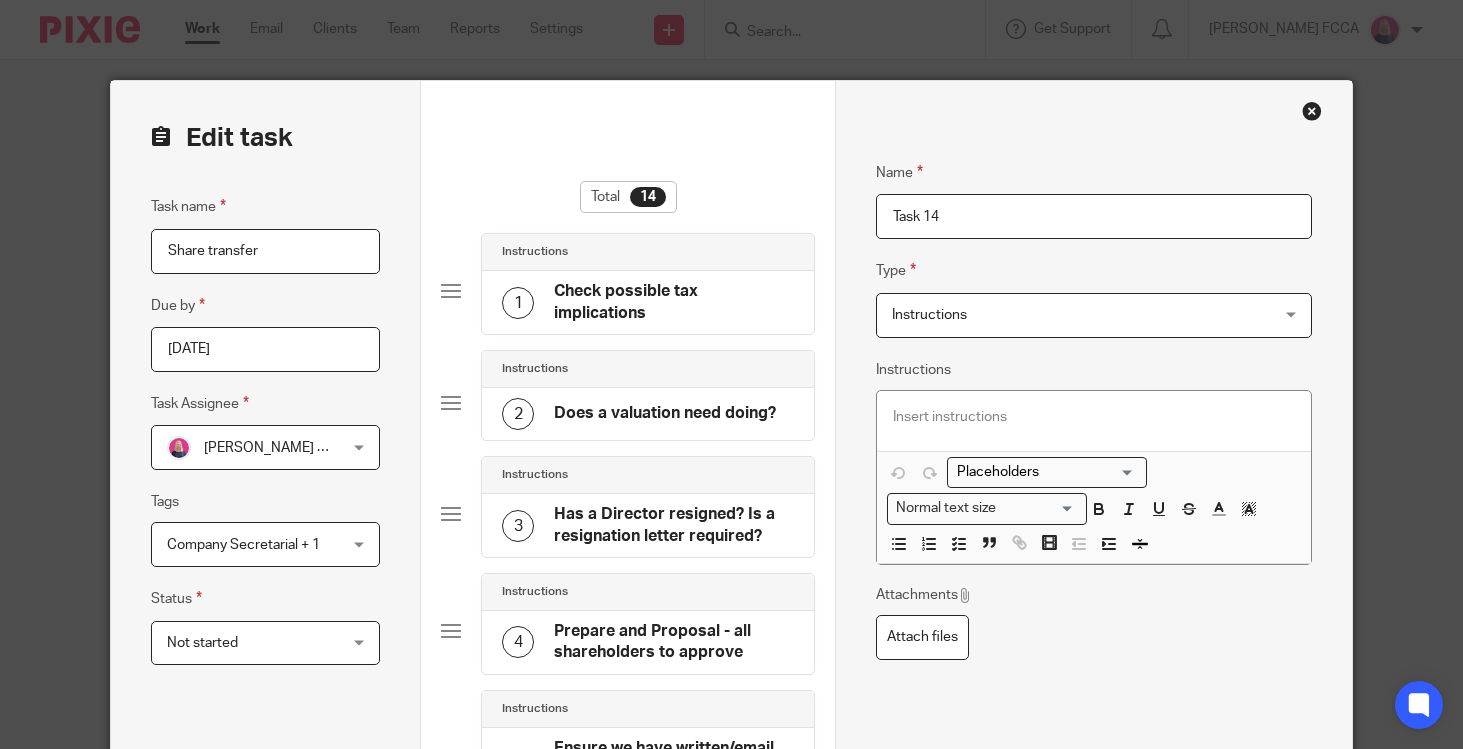 drag, startPoint x: 952, startPoint y: 214, endPoint x: 880, endPoint y: 214, distance: 72 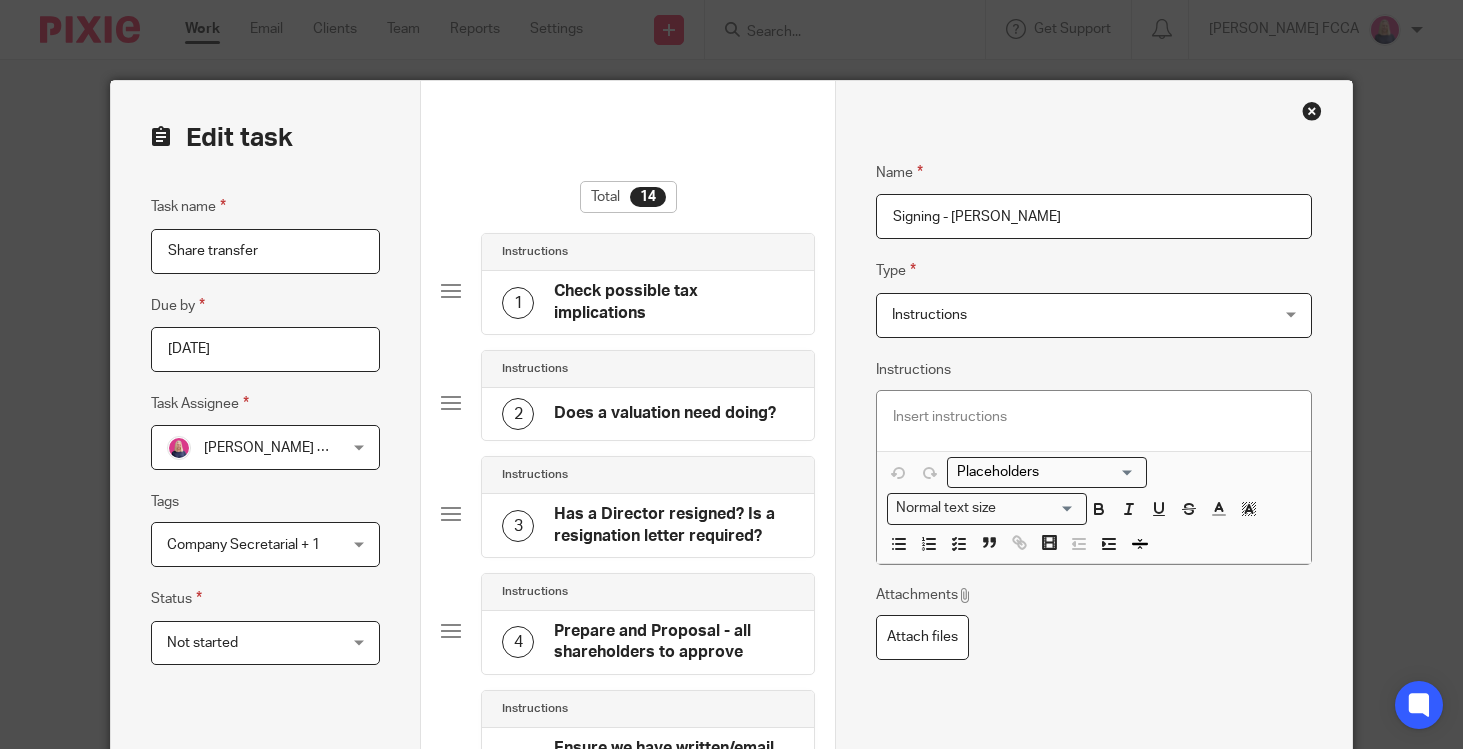 type on "Signing - Aimee" 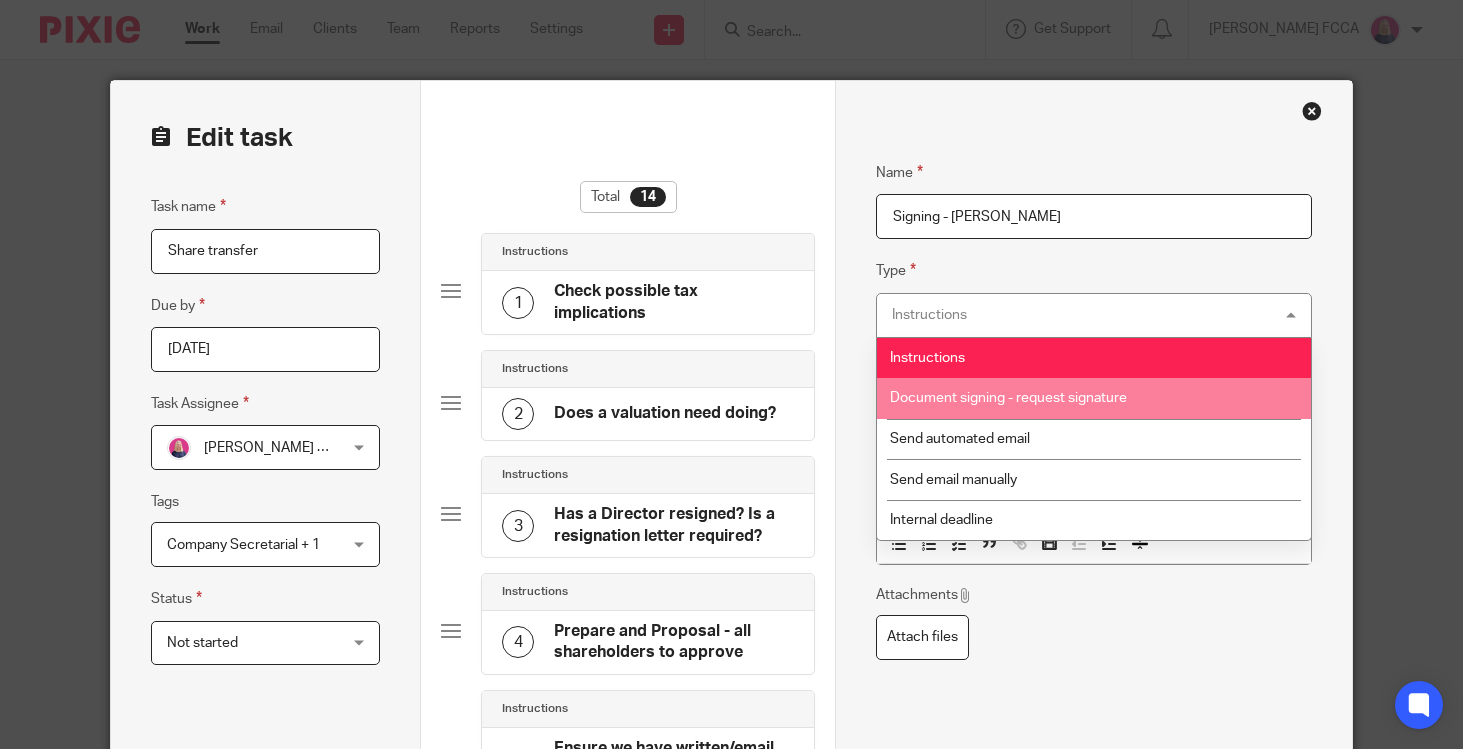 click on "Document signing - request signature" at bounding box center (1008, 398) 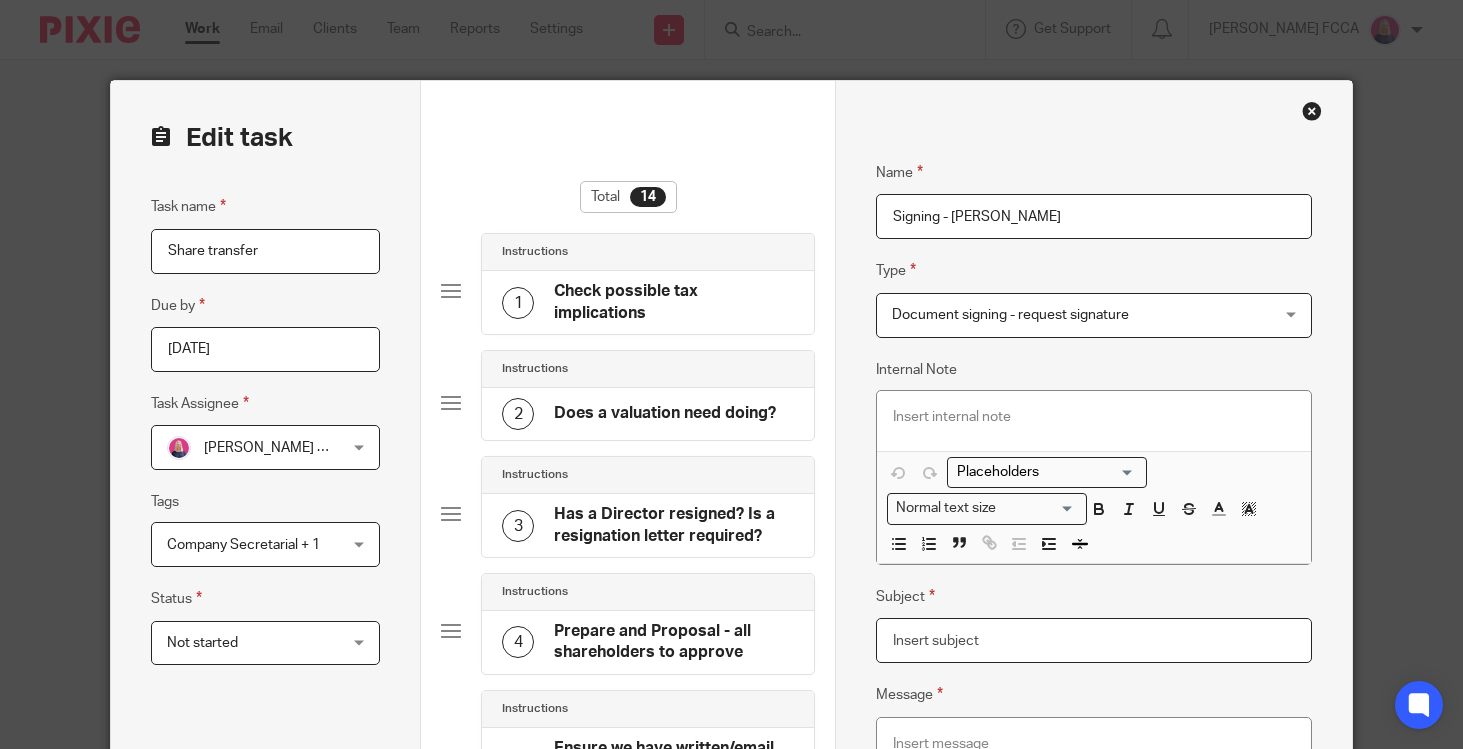 click on "Subject" at bounding box center [1094, 640] 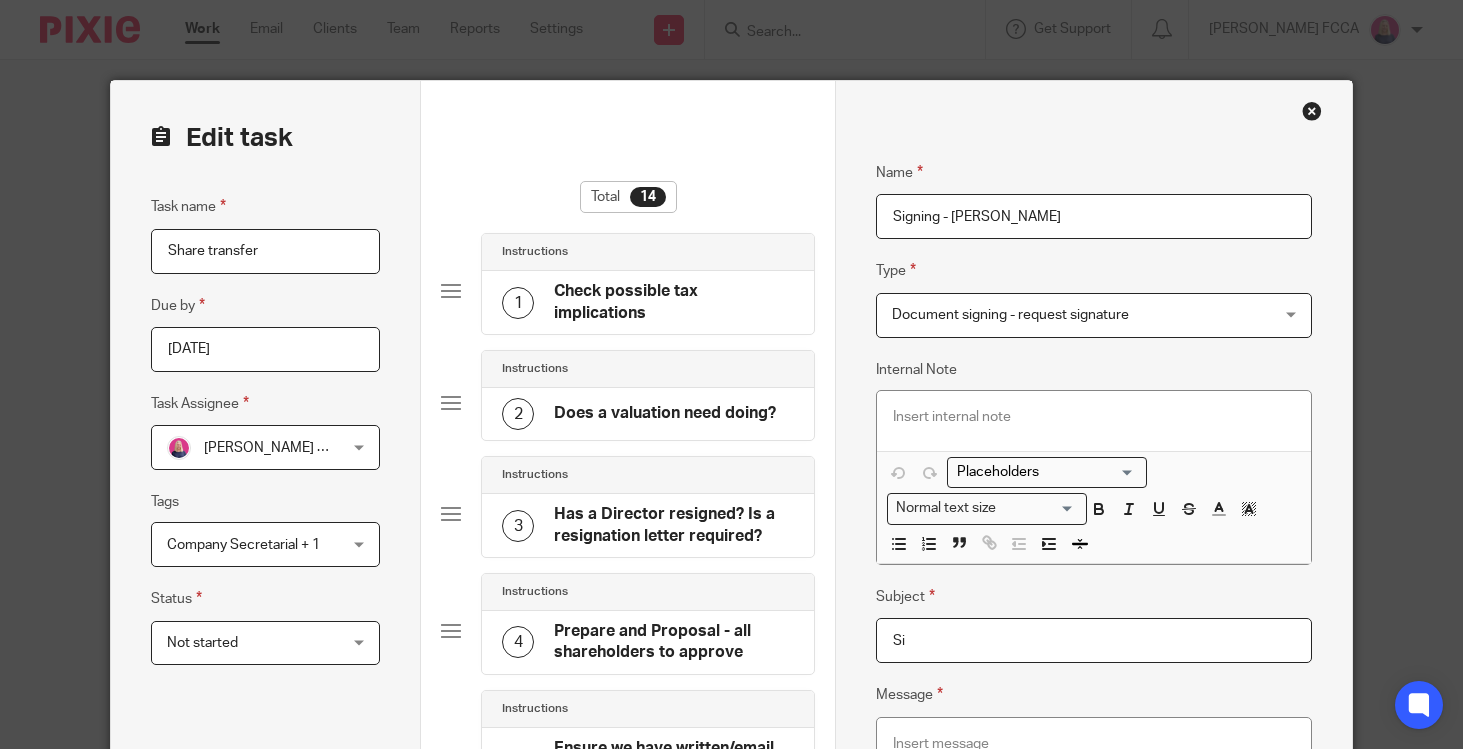 type on "S" 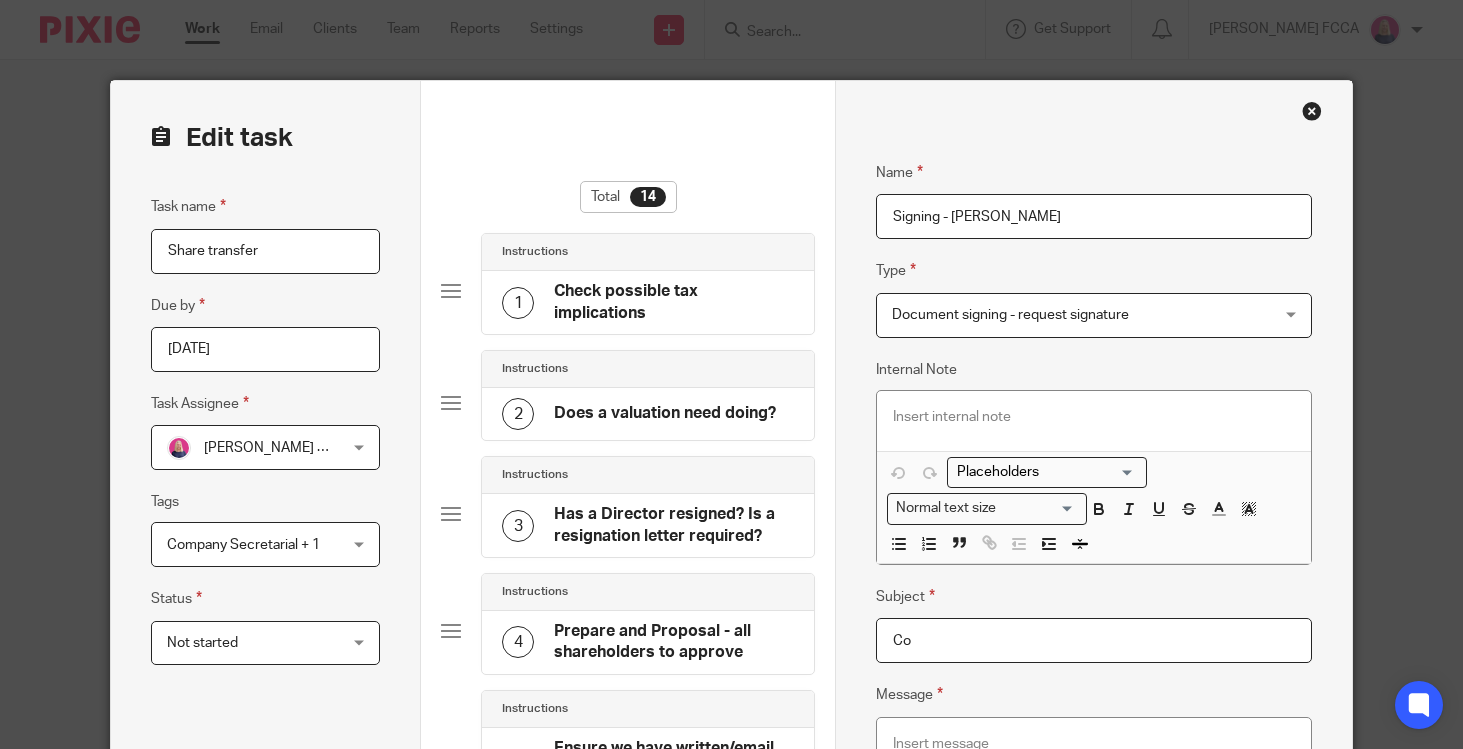 type on "C" 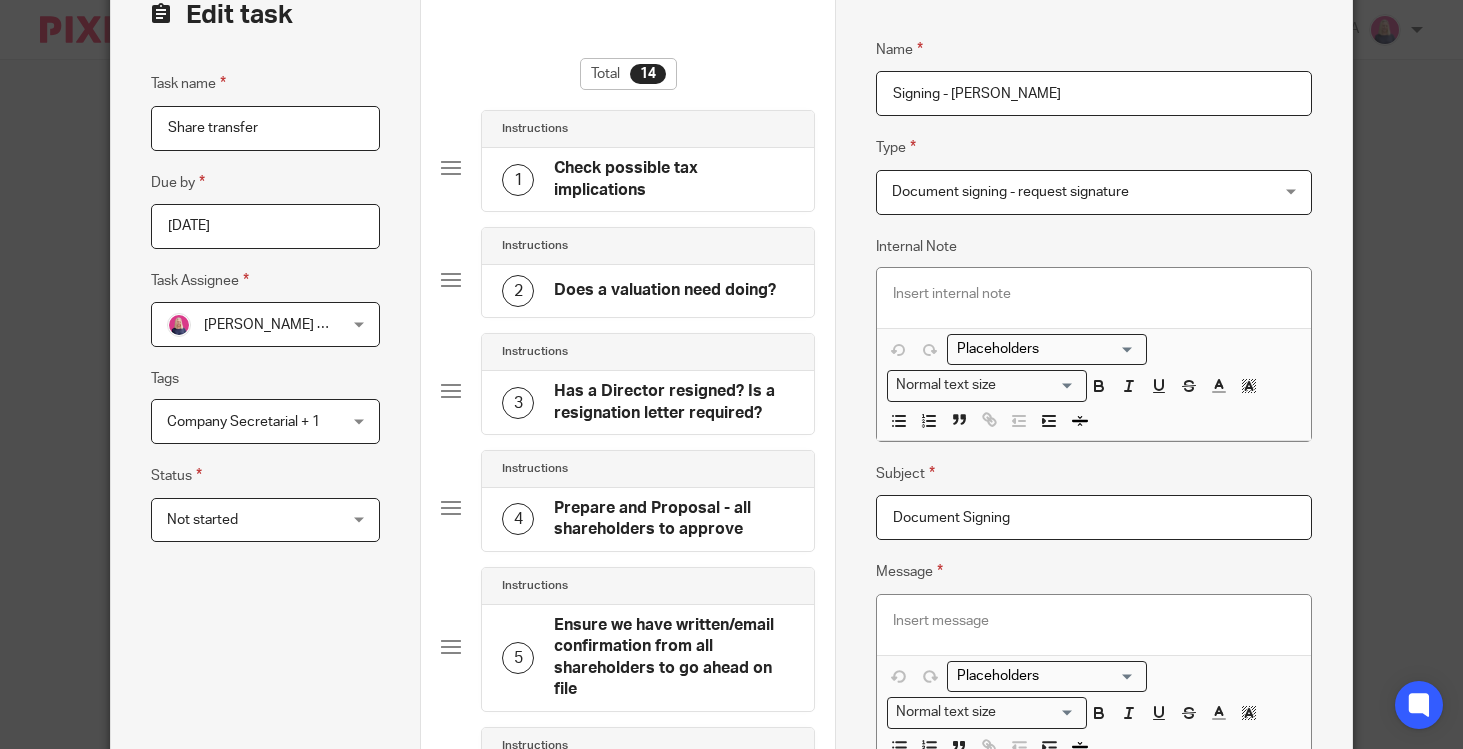 scroll, scrollTop: 236, scrollLeft: 0, axis: vertical 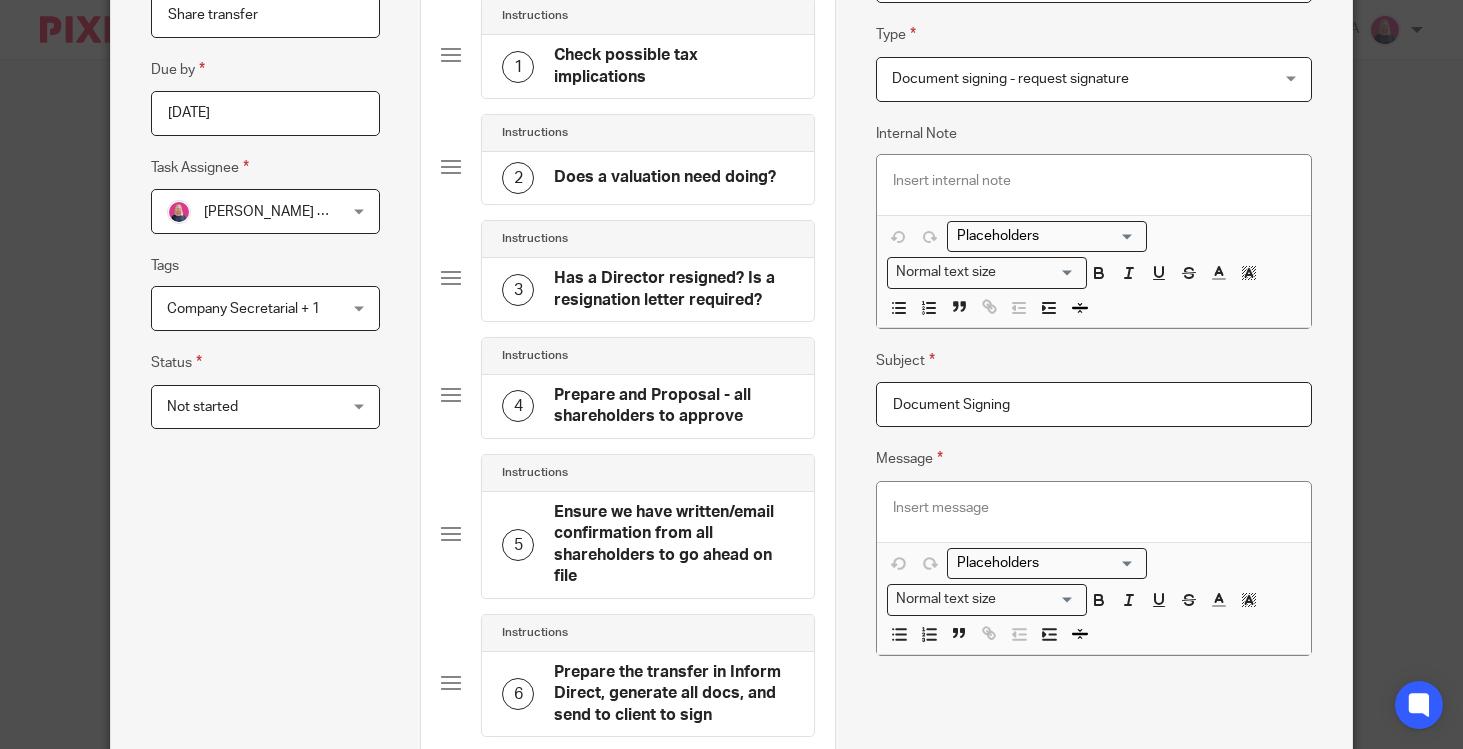 type on "Document Signing" 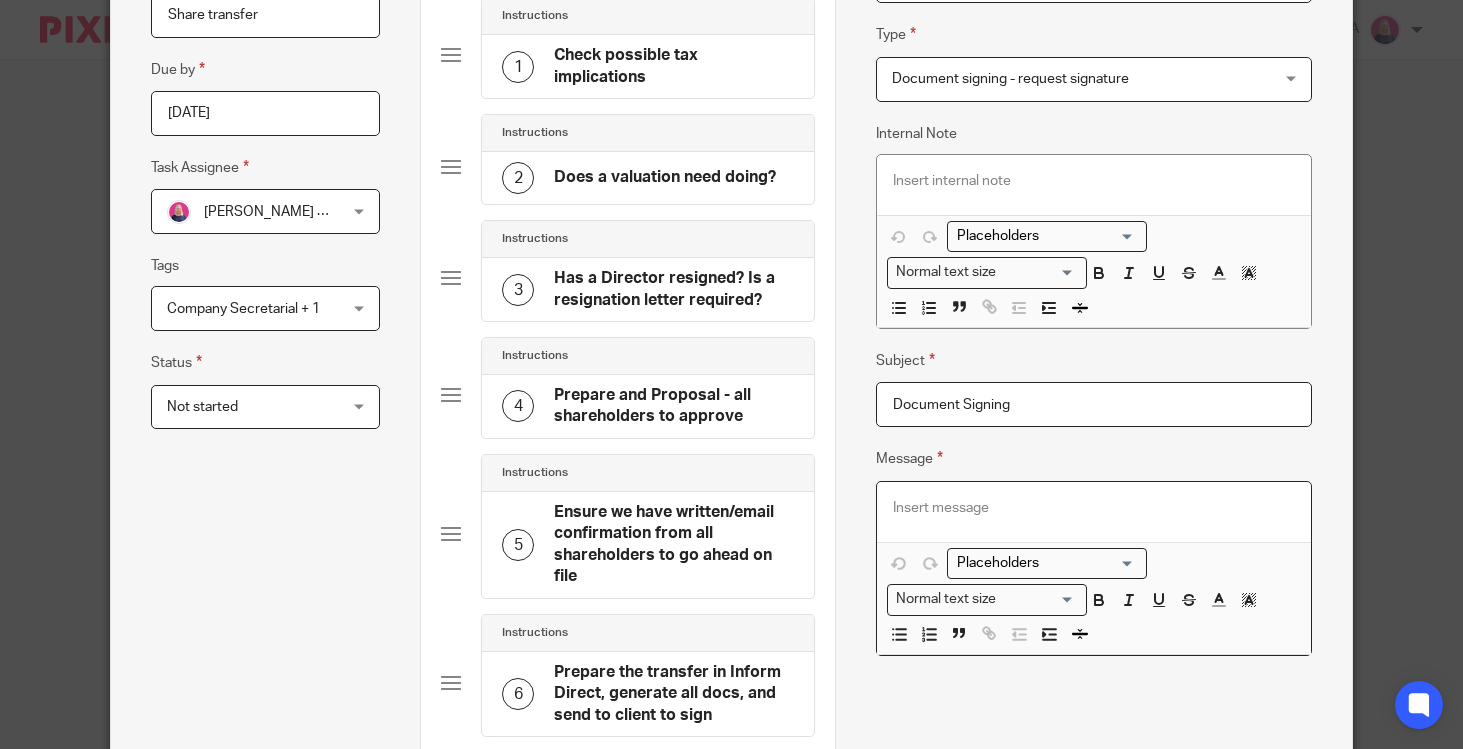 type 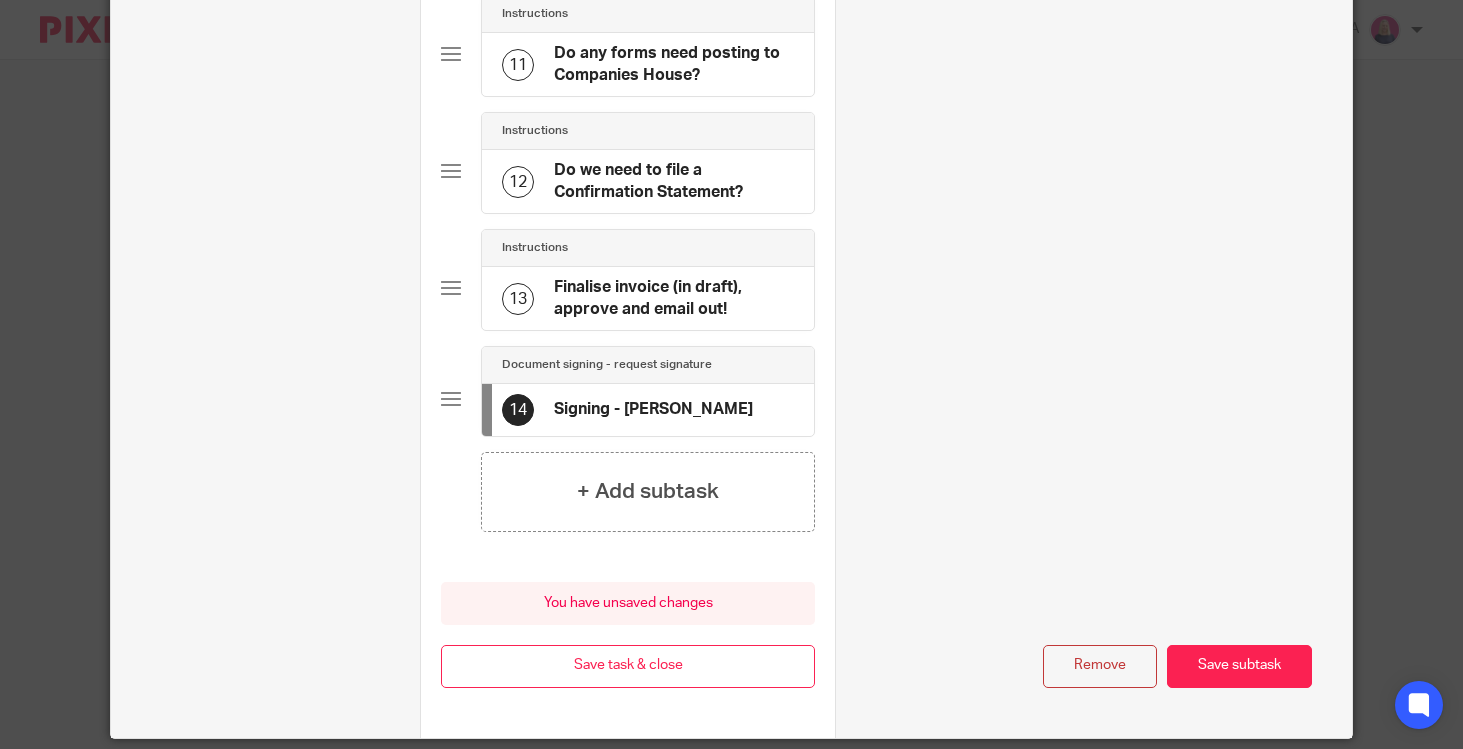 scroll, scrollTop: 1584, scrollLeft: 0, axis: vertical 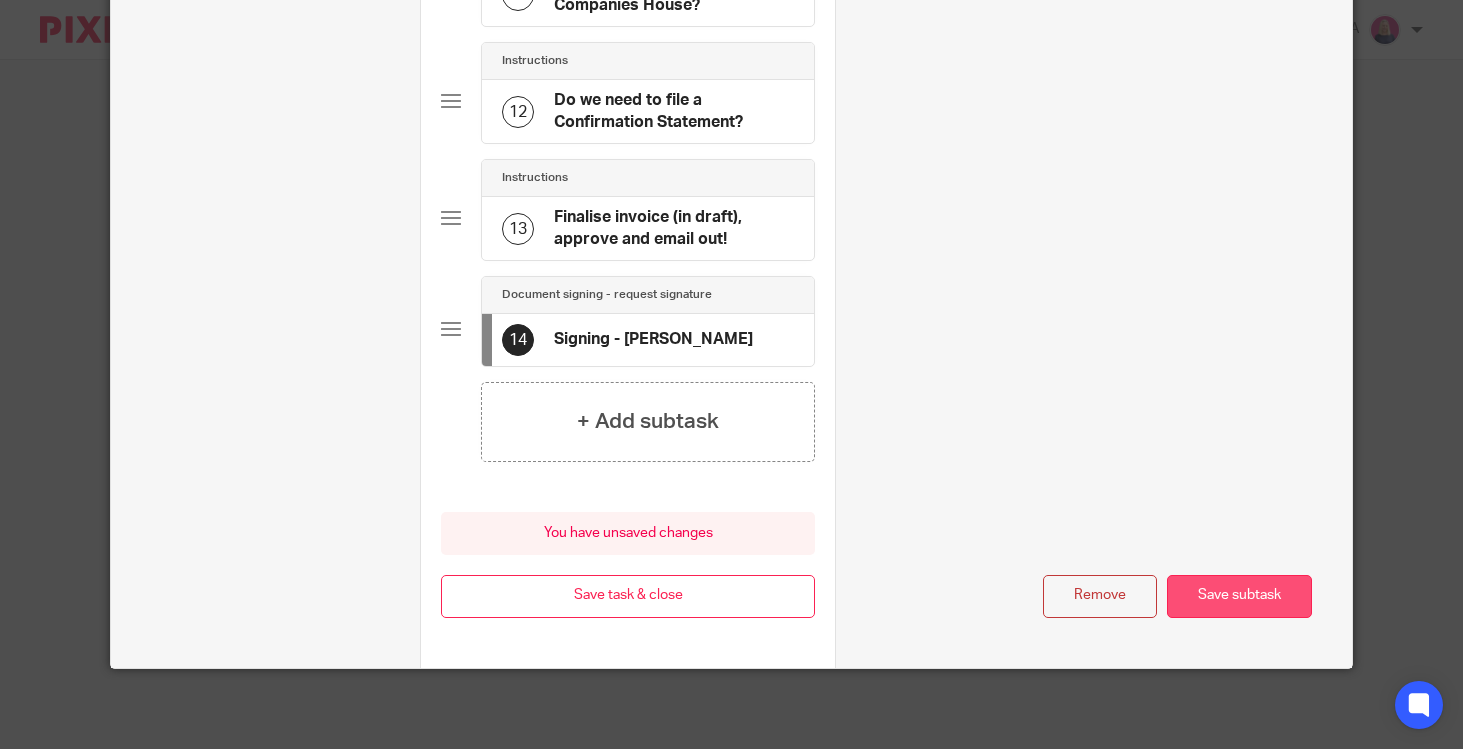 click on "Save subtask" at bounding box center [1239, 596] 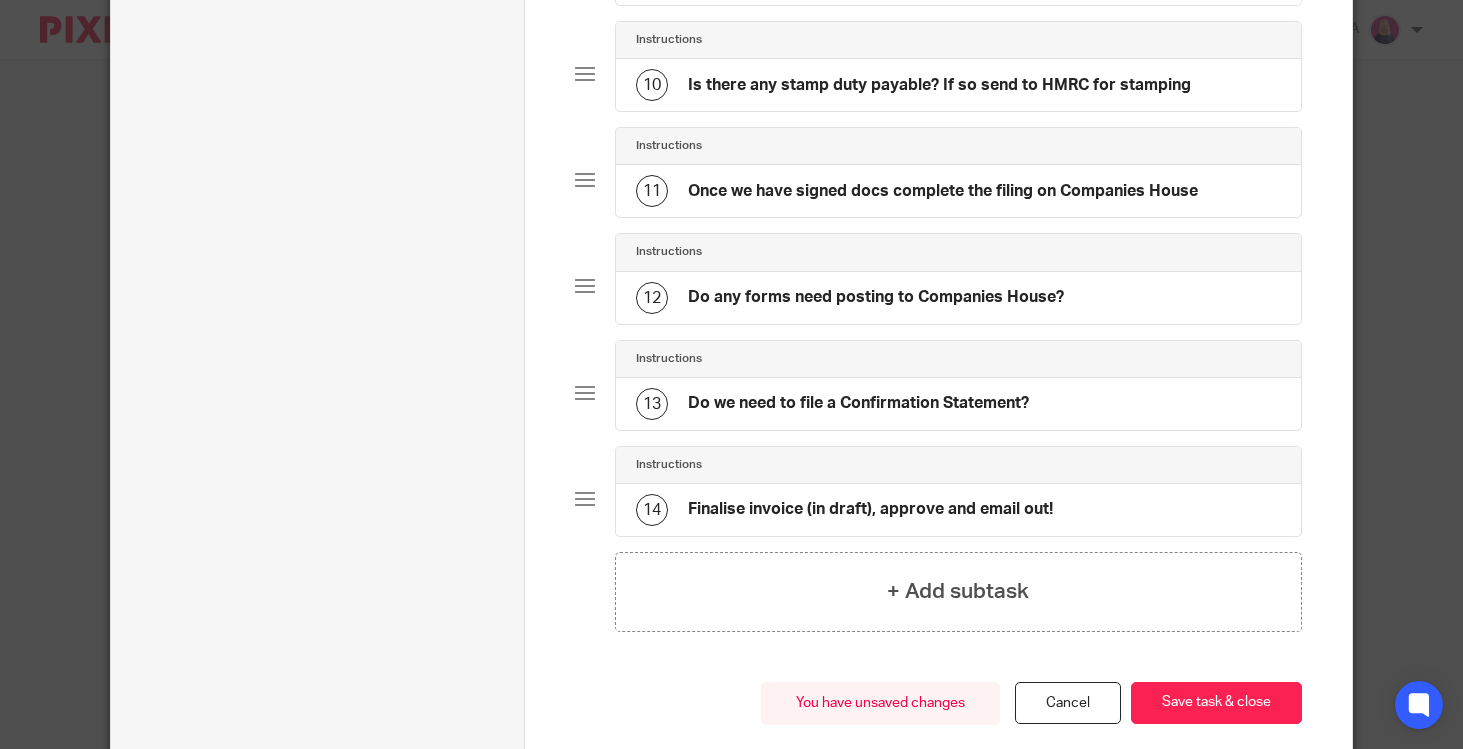 scroll, scrollTop: 1294, scrollLeft: 0, axis: vertical 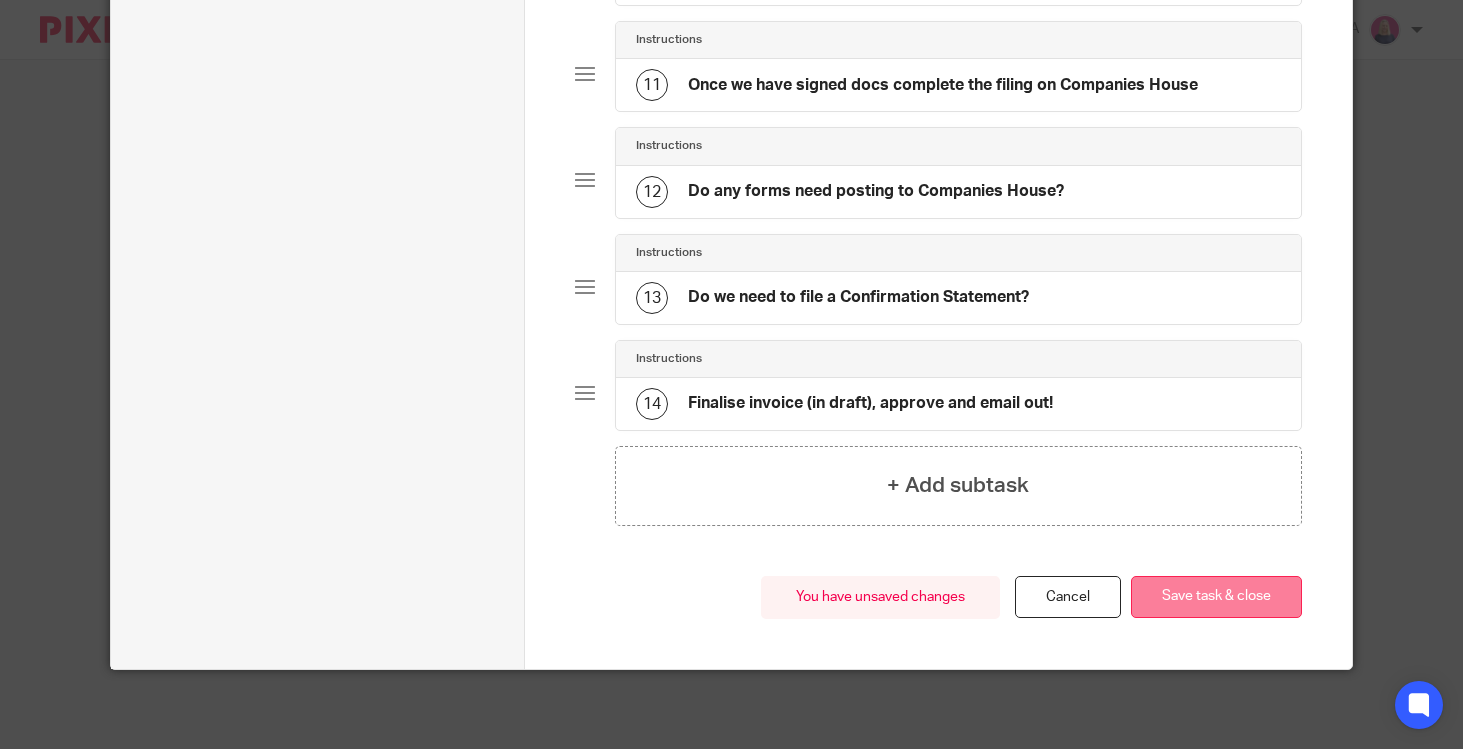 click on "Save task & close" at bounding box center [1216, 597] 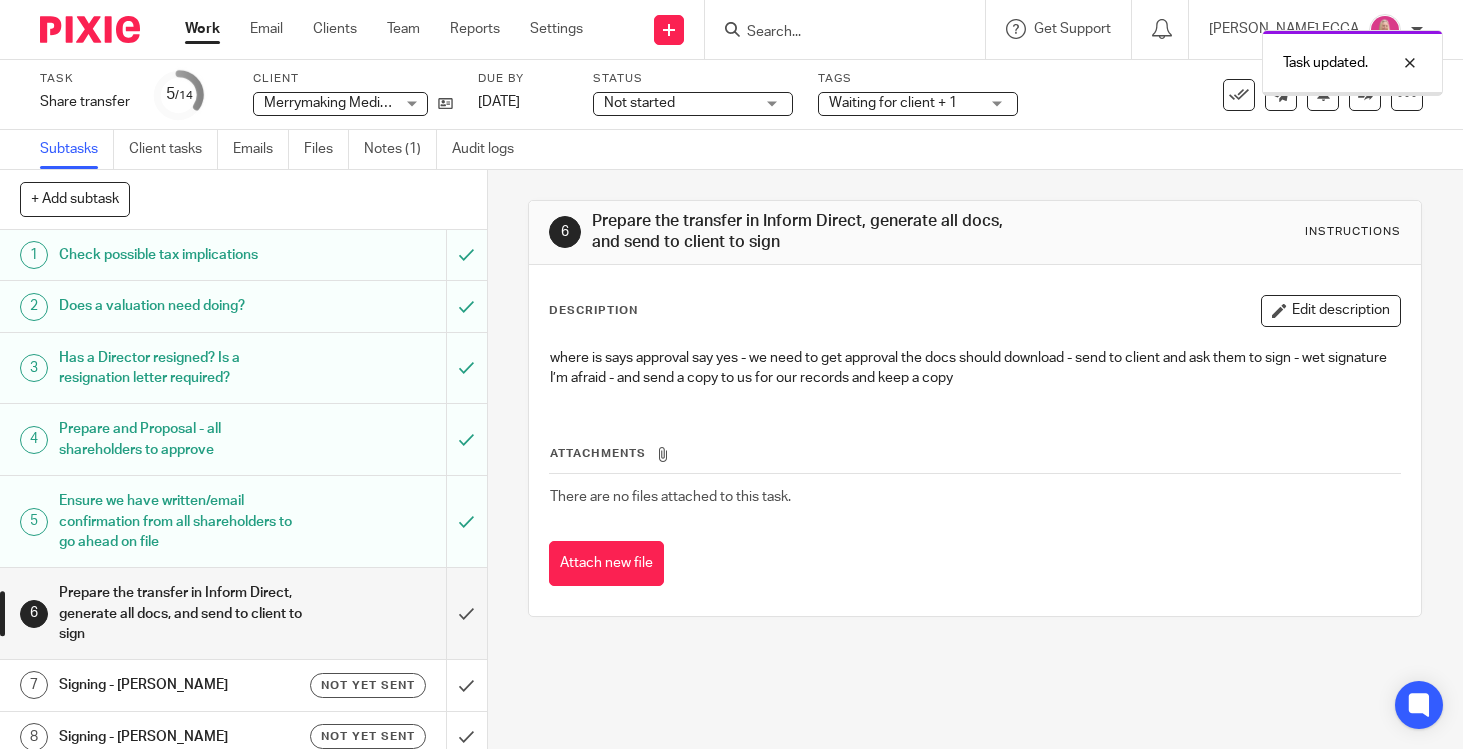scroll, scrollTop: 0, scrollLeft: 0, axis: both 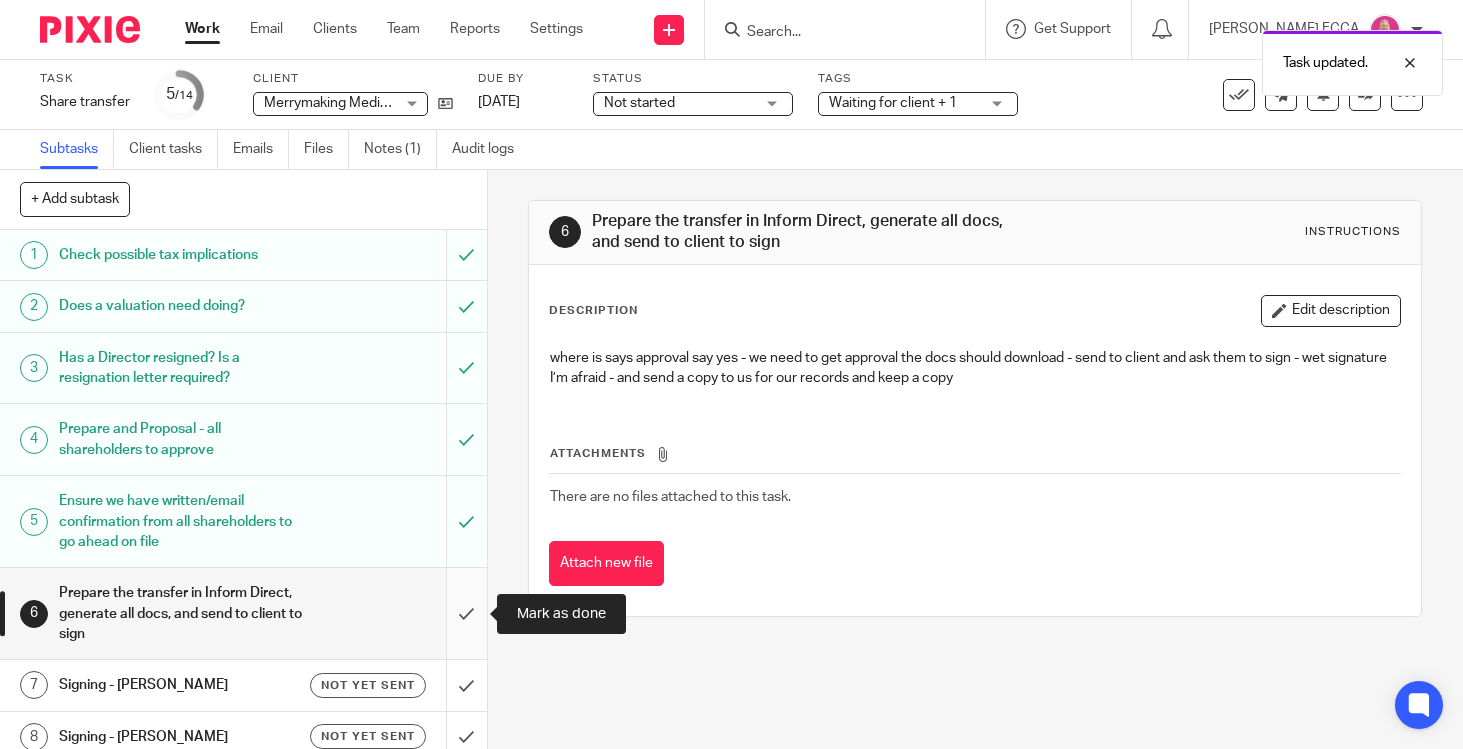 click at bounding box center (243, 613) 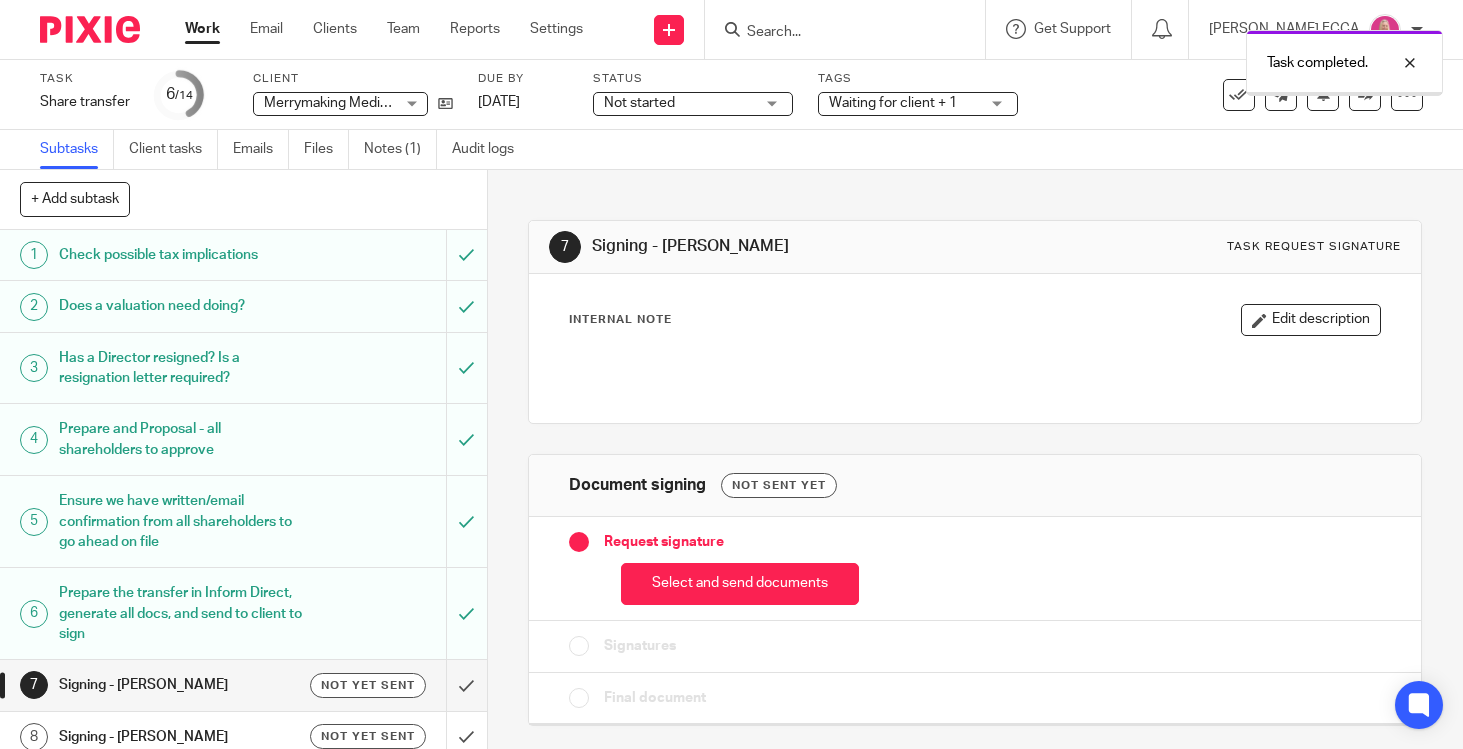 scroll, scrollTop: 0, scrollLeft: 0, axis: both 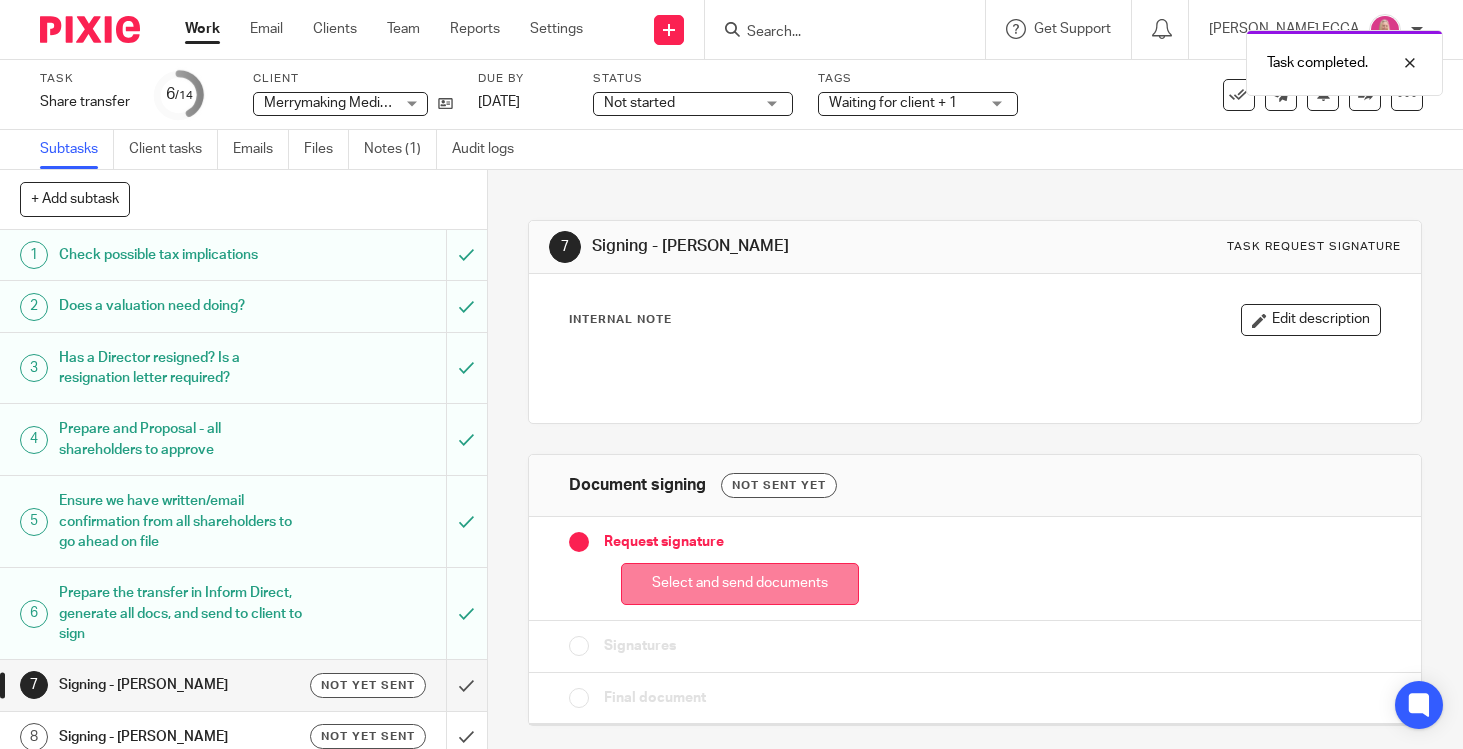 click on "Select and send documents" at bounding box center (740, 584) 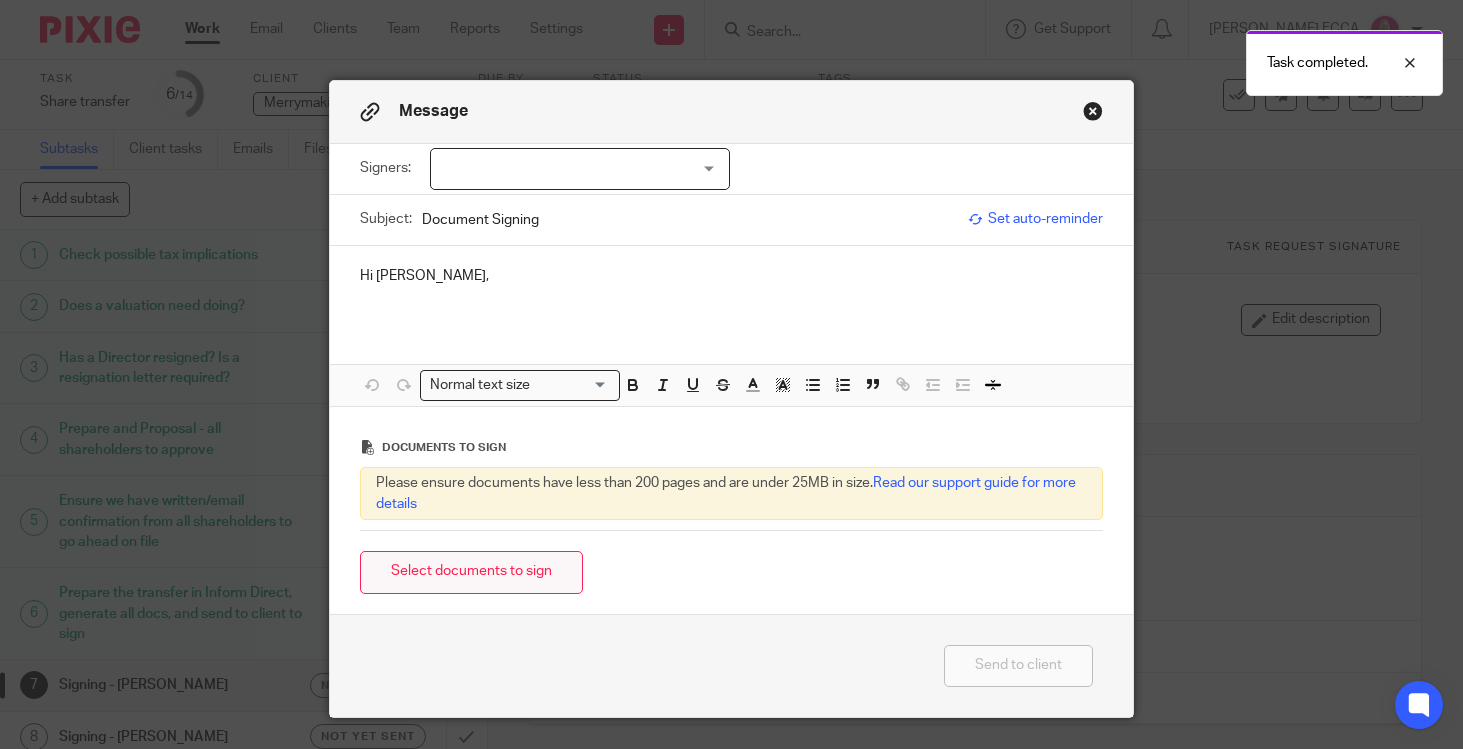click on "Select documents to sign" at bounding box center (471, 572) 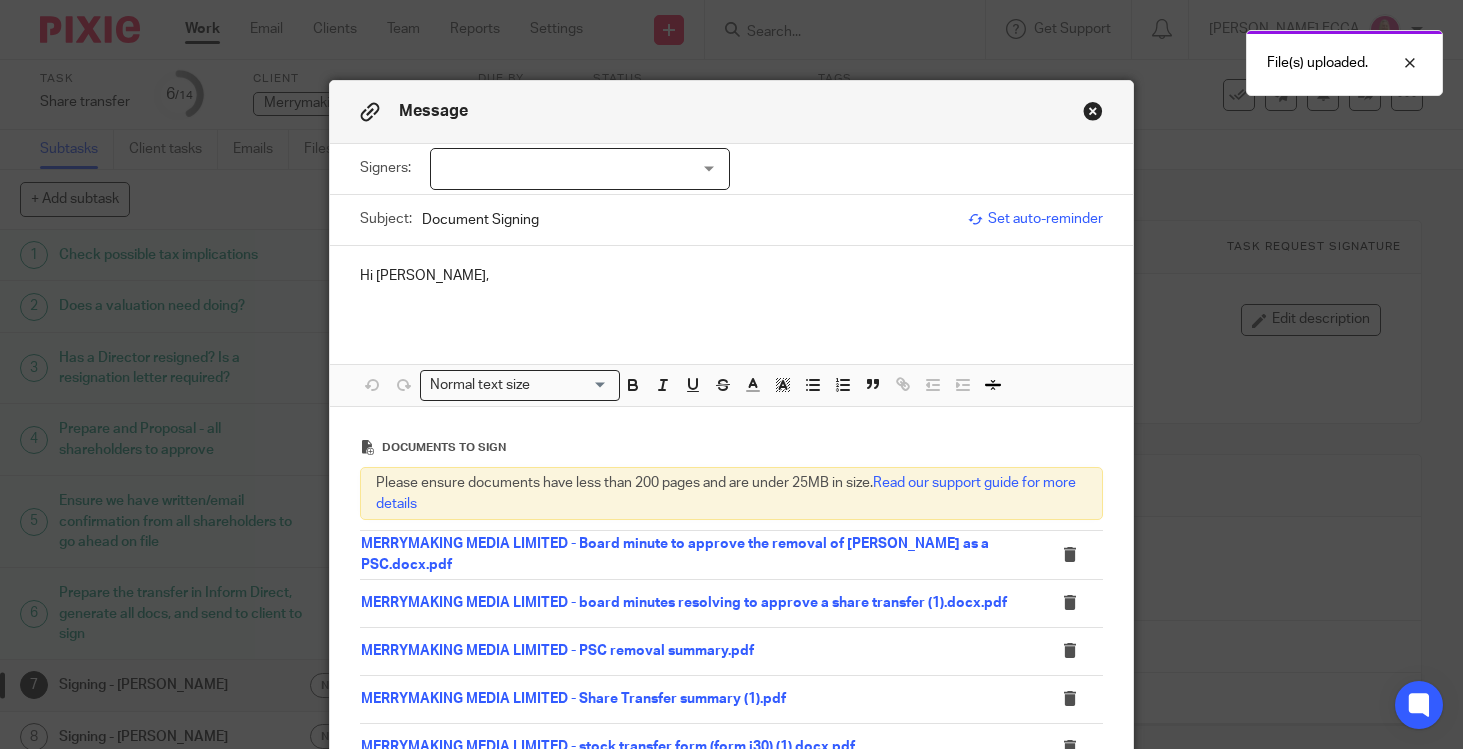 click at bounding box center (580, 169) 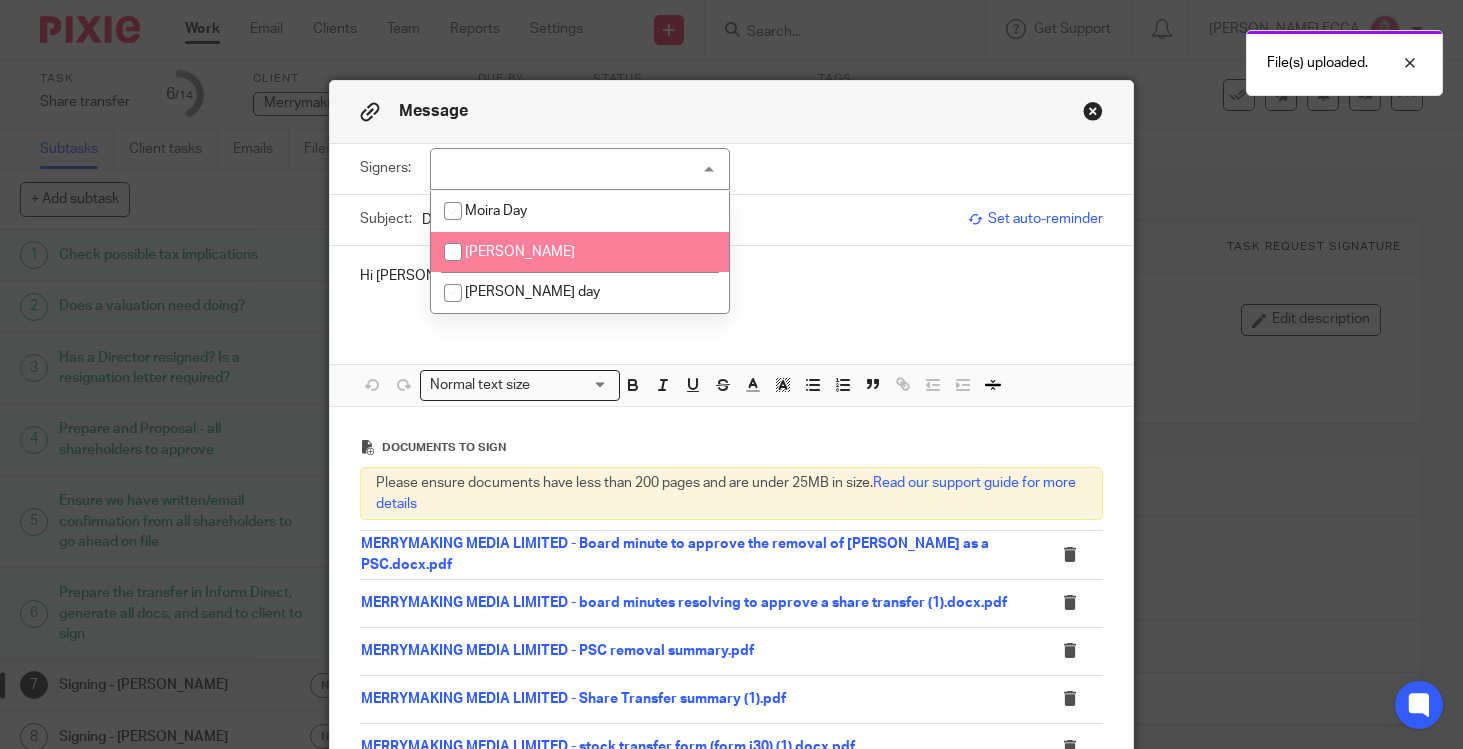 click at bounding box center (453, 252) 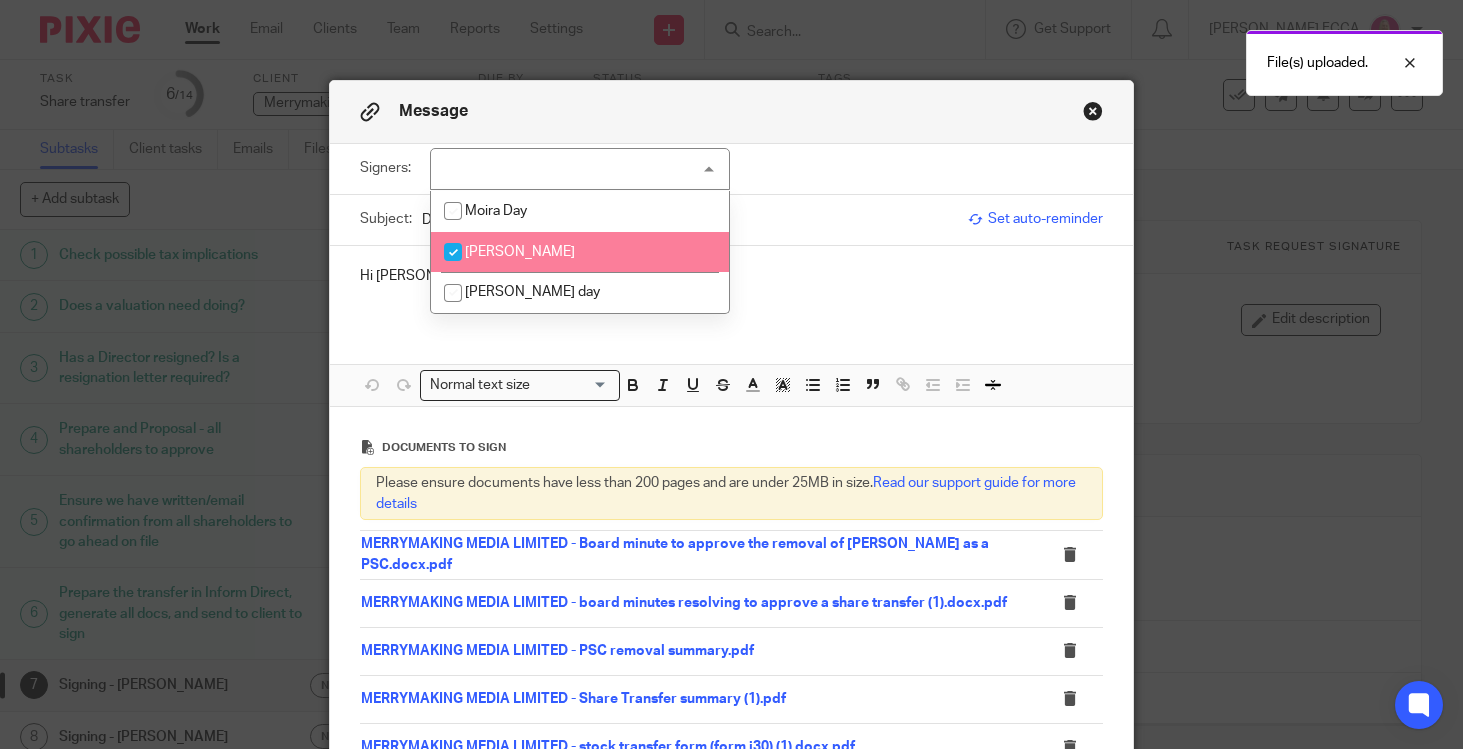 checkbox on "true" 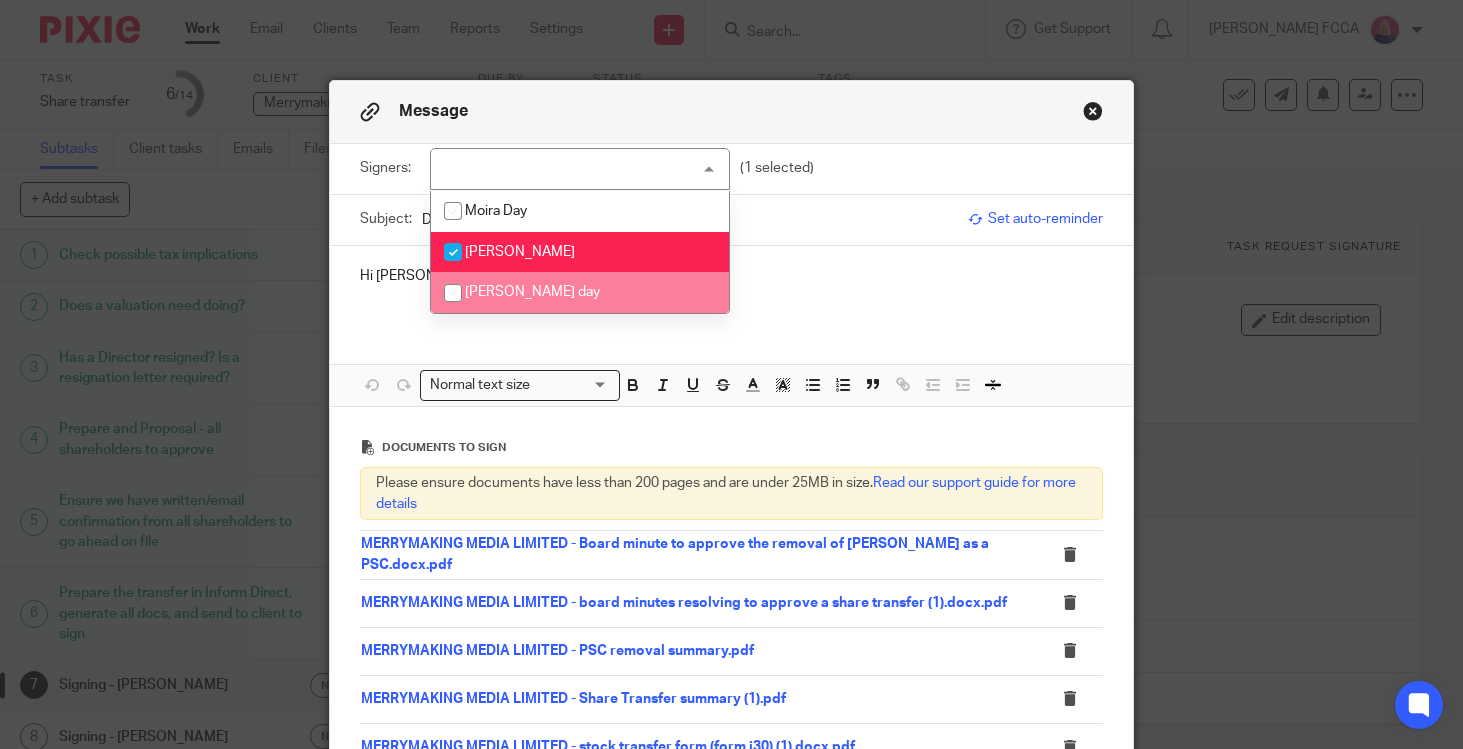 click at bounding box center [453, 293] 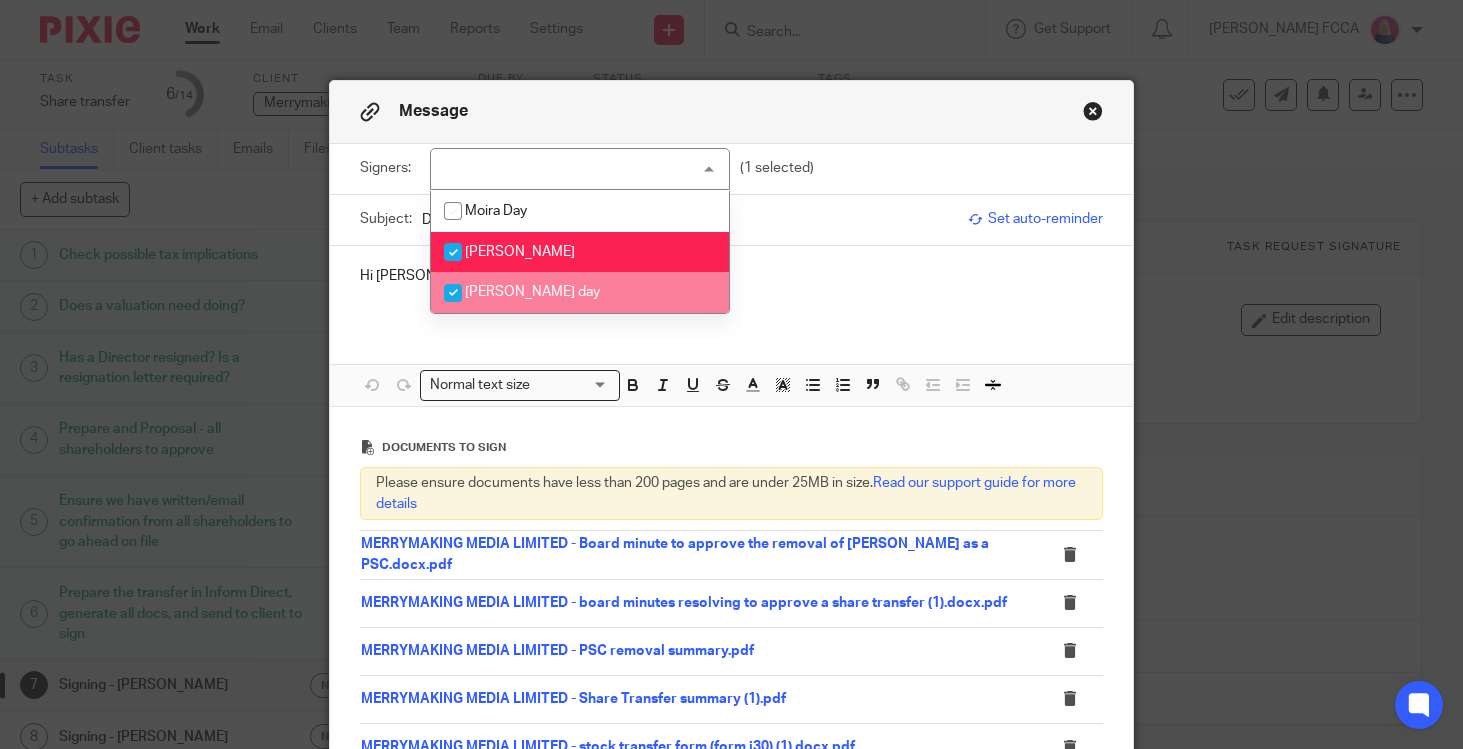 checkbox on "true" 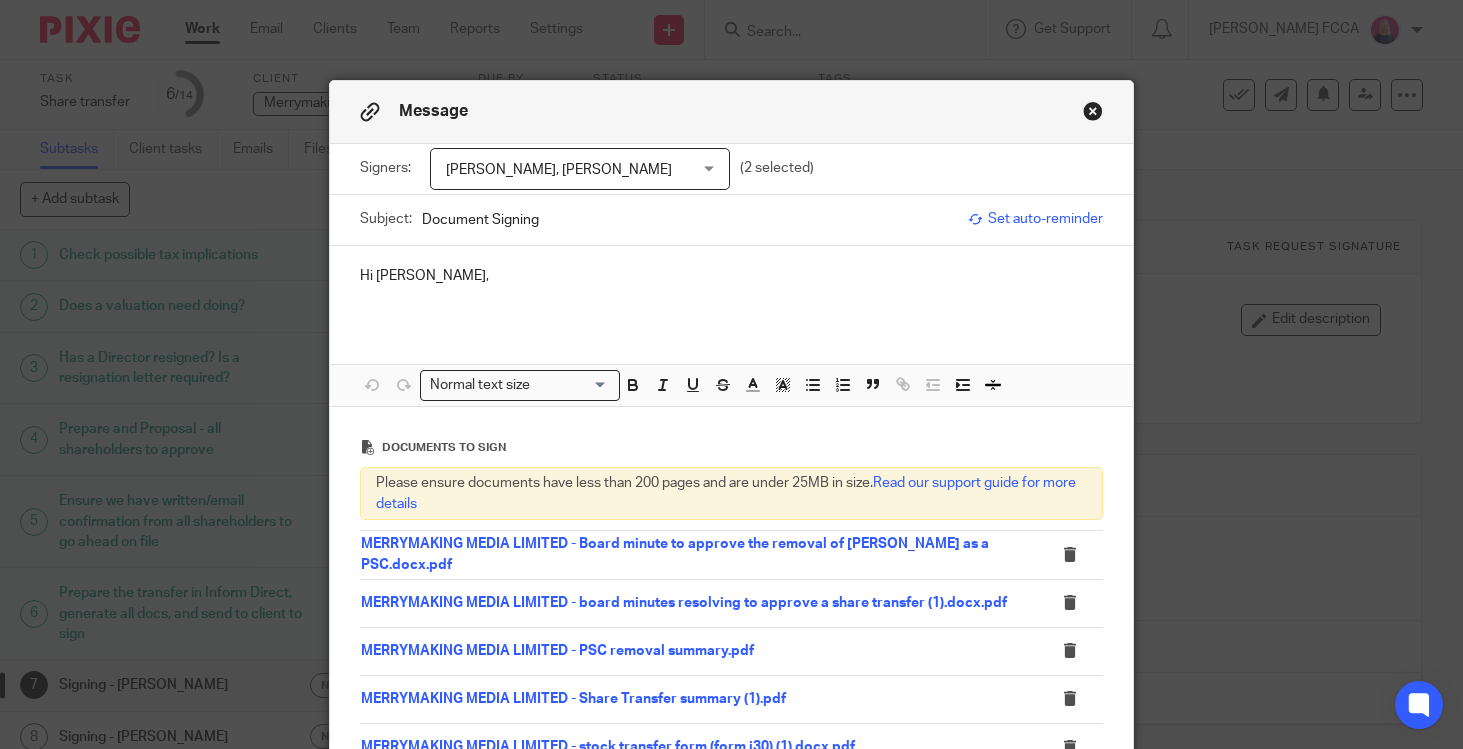 click at bounding box center [731, 296] 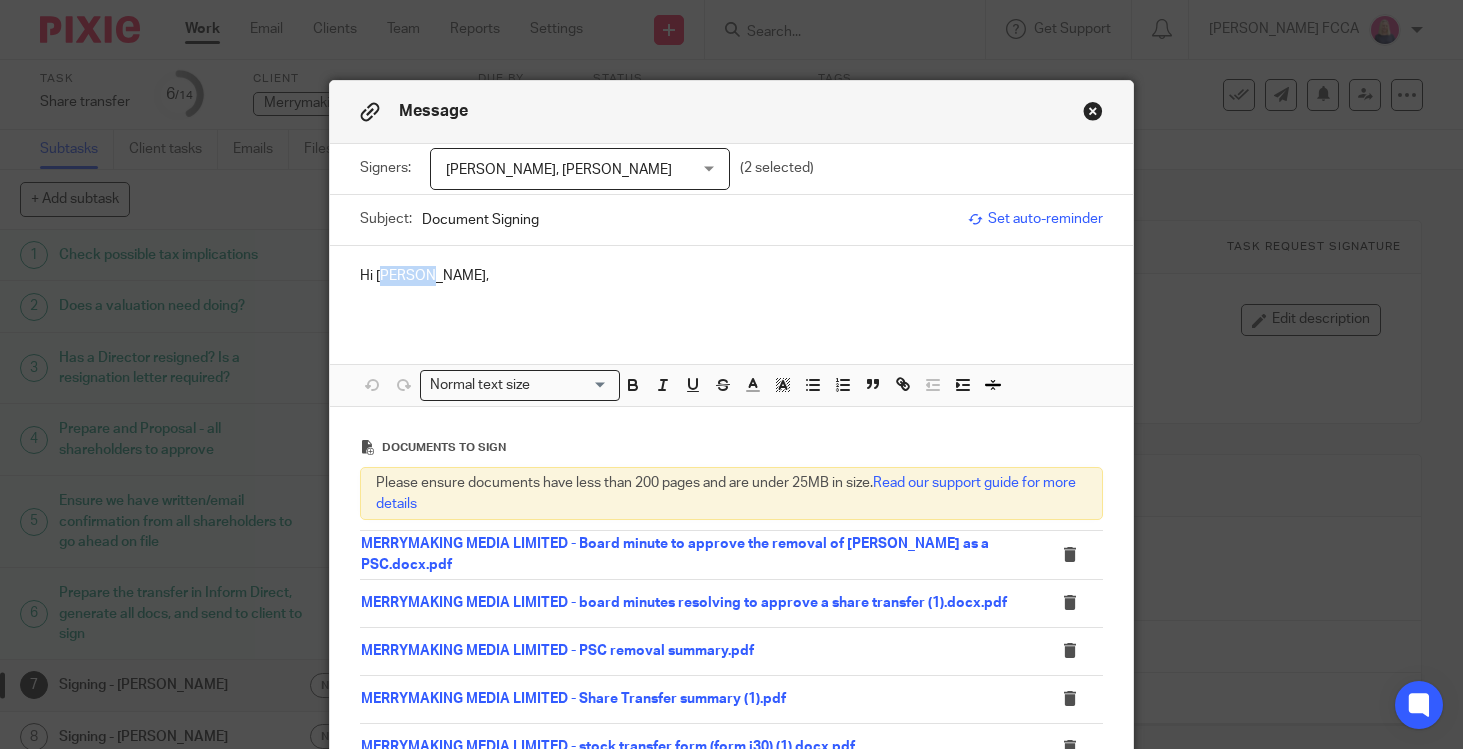drag, startPoint x: 424, startPoint y: 276, endPoint x: 384, endPoint y: 276, distance: 40 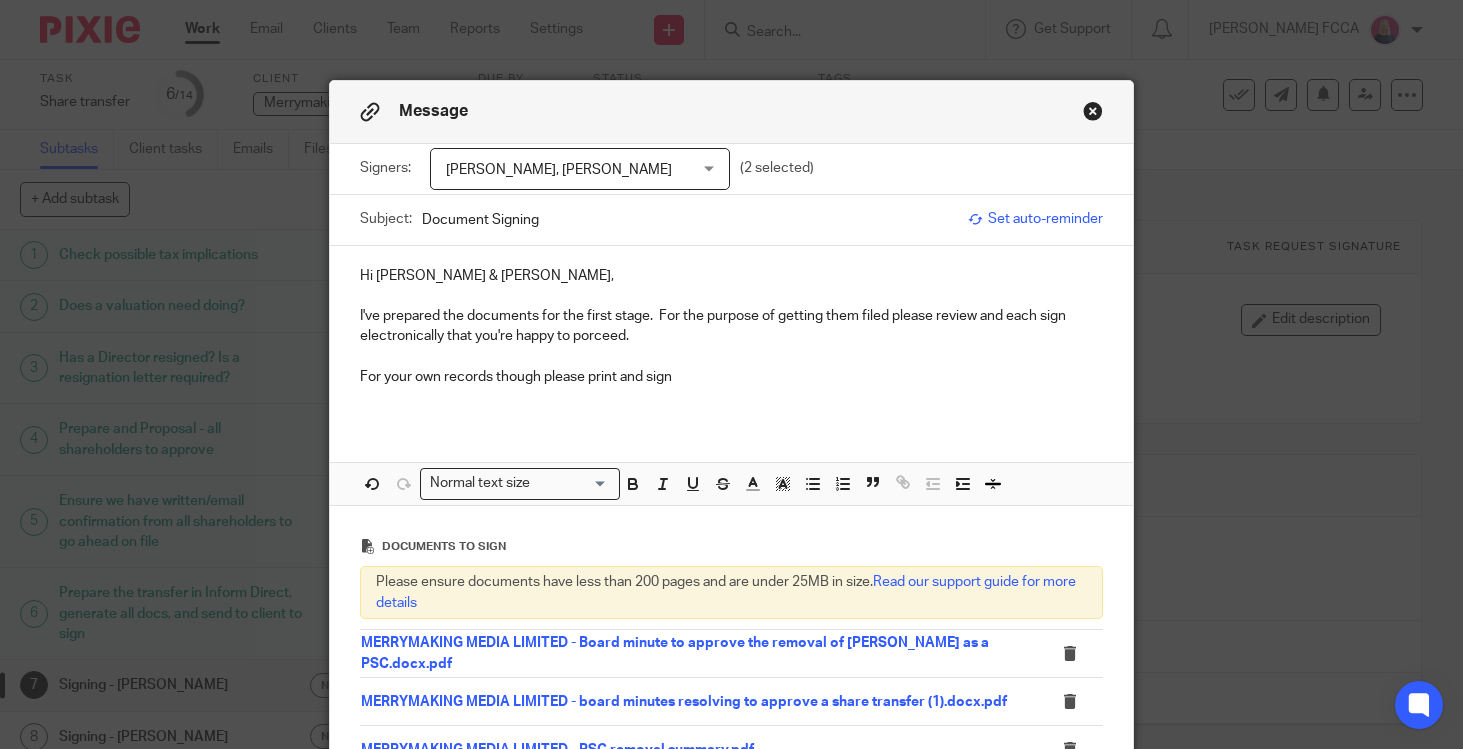 click on "I've prepared the documents for the first stage.  For the purpose of getting them filed please review and each sign electronically that you're happy to porceed." at bounding box center [731, 326] 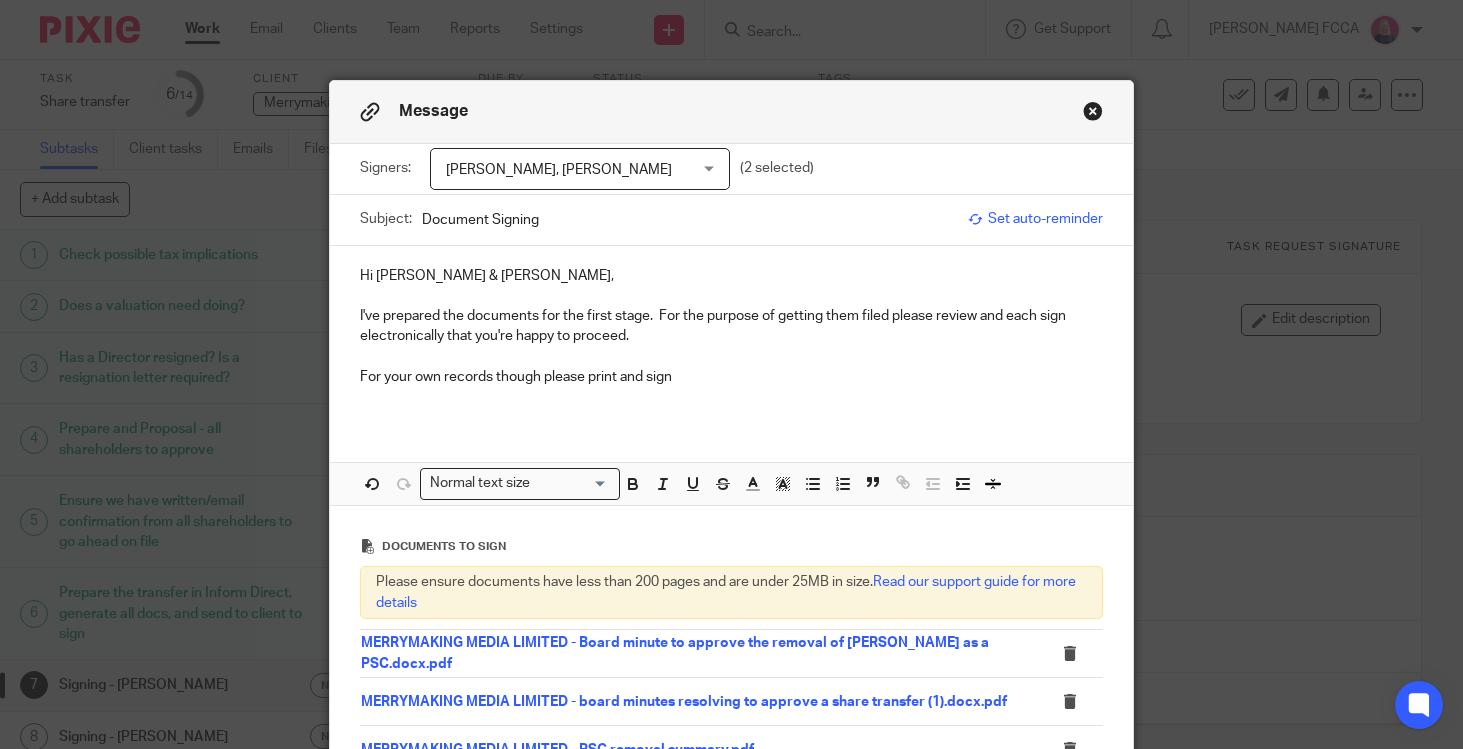 click on "For your own records though please print and sign" at bounding box center [731, 377] 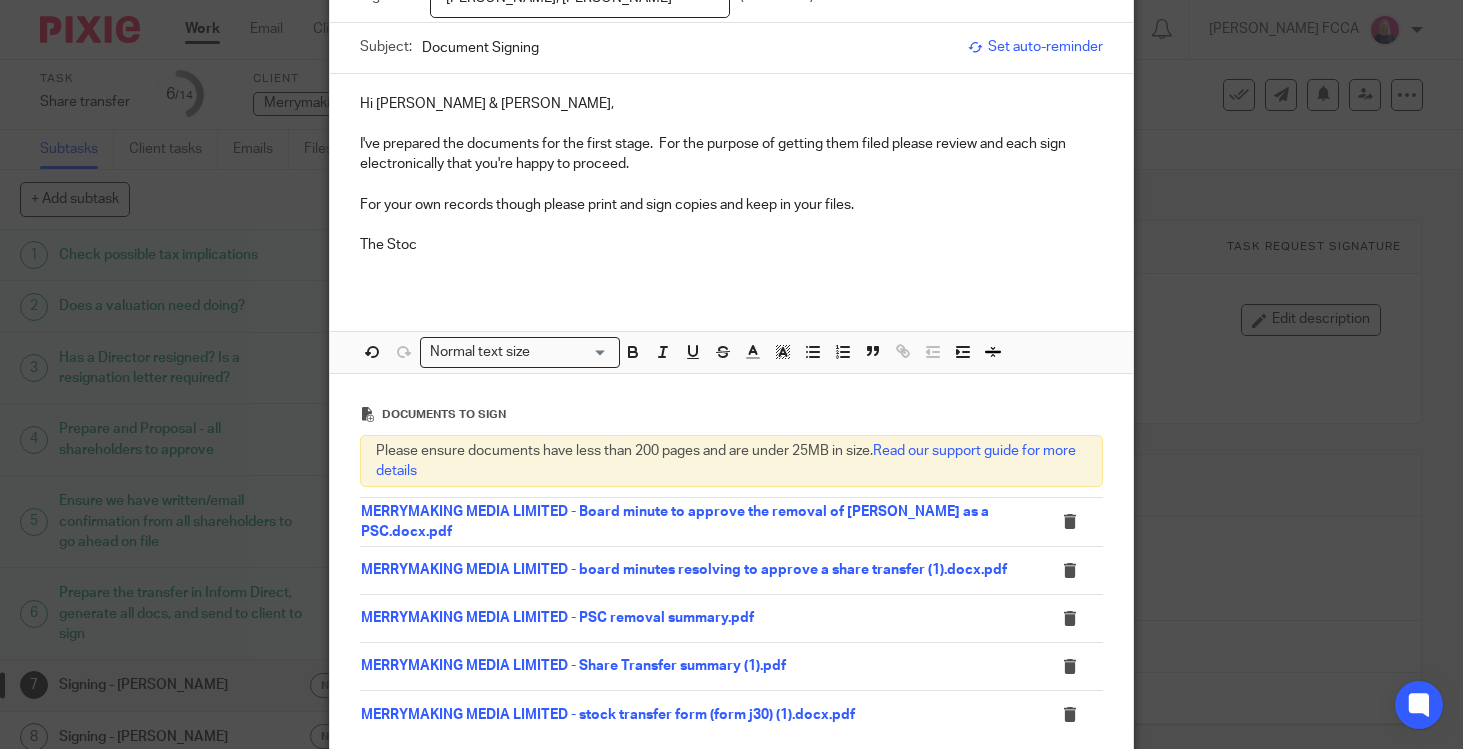 scroll, scrollTop: 173, scrollLeft: 0, axis: vertical 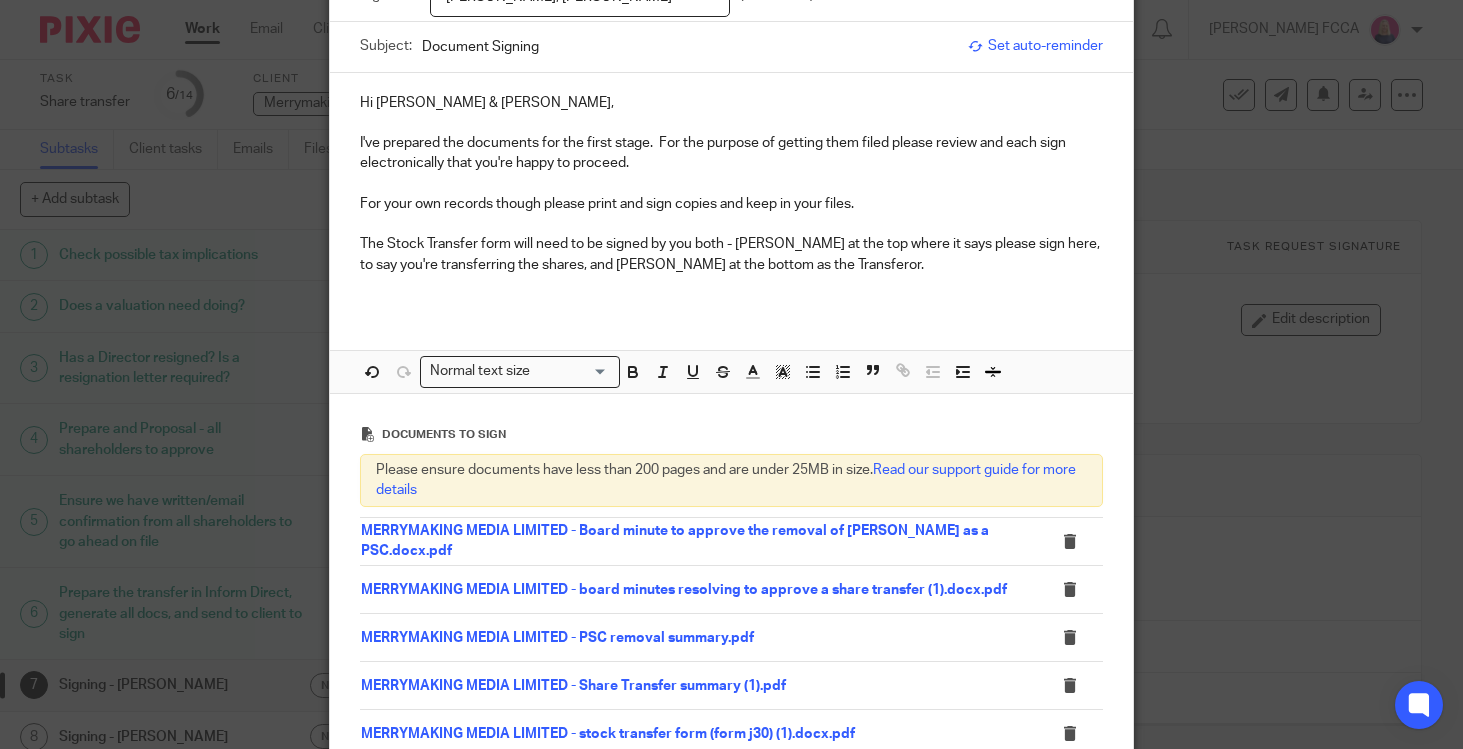 click on "The Stock Transfer form will need to be signed by you both - Aimee at the top where it says please sign here, to say you're transferring the shares, and Richard at the bottom as the Transferor." at bounding box center (731, 254) 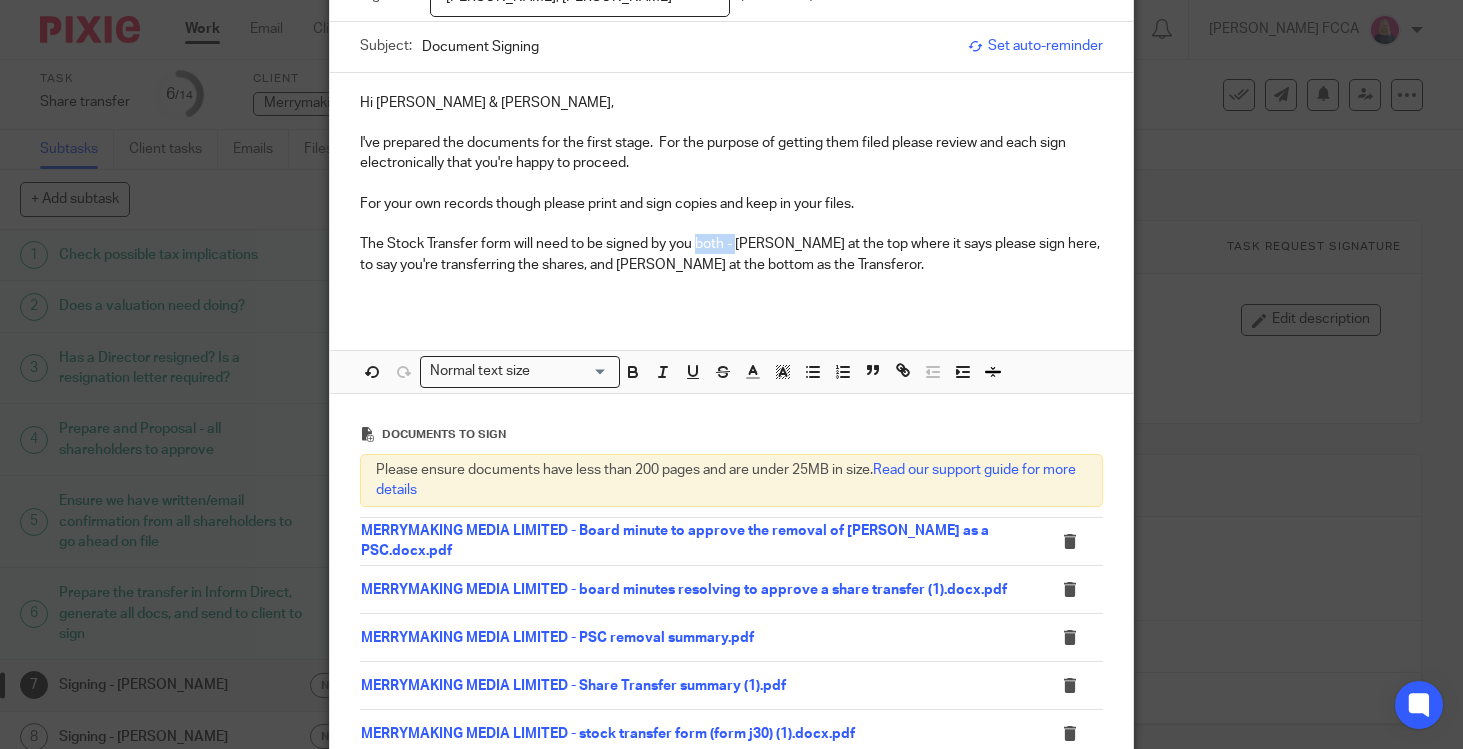 drag, startPoint x: 698, startPoint y: 246, endPoint x: 740, endPoint y: 243, distance: 42.107006 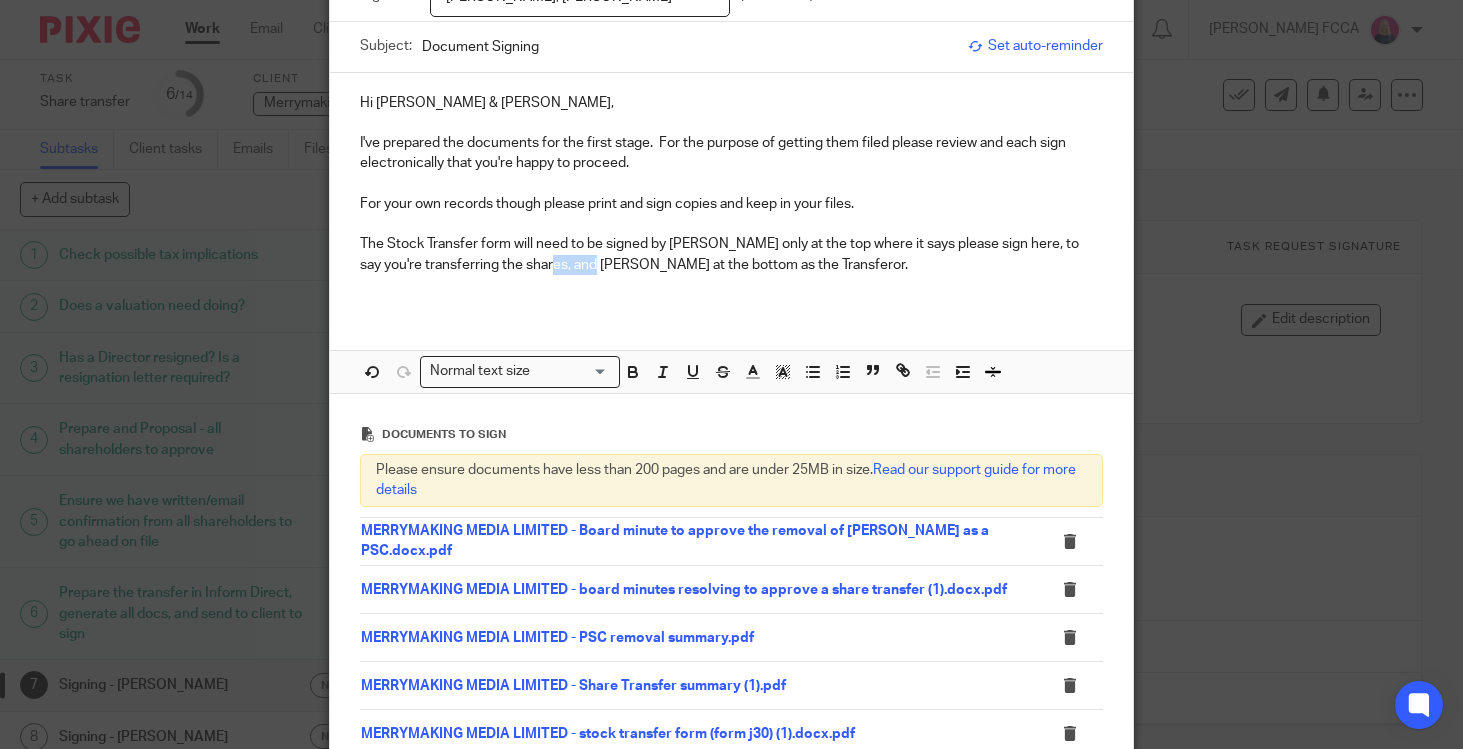 drag, startPoint x: 537, startPoint y: 264, endPoint x: 585, endPoint y: 265, distance: 48.010414 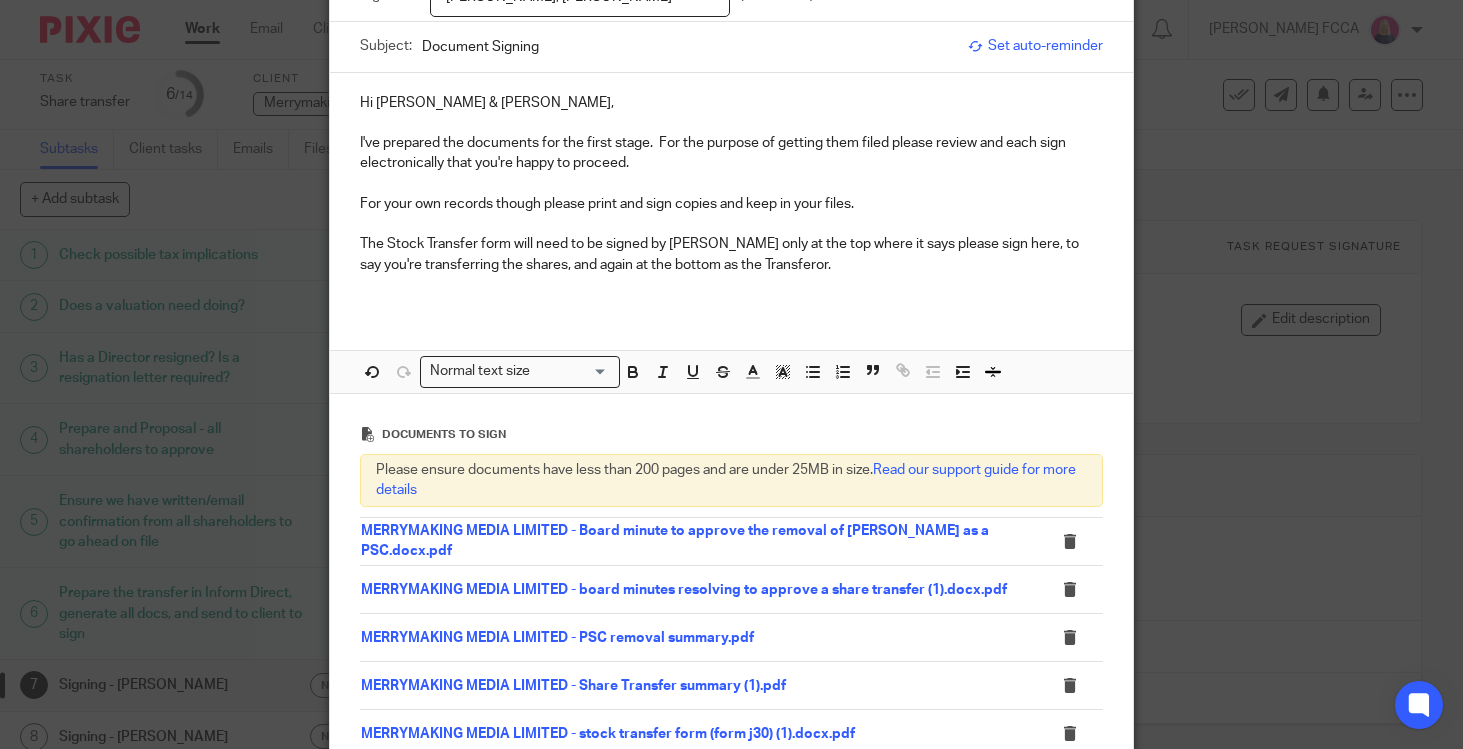 click on "The Stock Transfer form will need to be signed by Aimee only at the top where it says please sign here, to say you're transferring the shares, and again at the bottom as the Transferor." at bounding box center [731, 254] 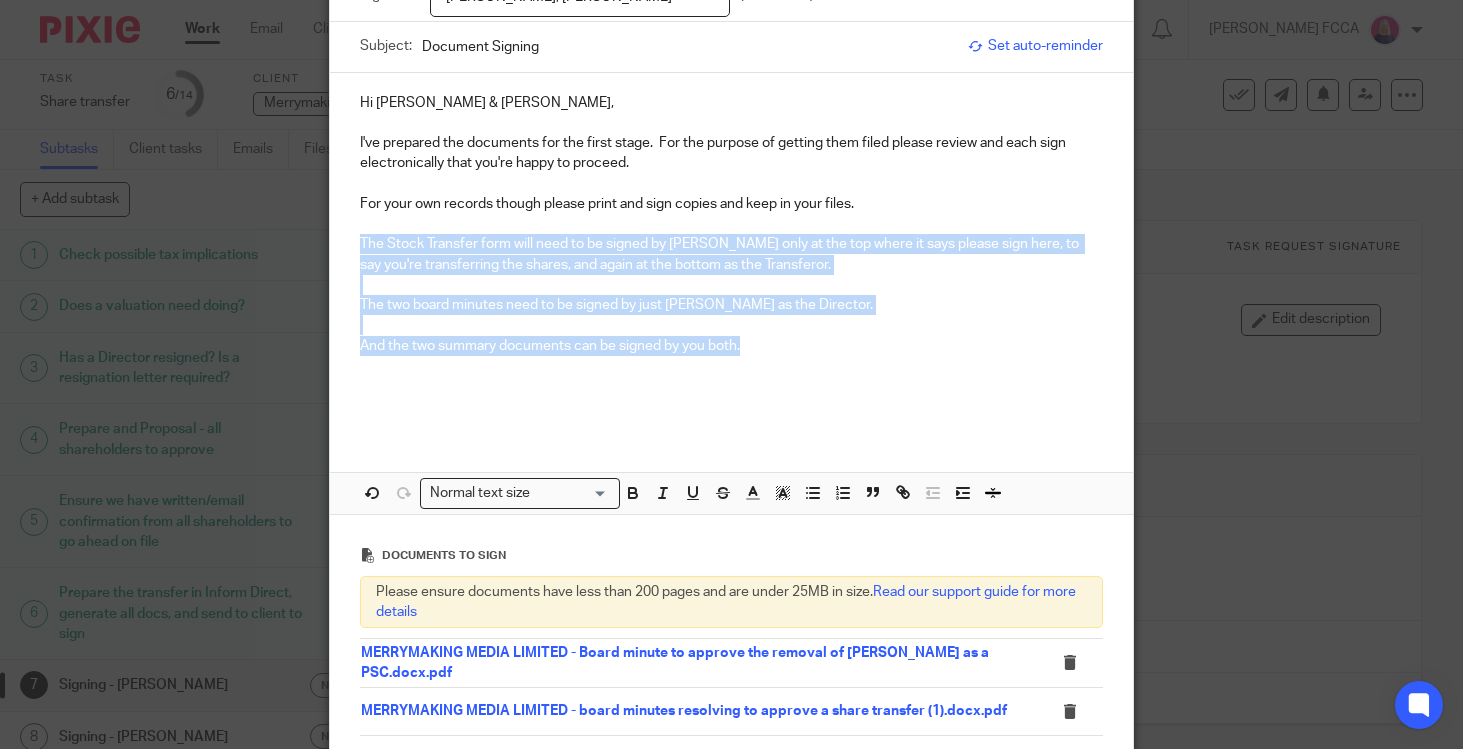 drag, startPoint x: 748, startPoint y: 348, endPoint x: 358, endPoint y: 242, distance: 404.1485 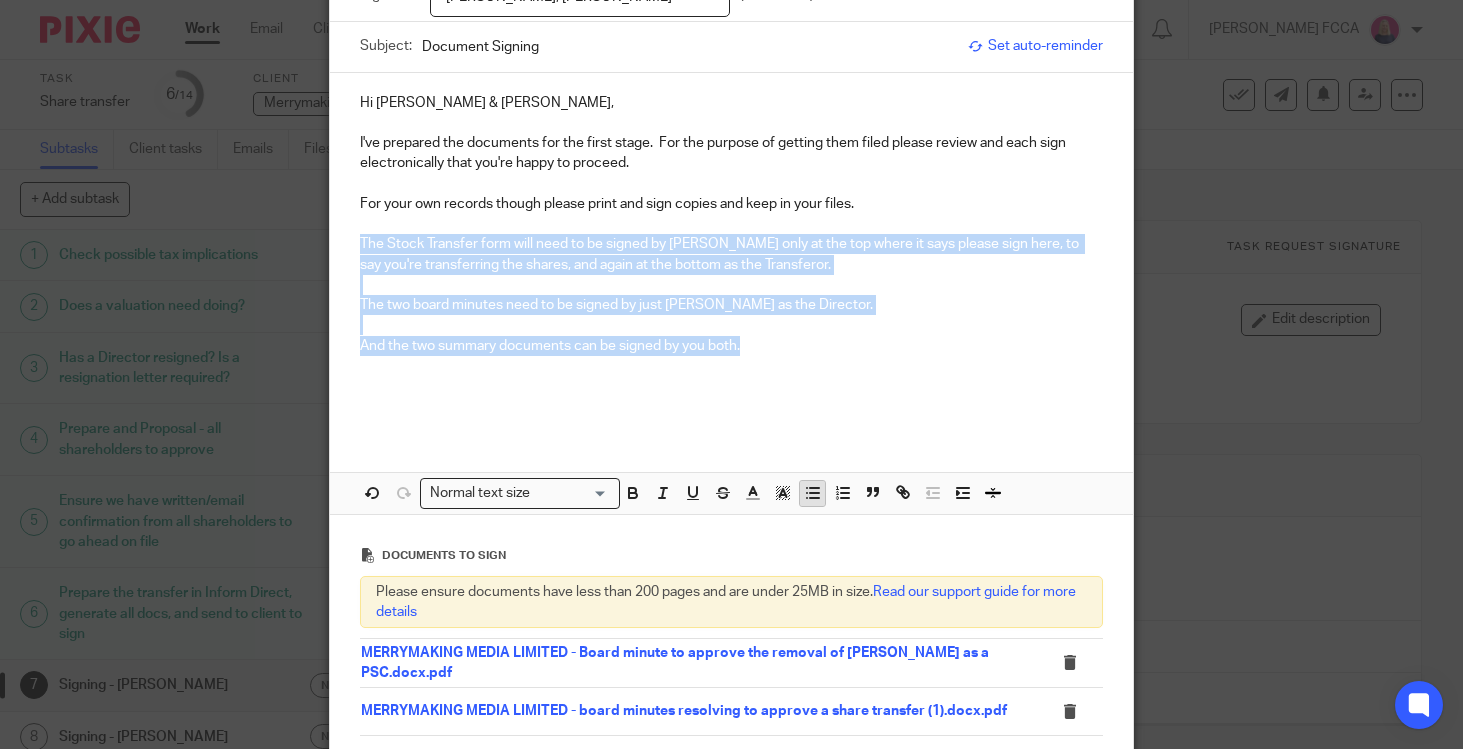click 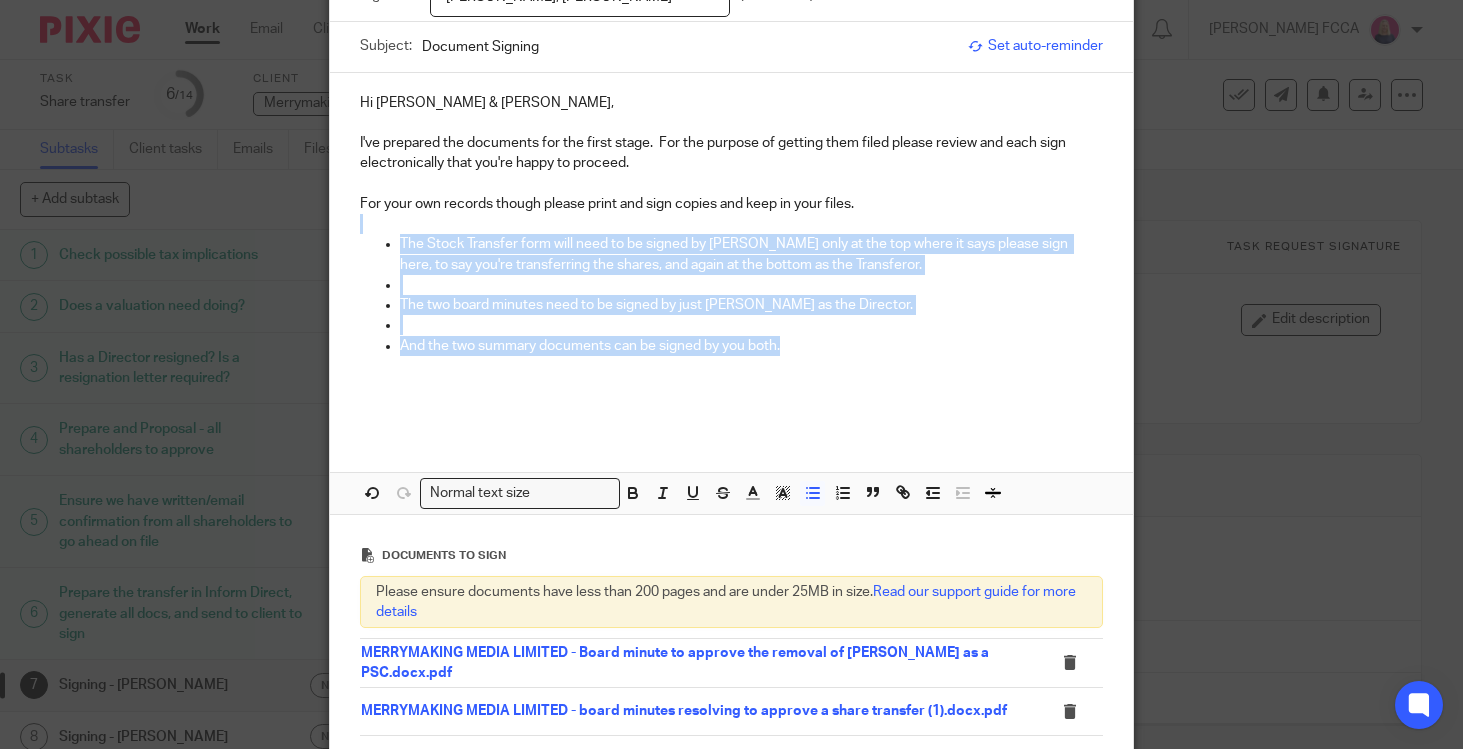 click at bounding box center [751, 285] 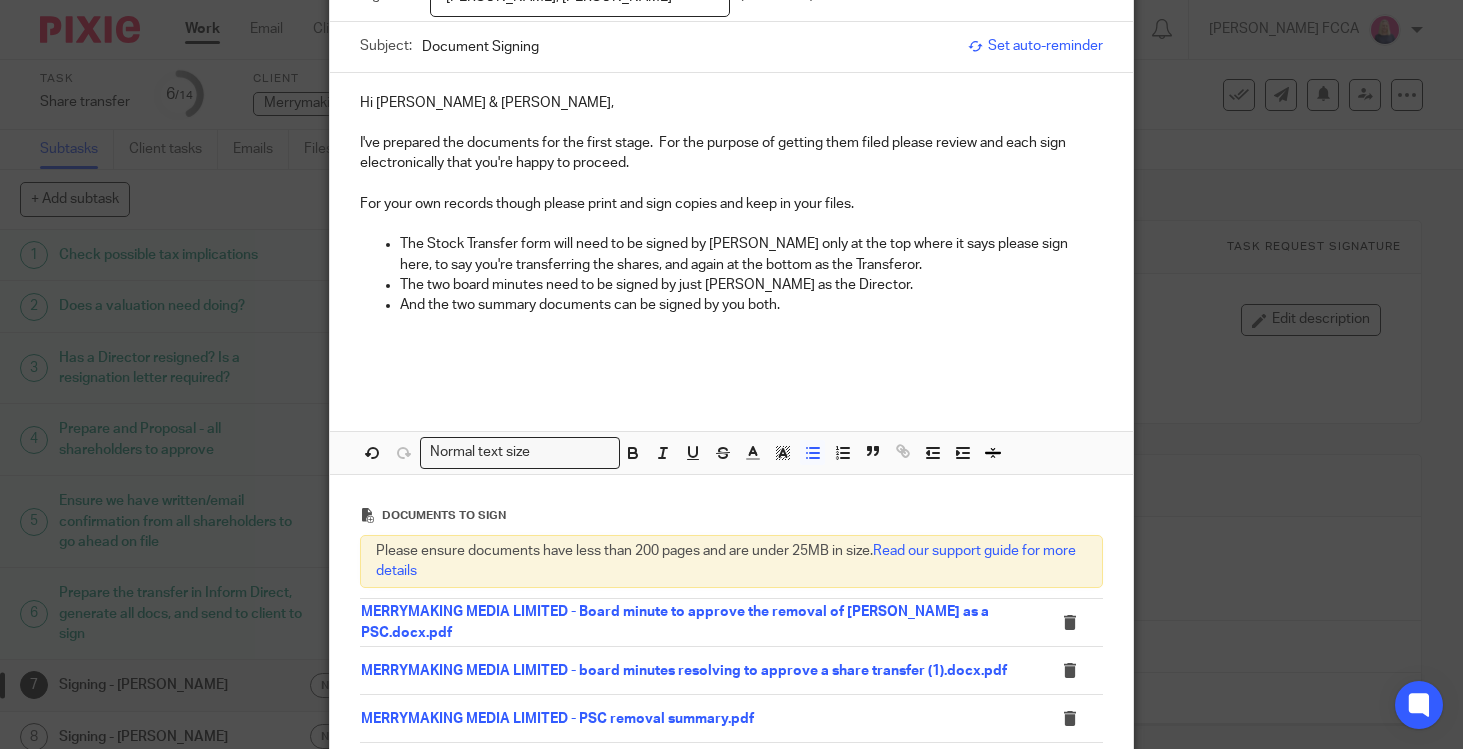 click on "For your own records though please print and sign copies and keep in your files." at bounding box center [731, 204] 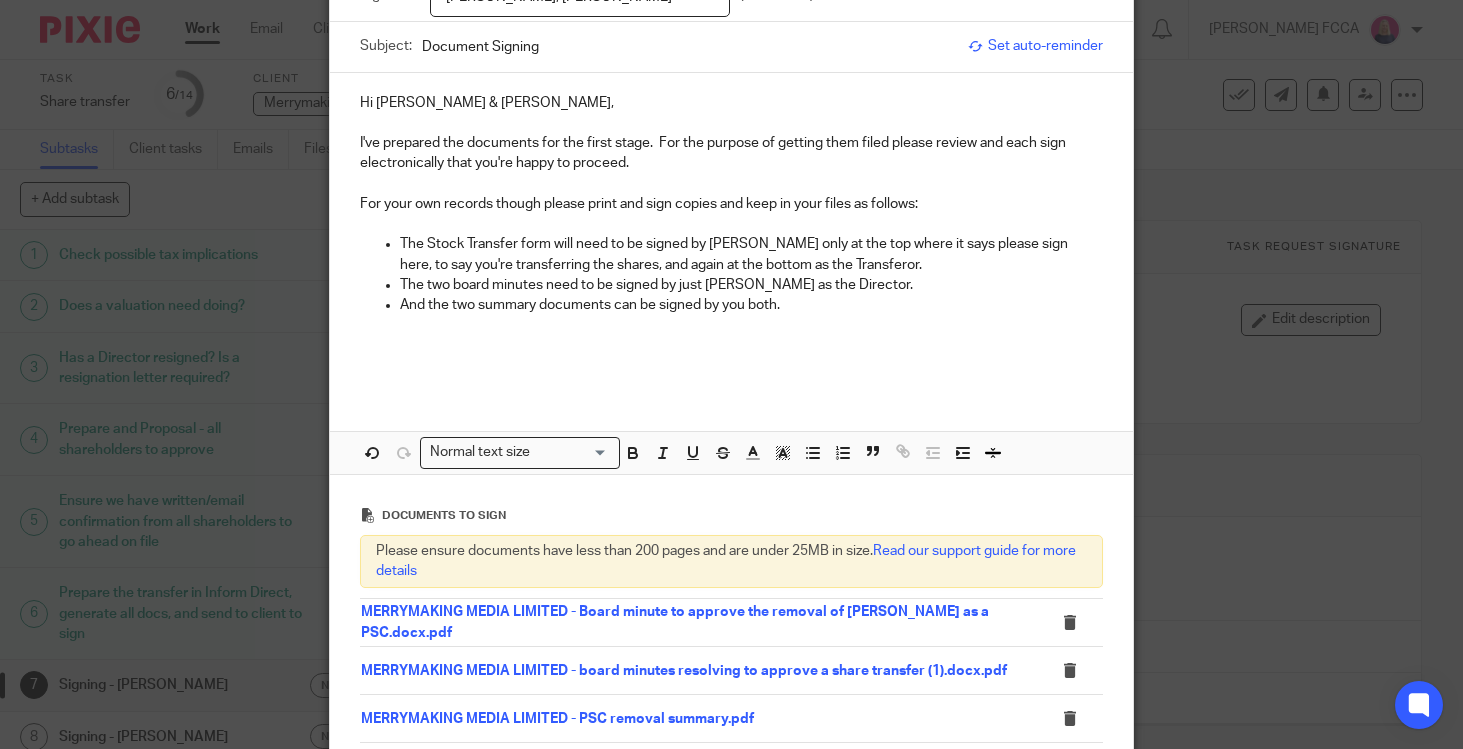 click at bounding box center (731, 366) 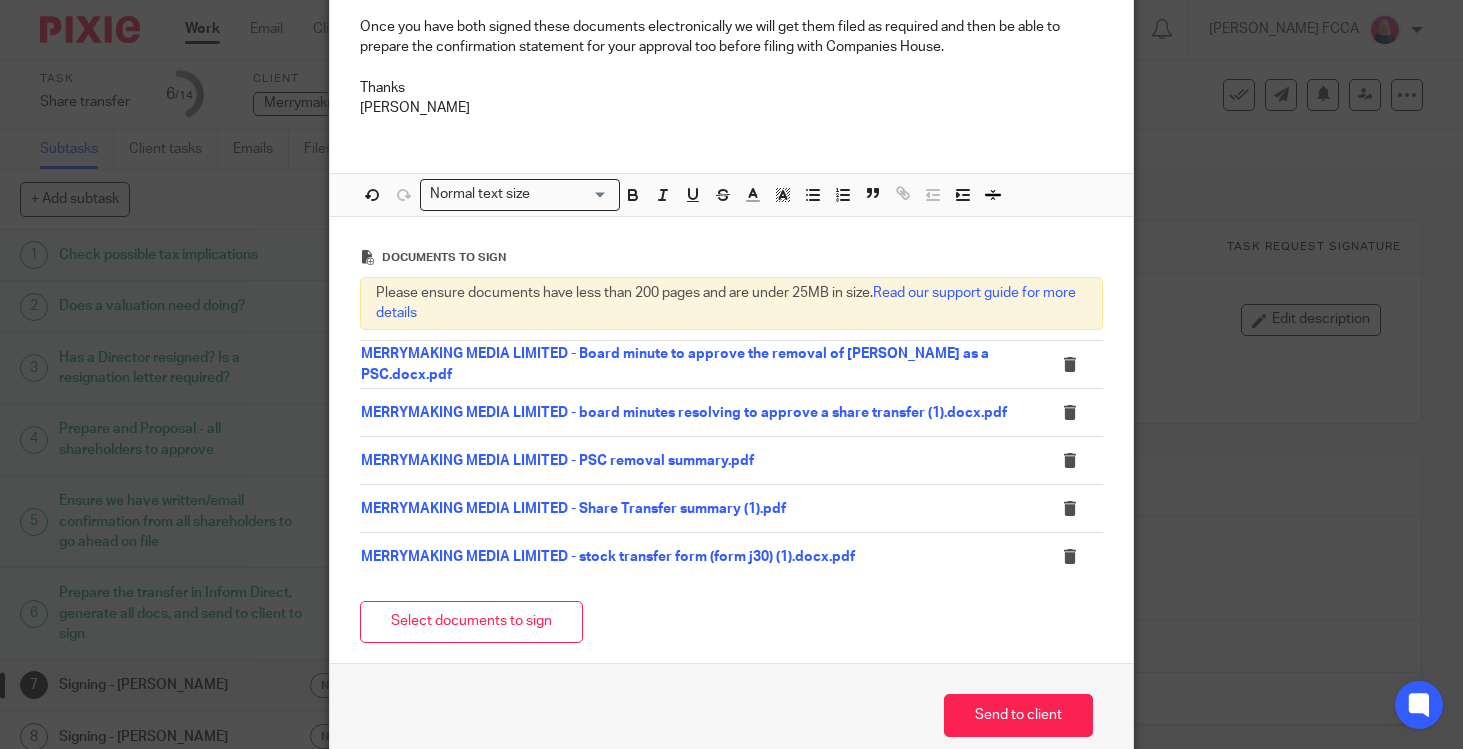 scroll, scrollTop: 518, scrollLeft: 0, axis: vertical 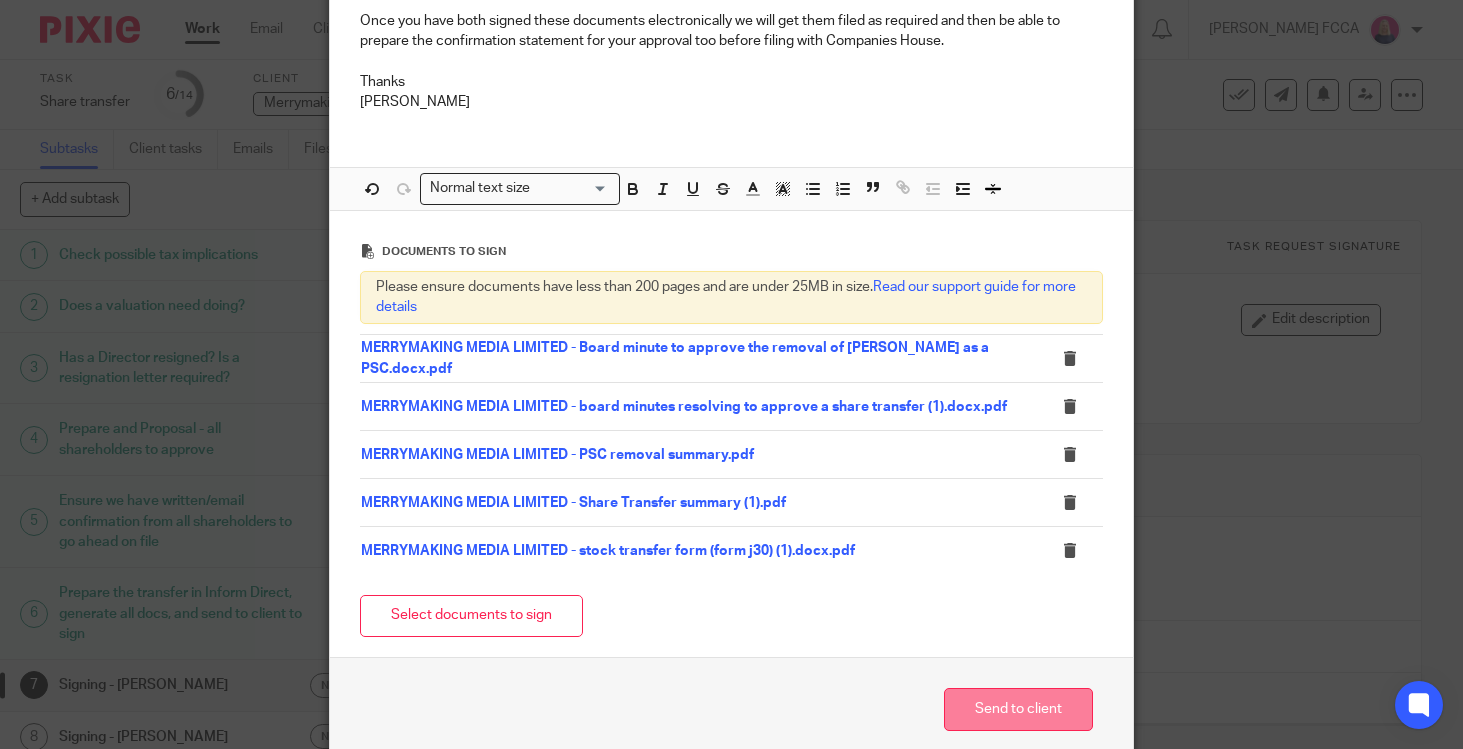 click on "Send to client" at bounding box center (1018, 709) 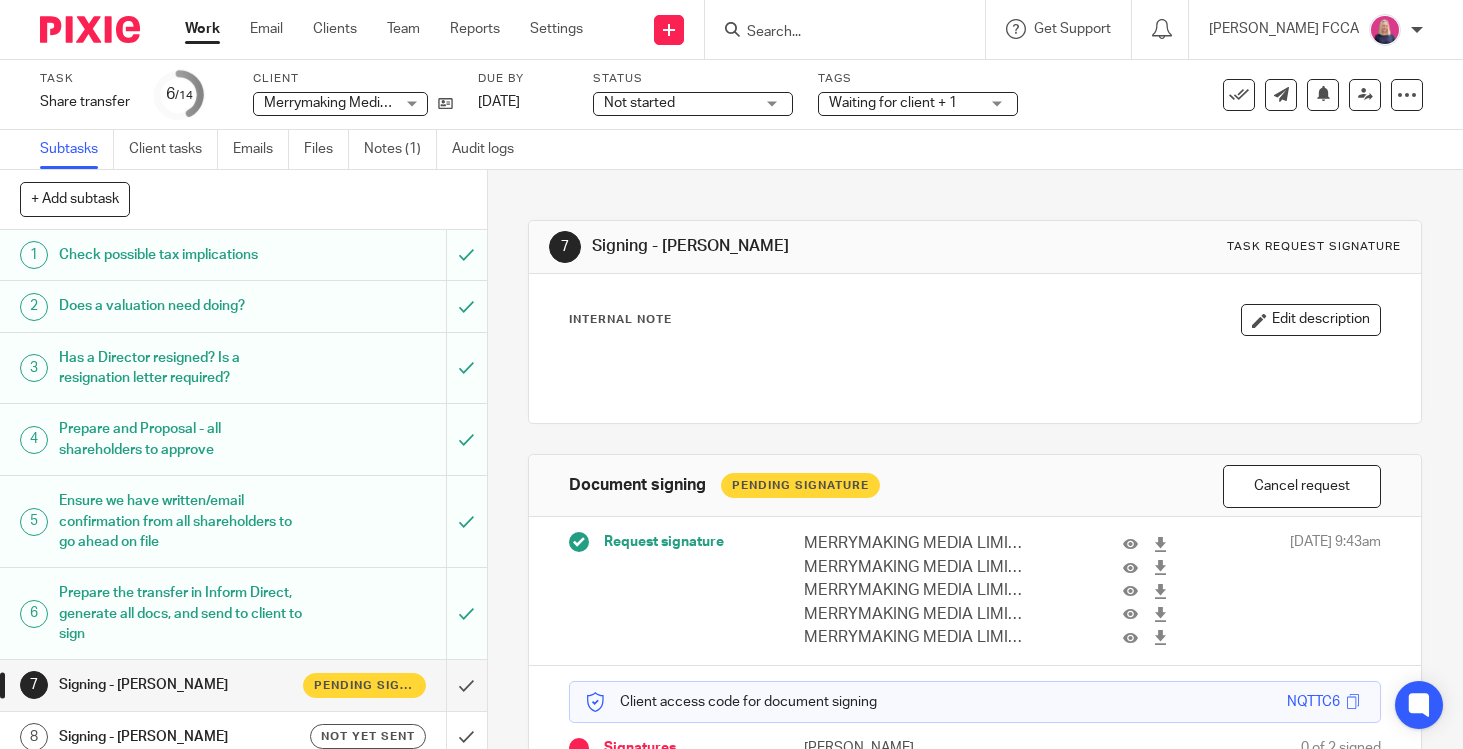 scroll, scrollTop: 0, scrollLeft: 0, axis: both 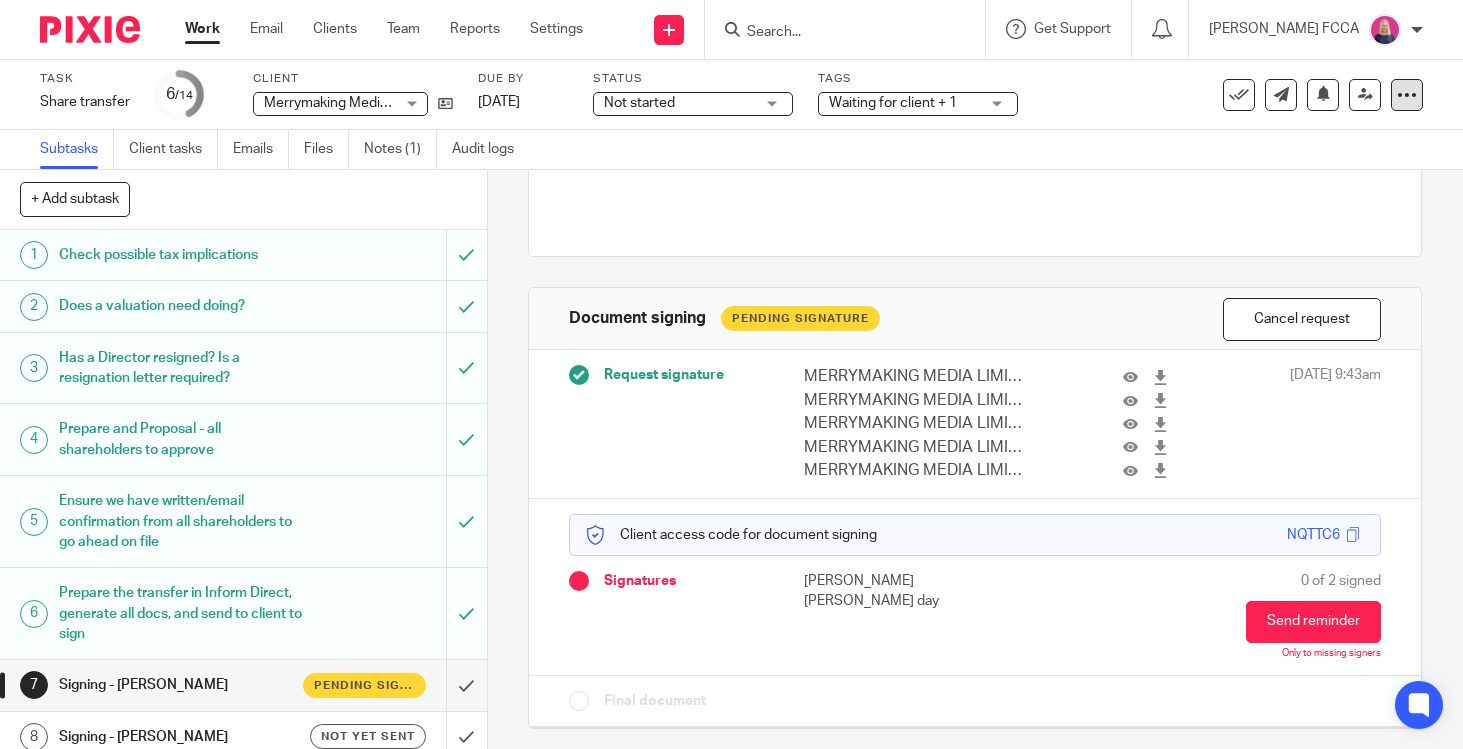 click at bounding box center [1407, 95] 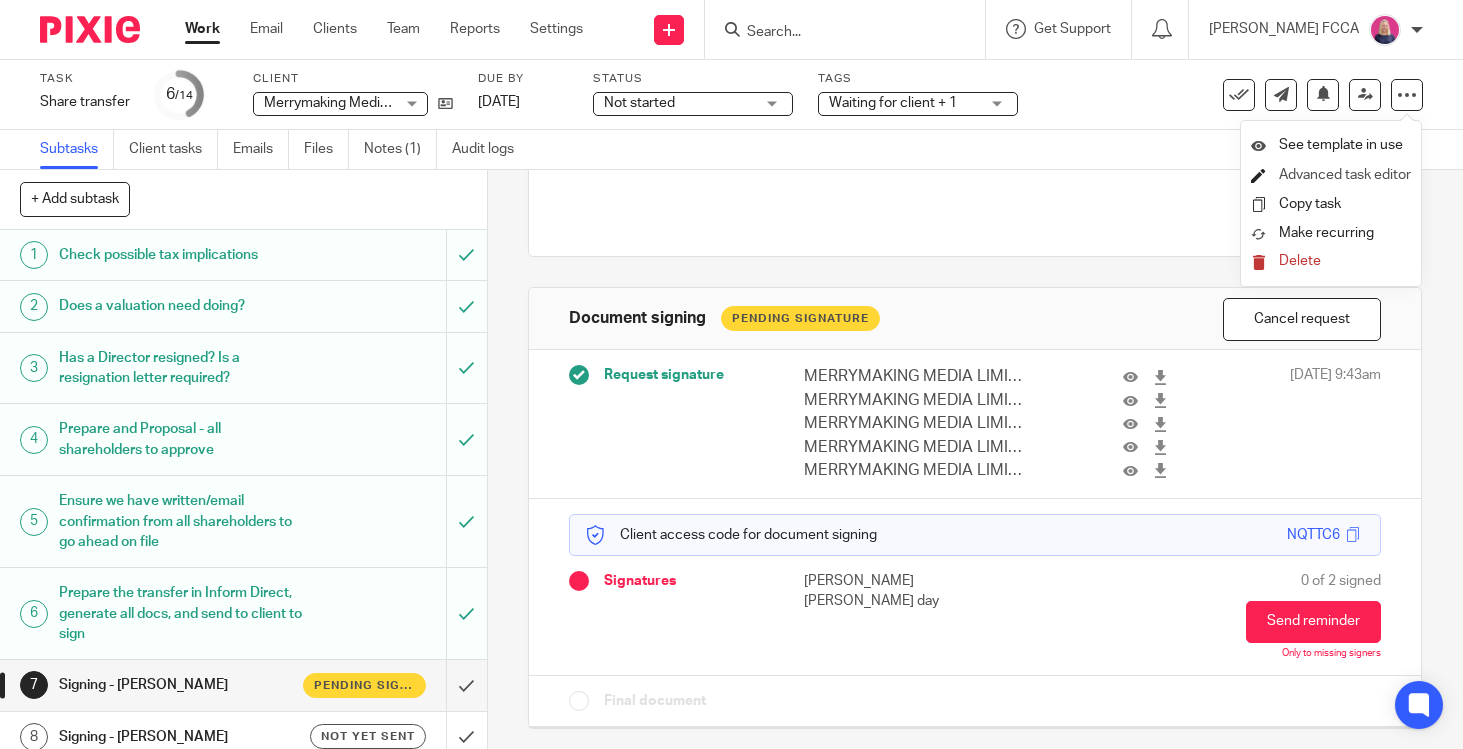 click on "Advanced task editor" at bounding box center (1345, 175) 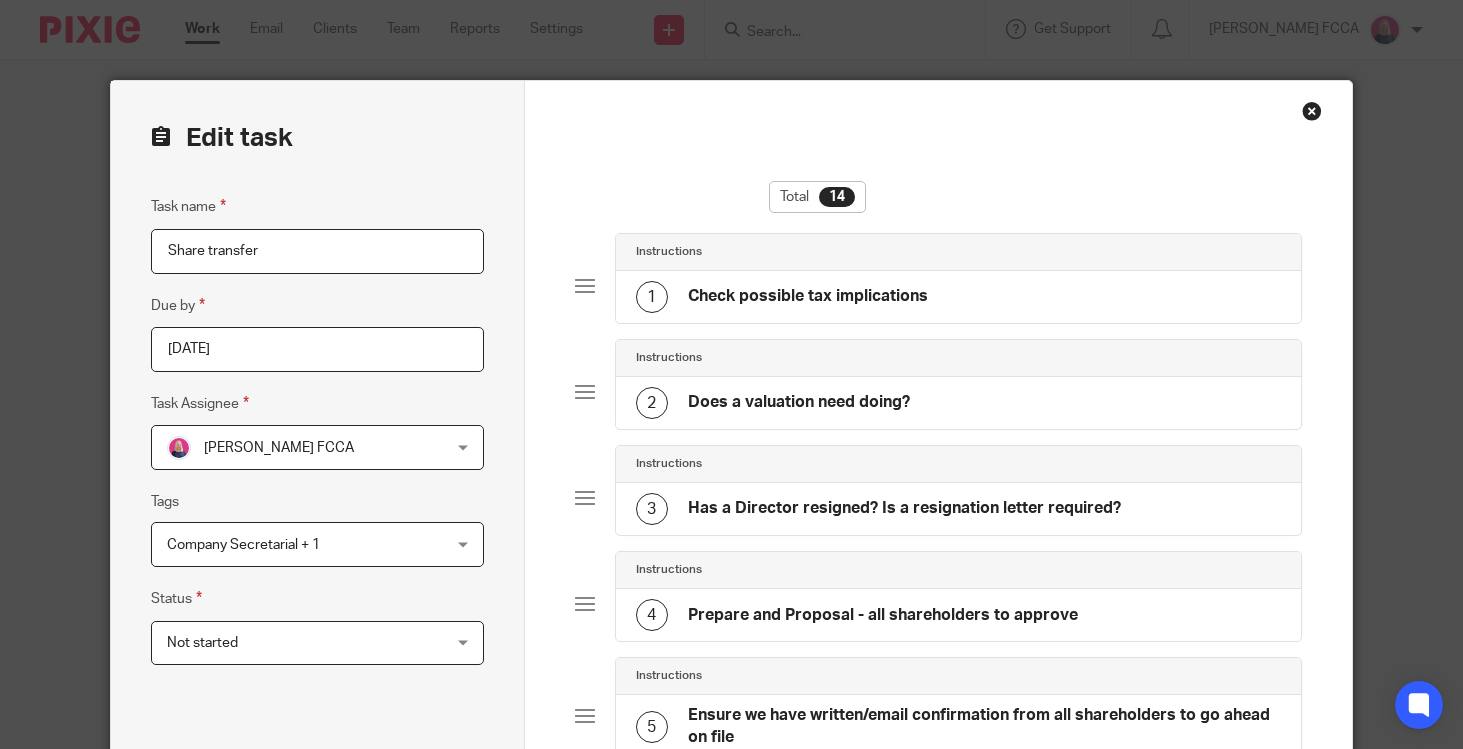 scroll, scrollTop: 0, scrollLeft: 0, axis: both 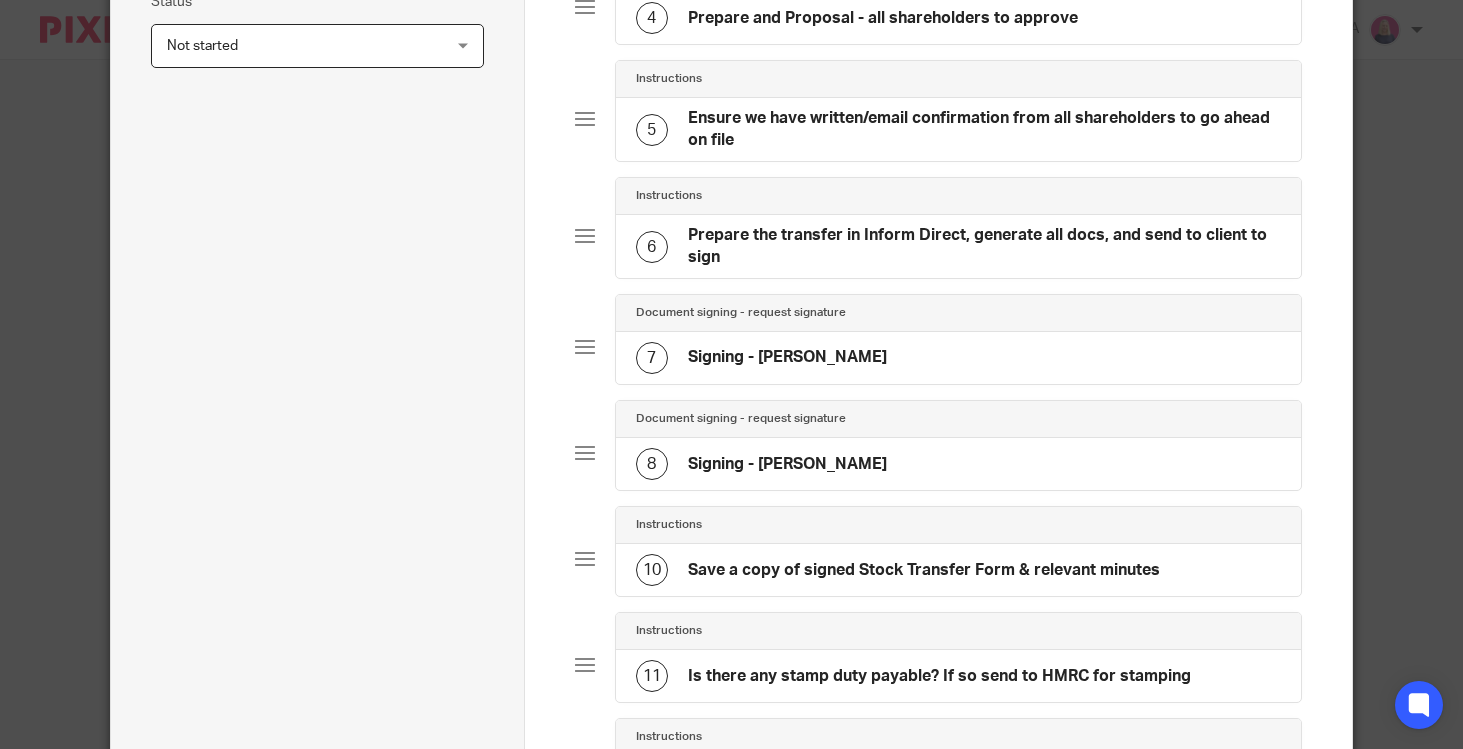 click on "8
Signing - [PERSON_NAME]" 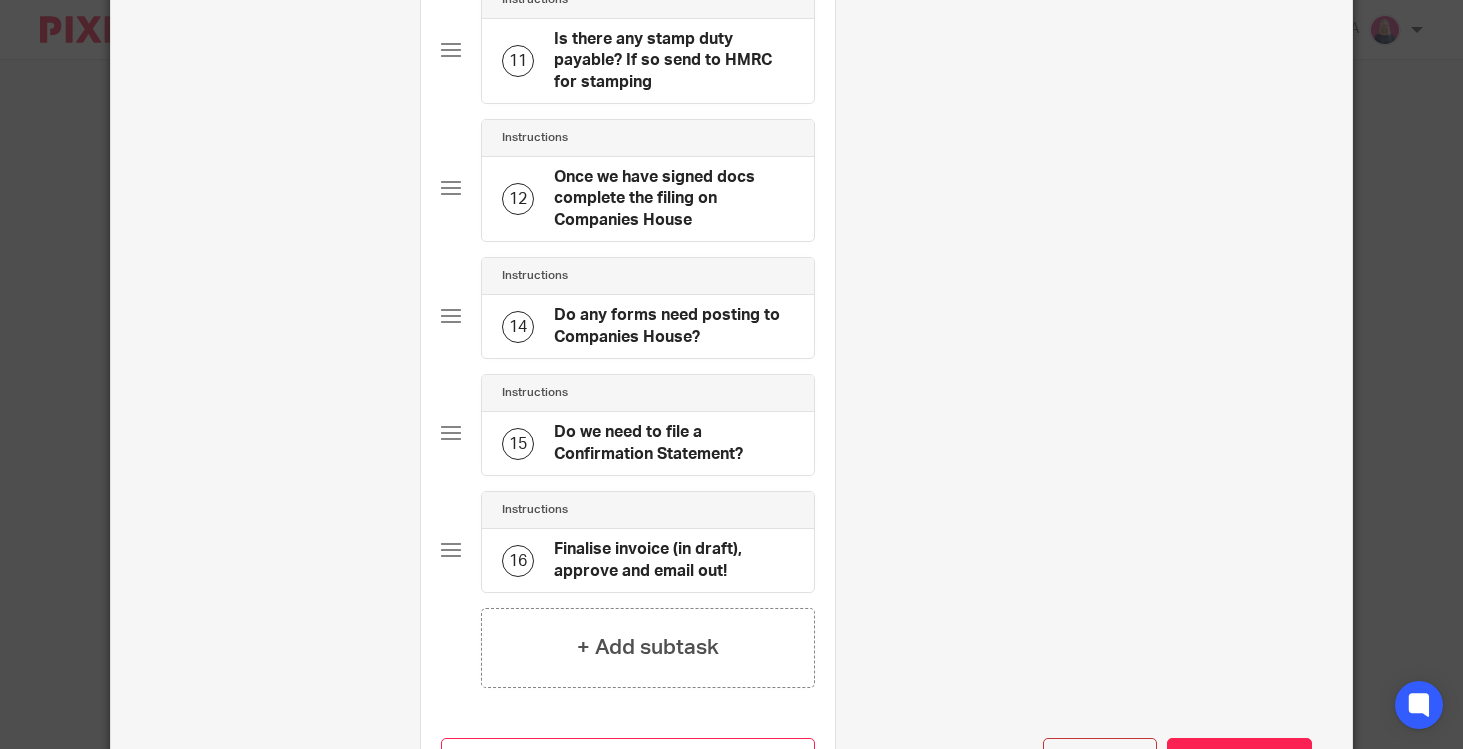 scroll, scrollTop: 1521, scrollLeft: 0, axis: vertical 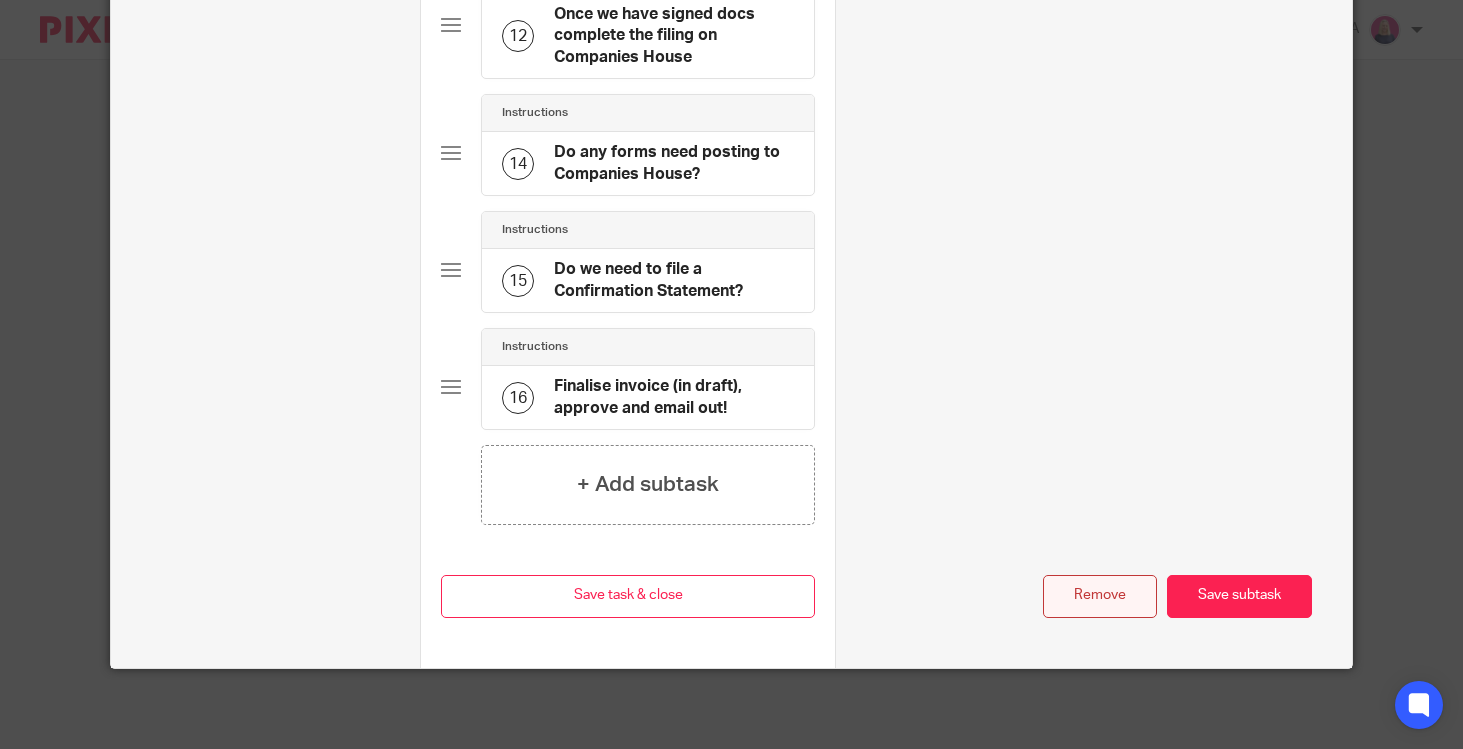 click on "Remove" at bounding box center (1100, 596) 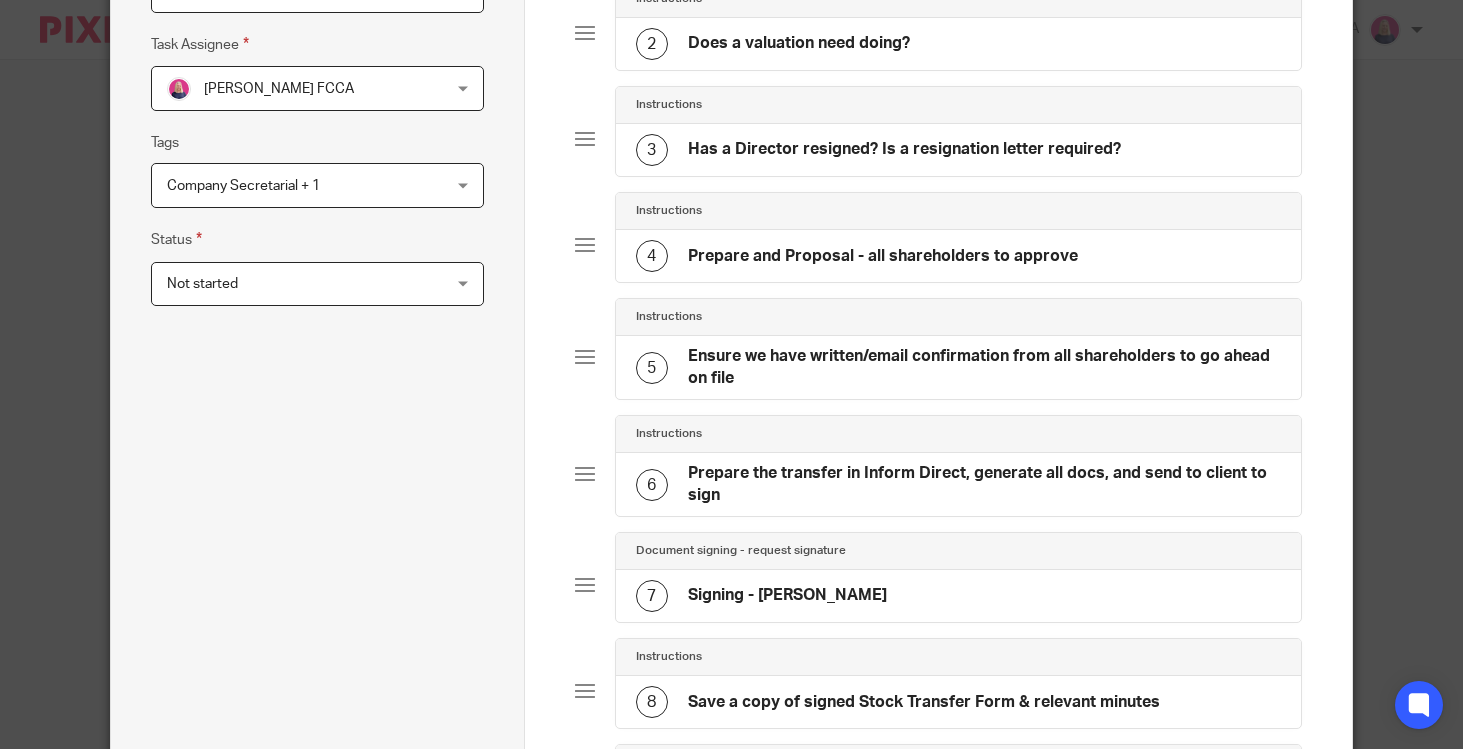 scroll, scrollTop: 460, scrollLeft: 0, axis: vertical 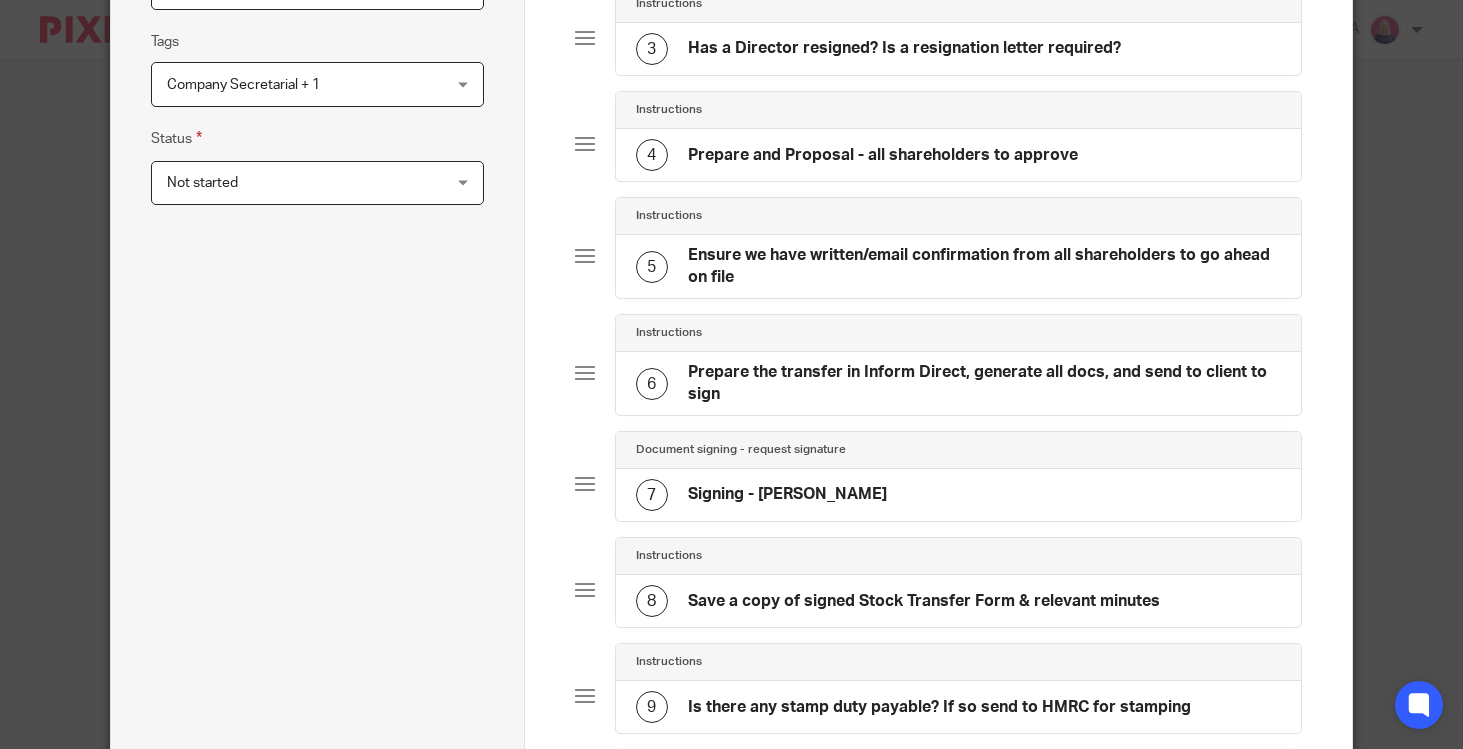 click on "7
Signing - Richard" 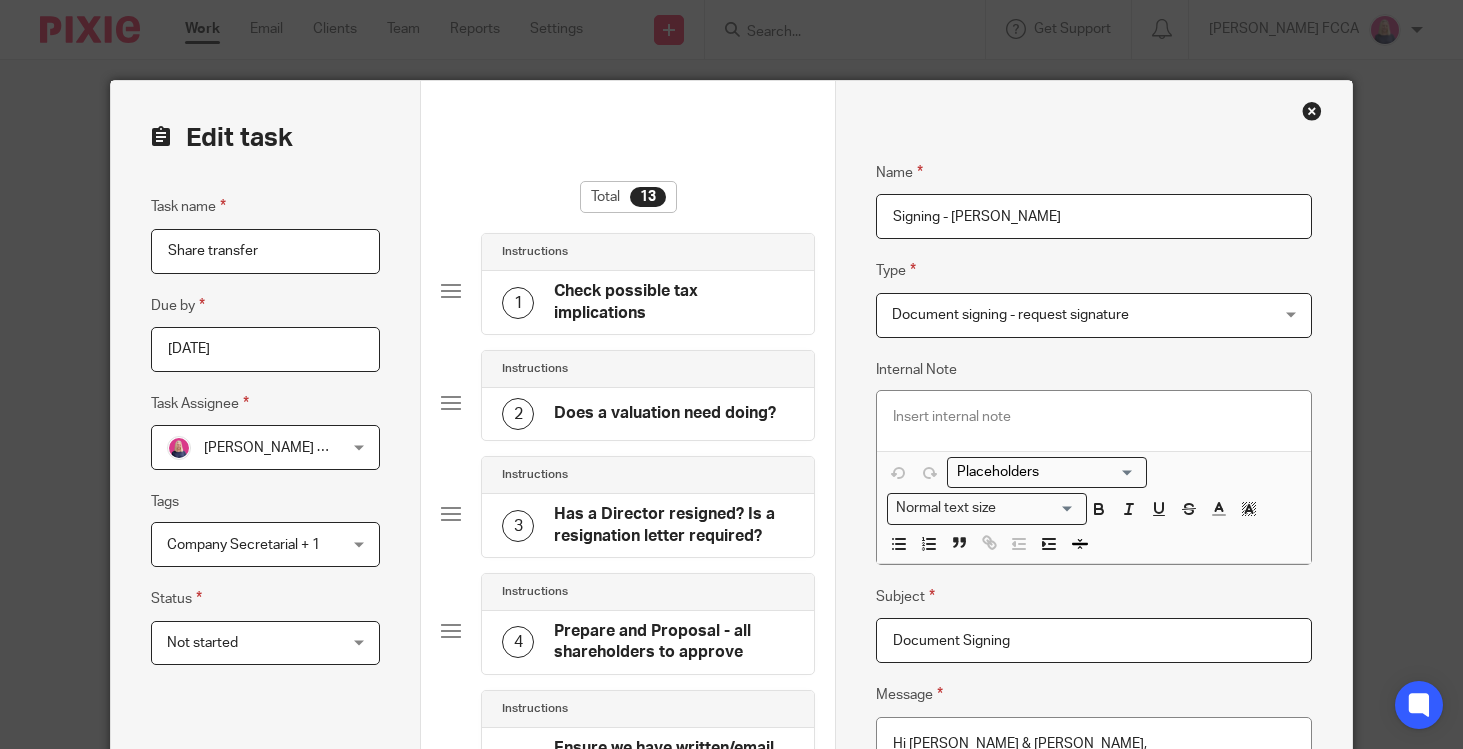 drag, startPoint x: 953, startPoint y: 215, endPoint x: 1060, endPoint y: 215, distance: 107 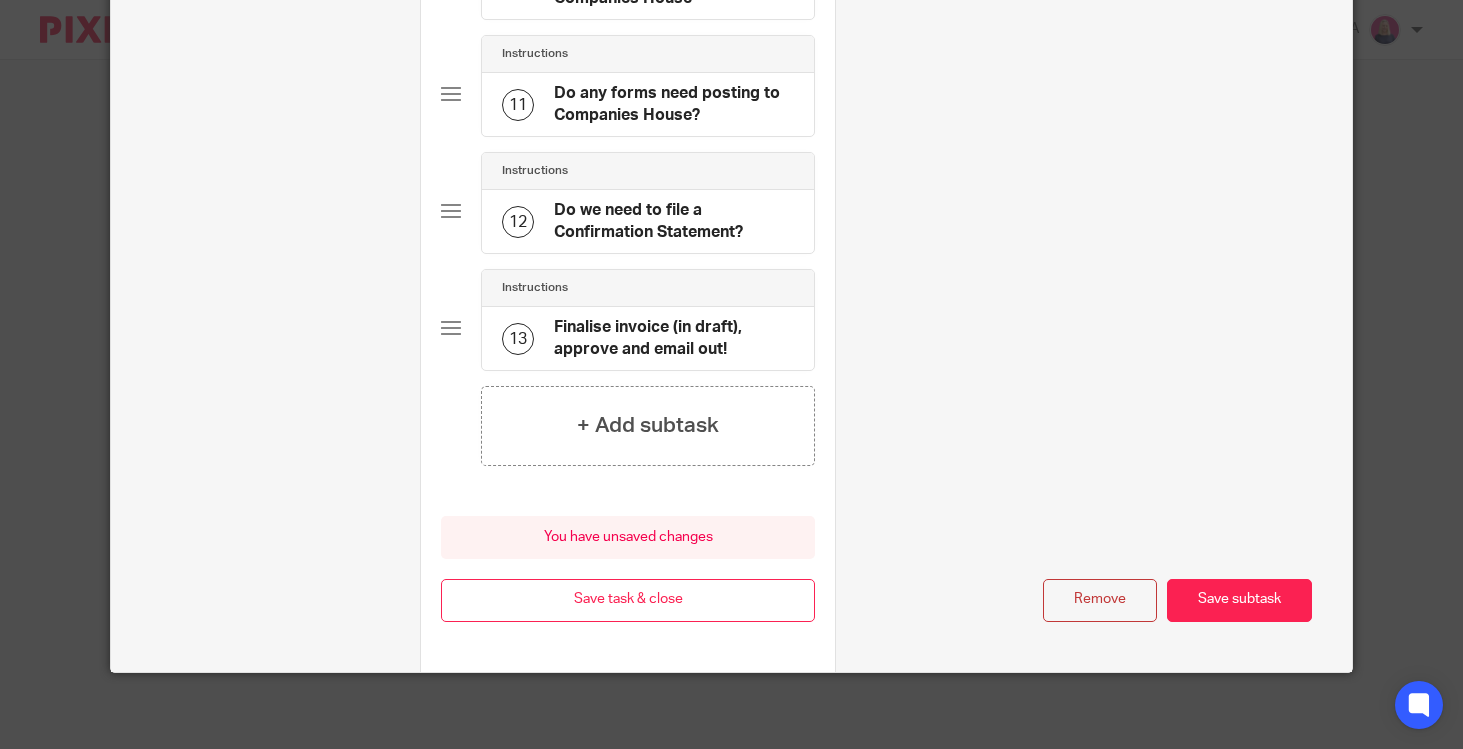 scroll, scrollTop: 1477, scrollLeft: 0, axis: vertical 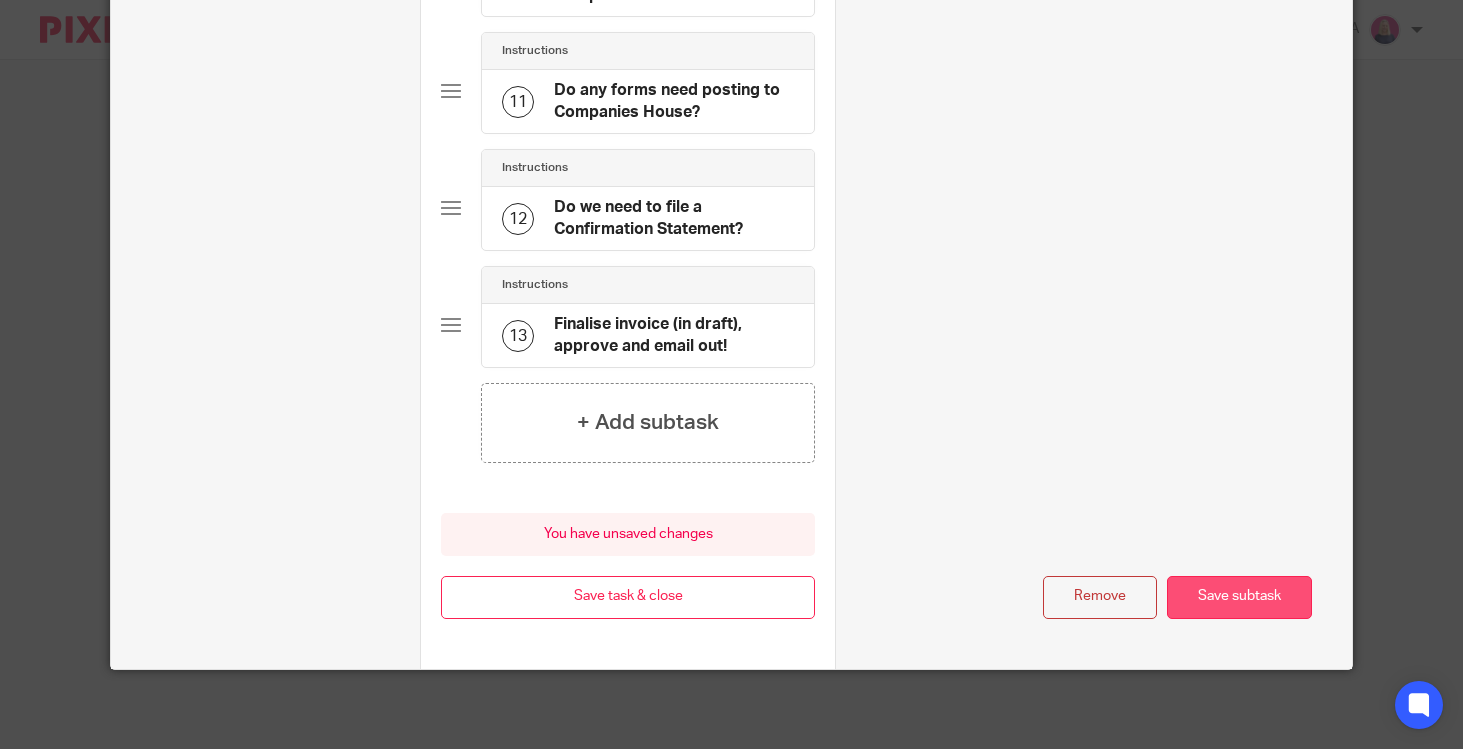 type on "Signing -" 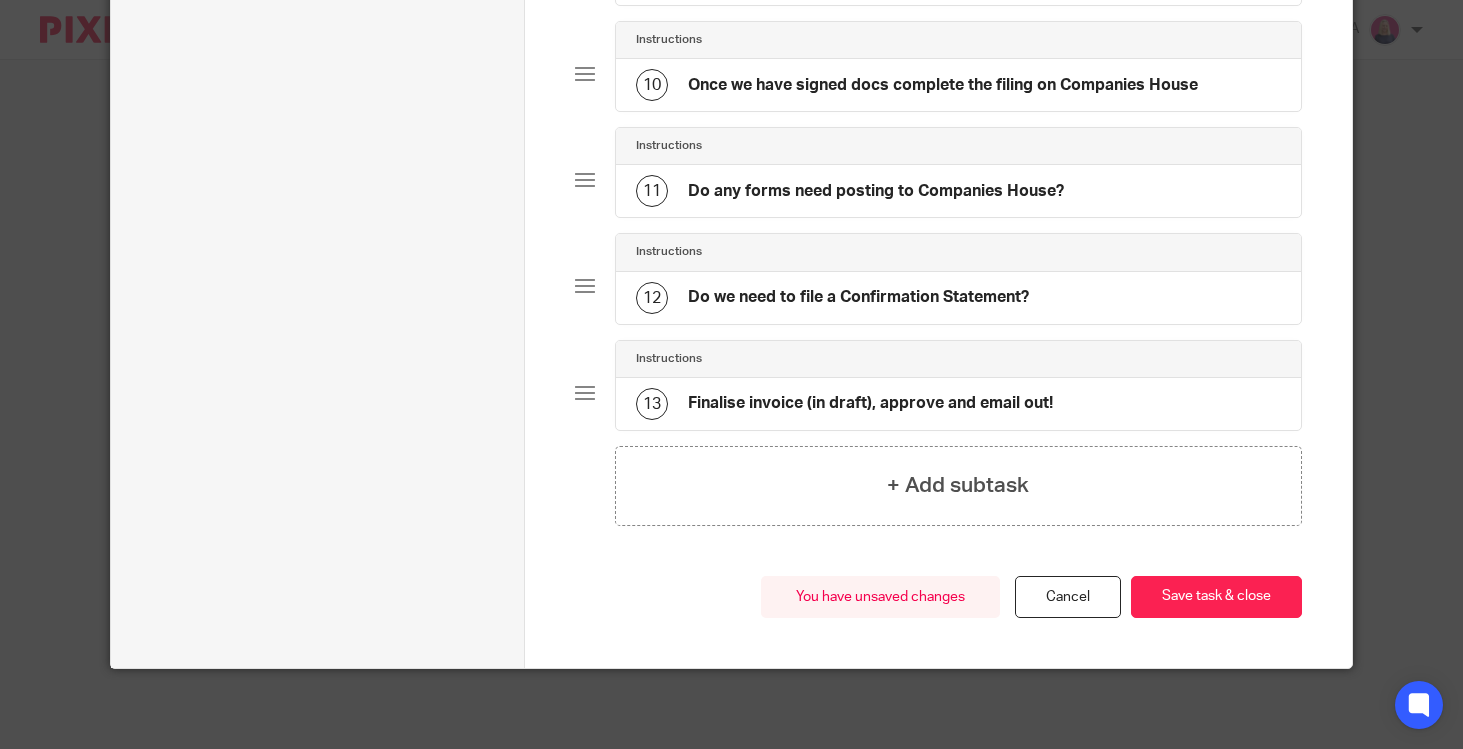 click on "Save task & close" at bounding box center [1216, 597] 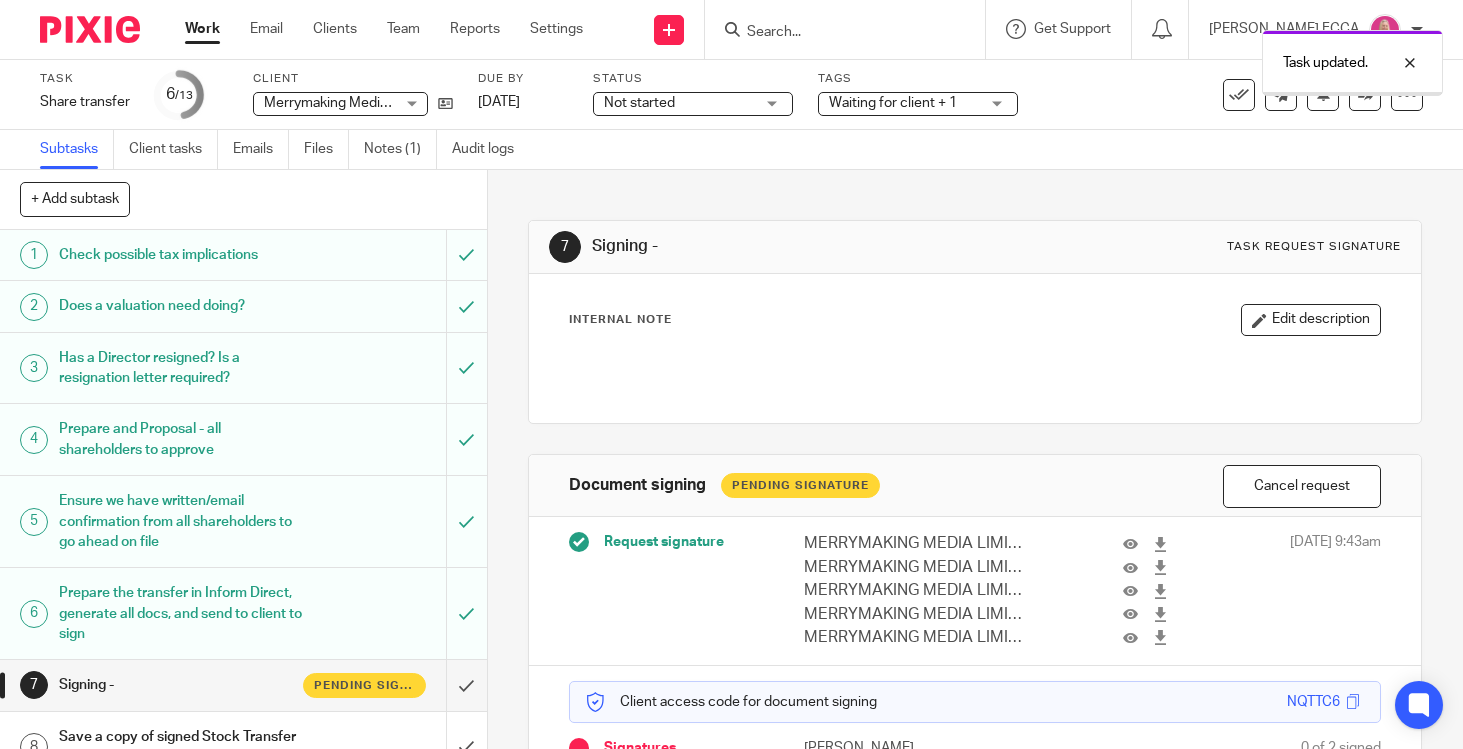scroll, scrollTop: 0, scrollLeft: 0, axis: both 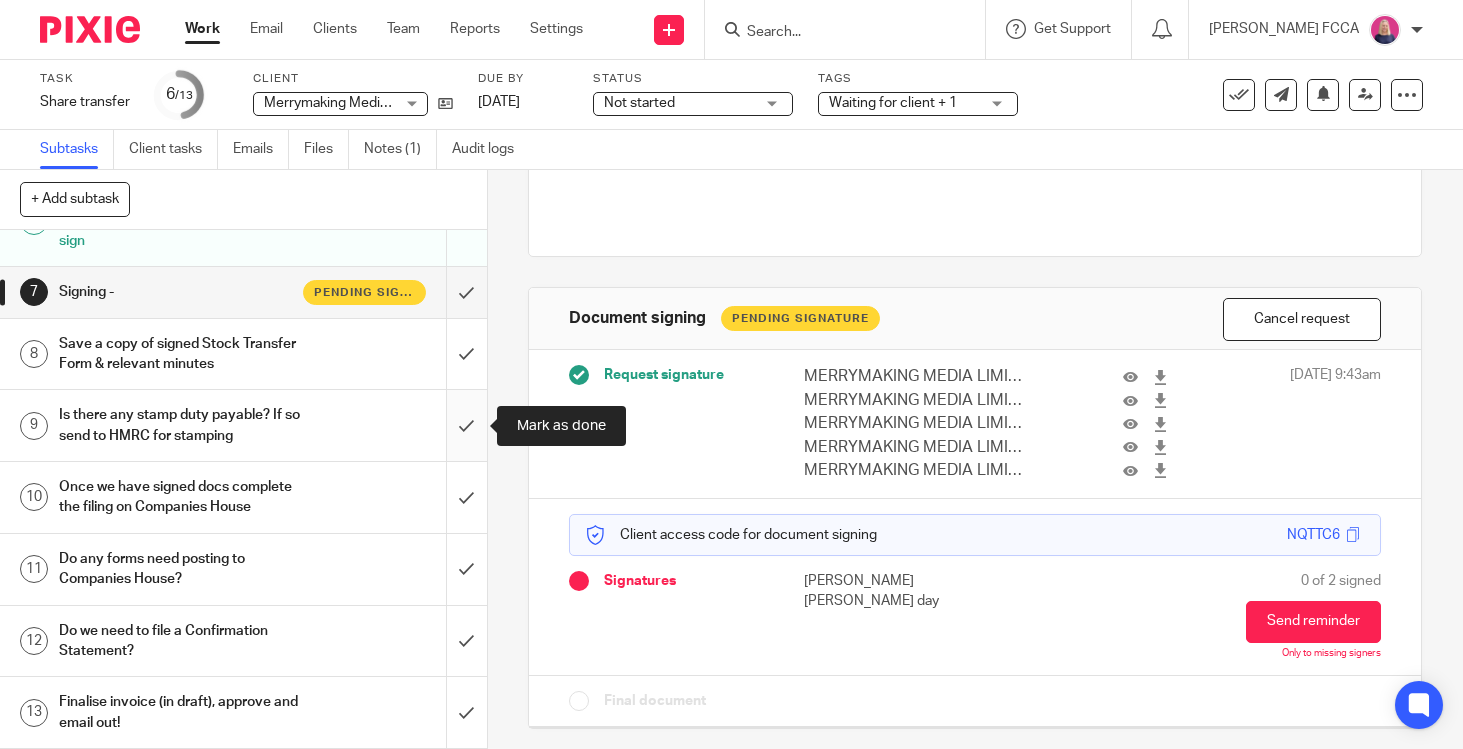 click at bounding box center (243, 425) 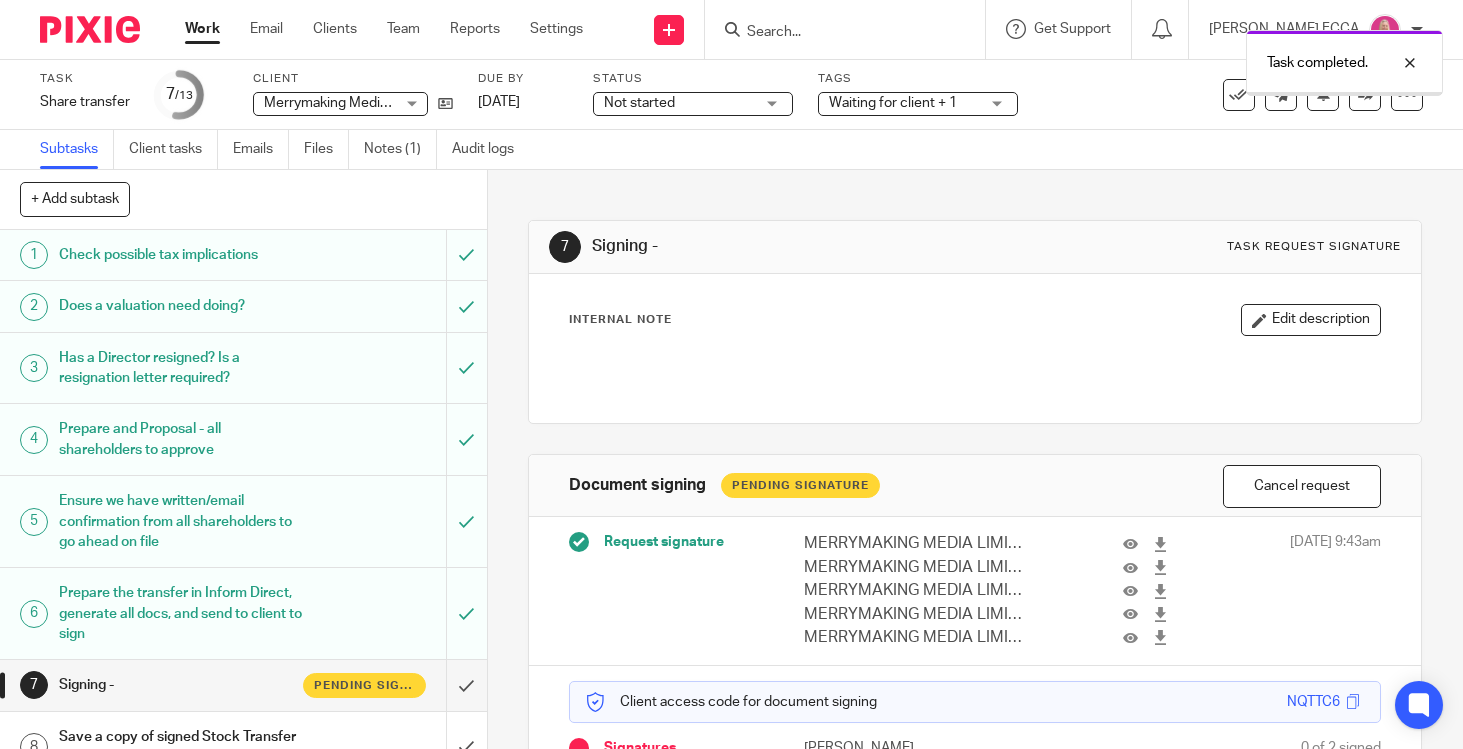 scroll, scrollTop: 0, scrollLeft: 0, axis: both 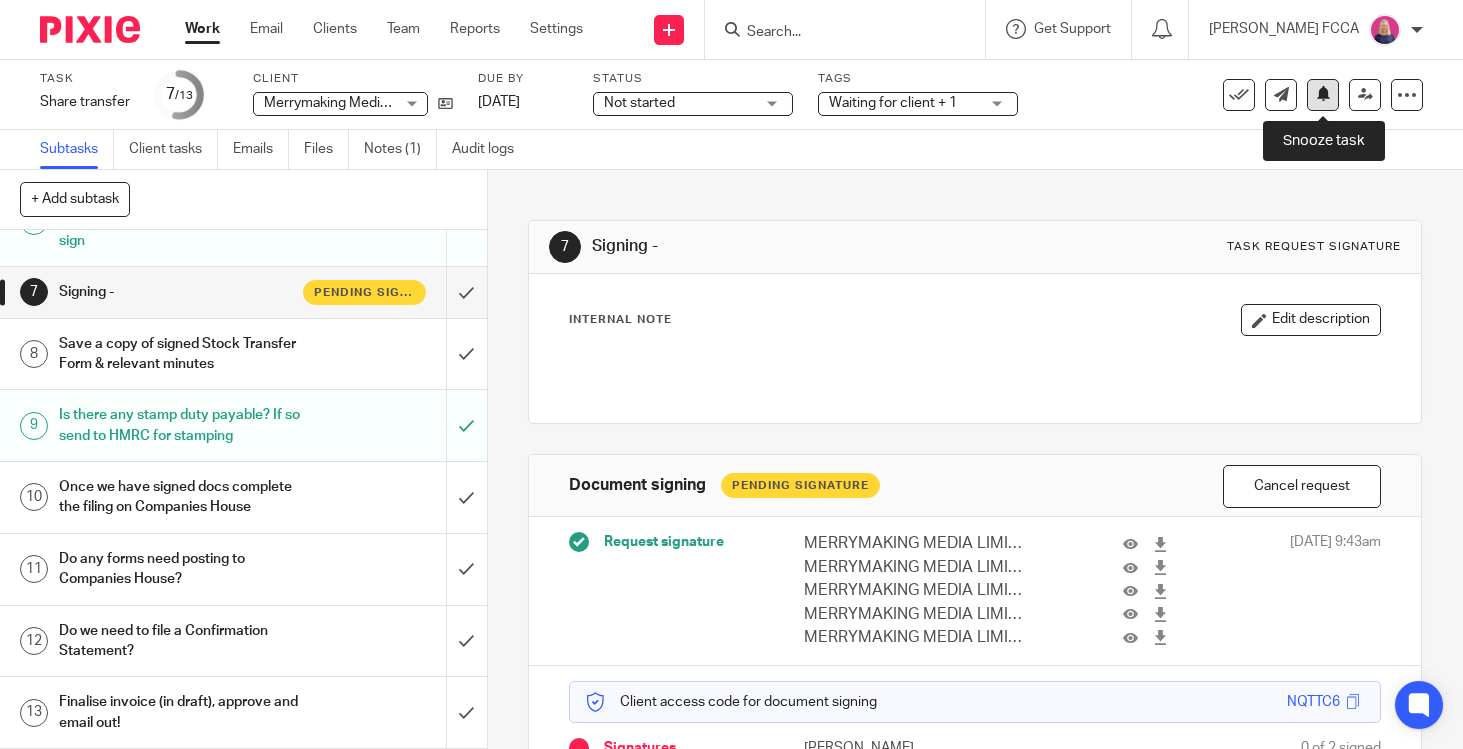 click at bounding box center (1323, 93) 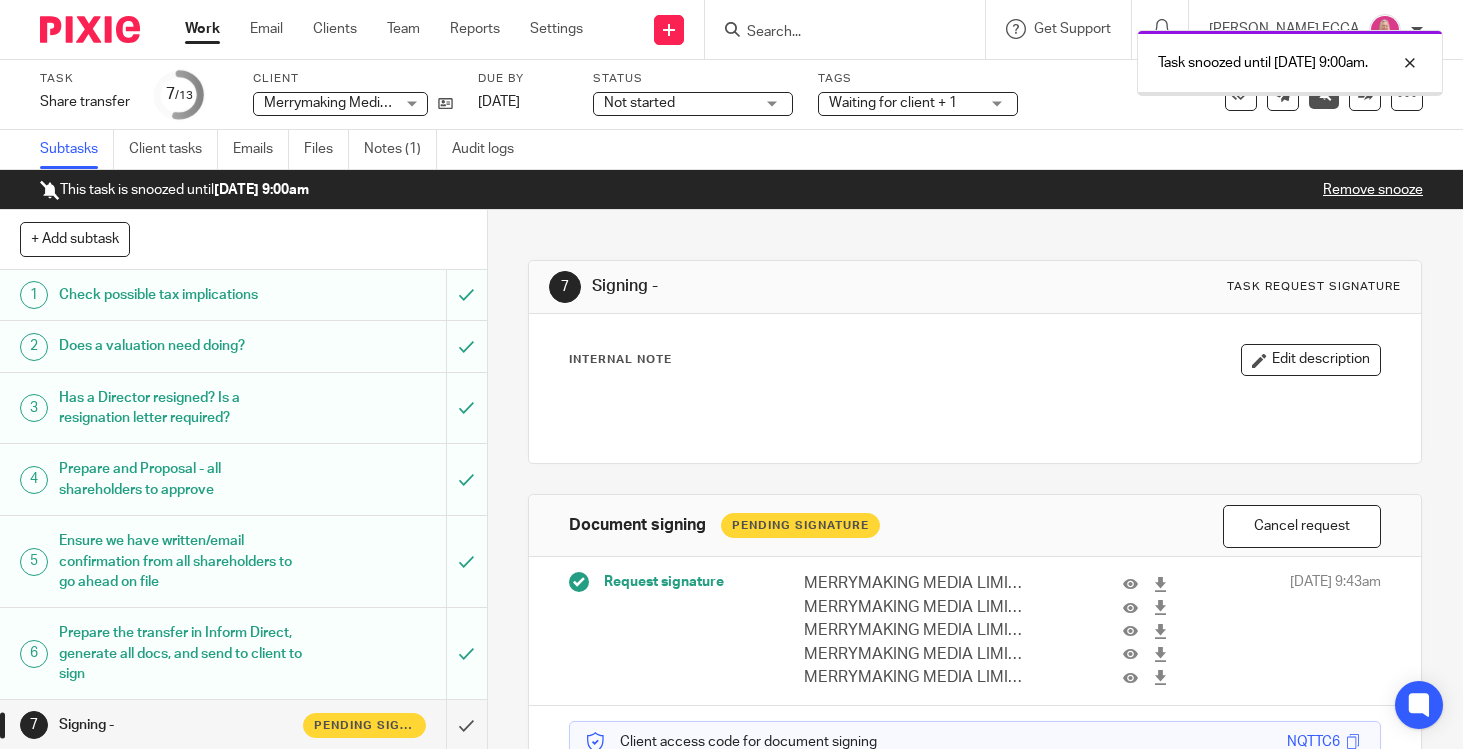 scroll, scrollTop: 0, scrollLeft: 0, axis: both 